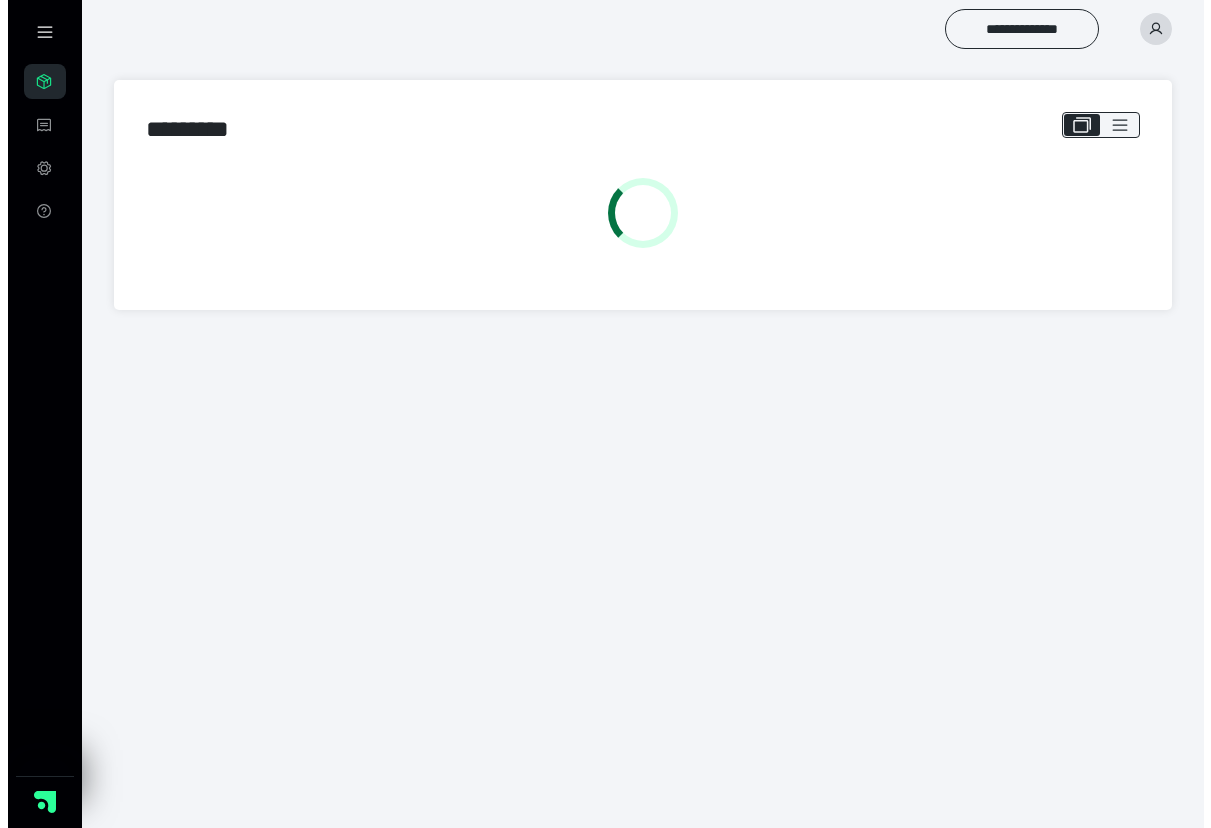 scroll, scrollTop: 0, scrollLeft: 0, axis: both 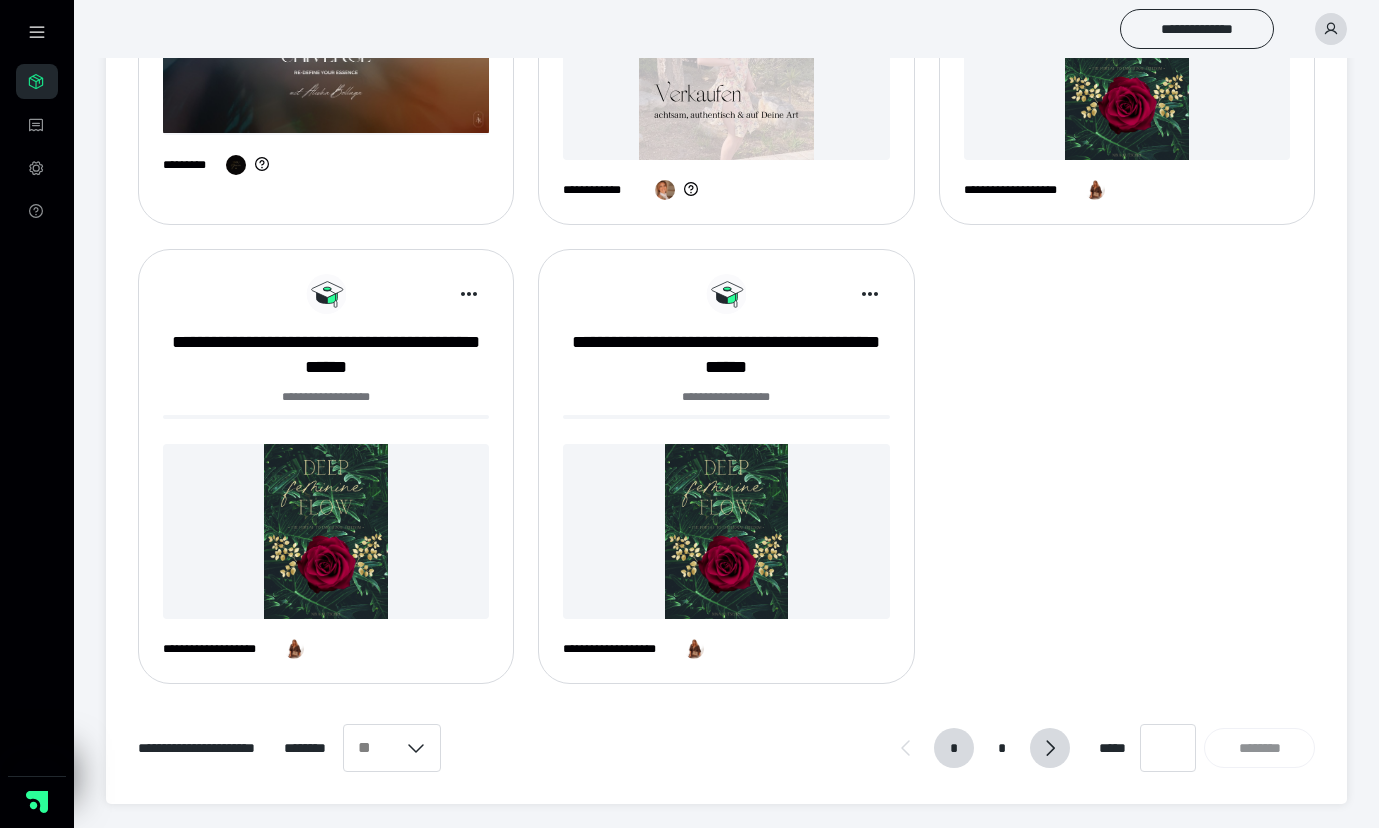 click 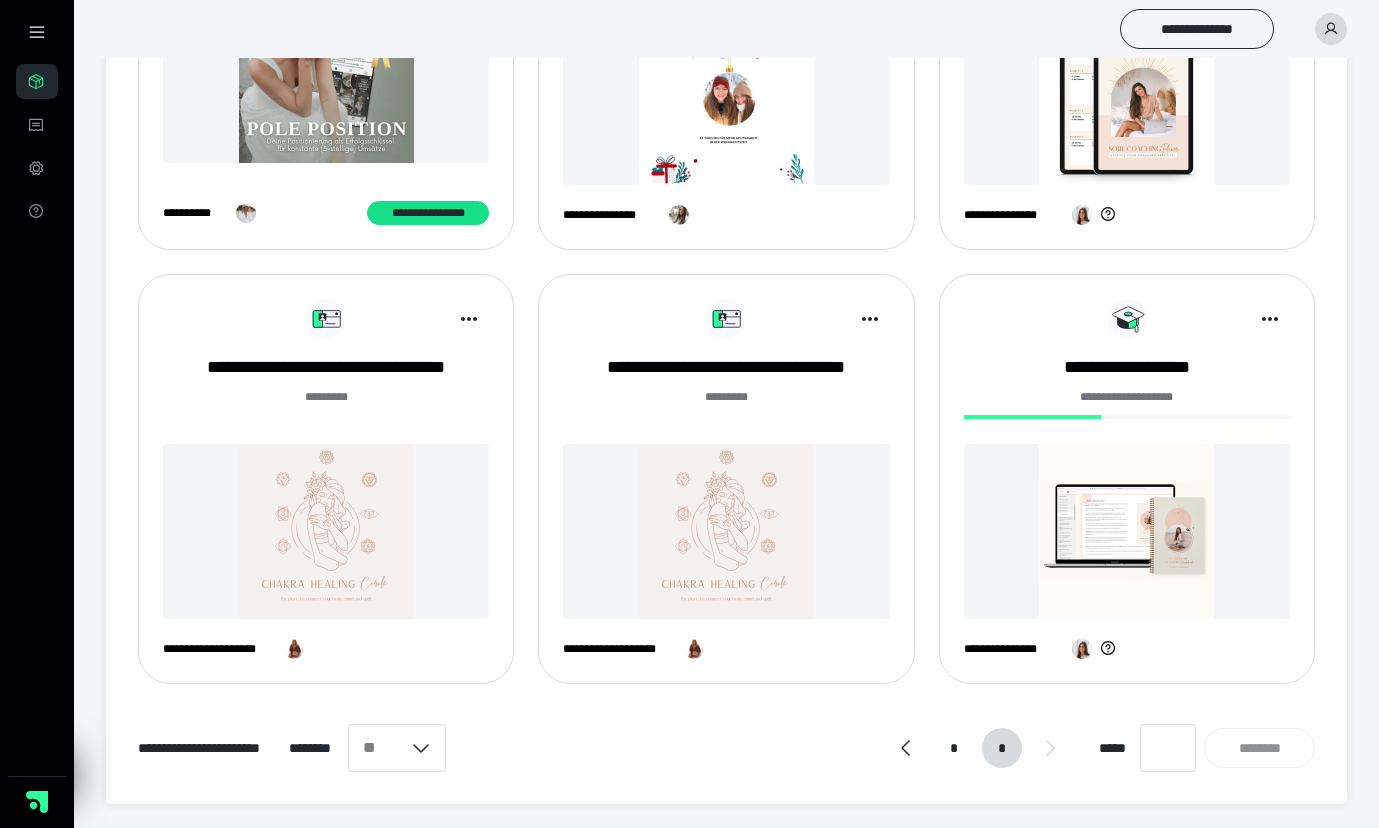 scroll, scrollTop: 0, scrollLeft: 0, axis: both 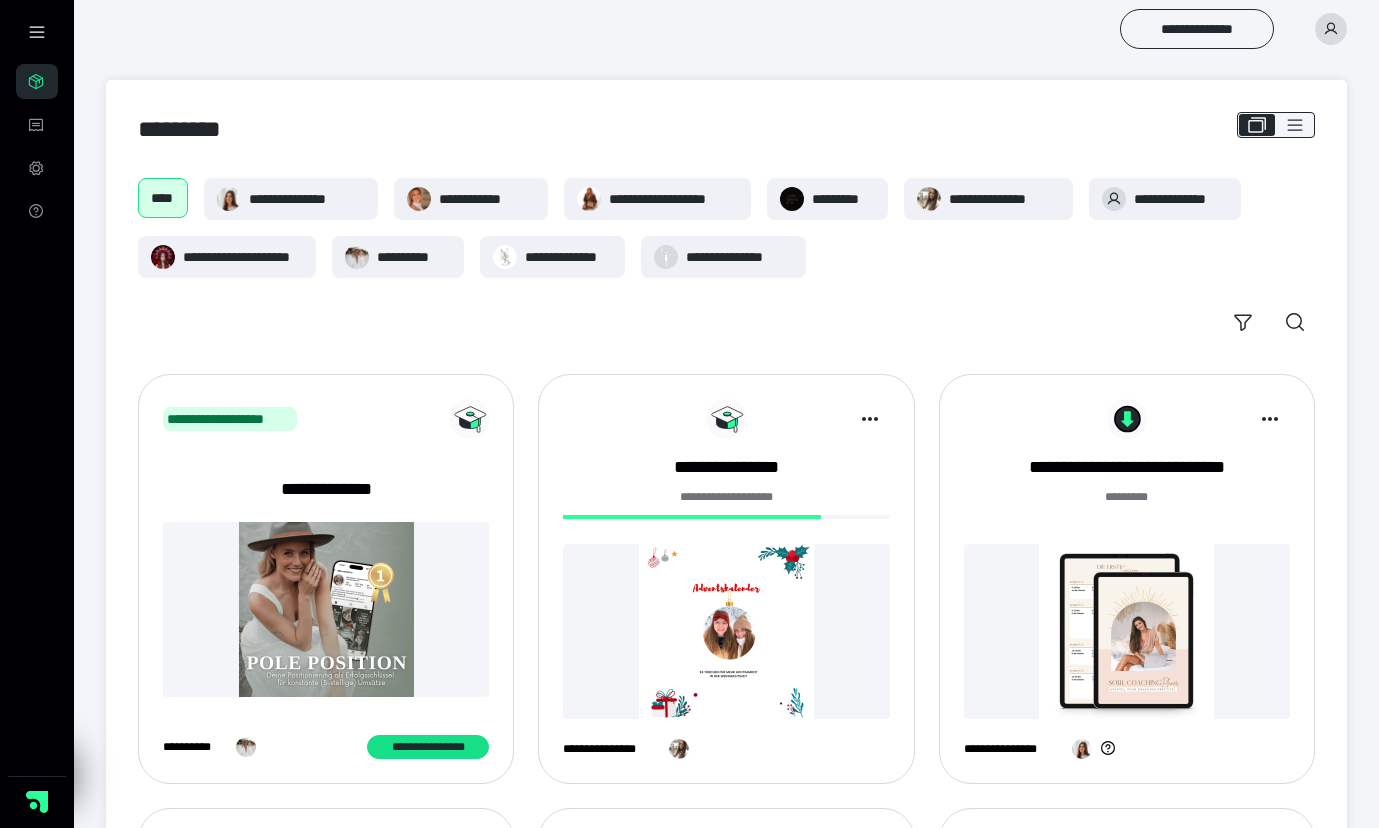 click 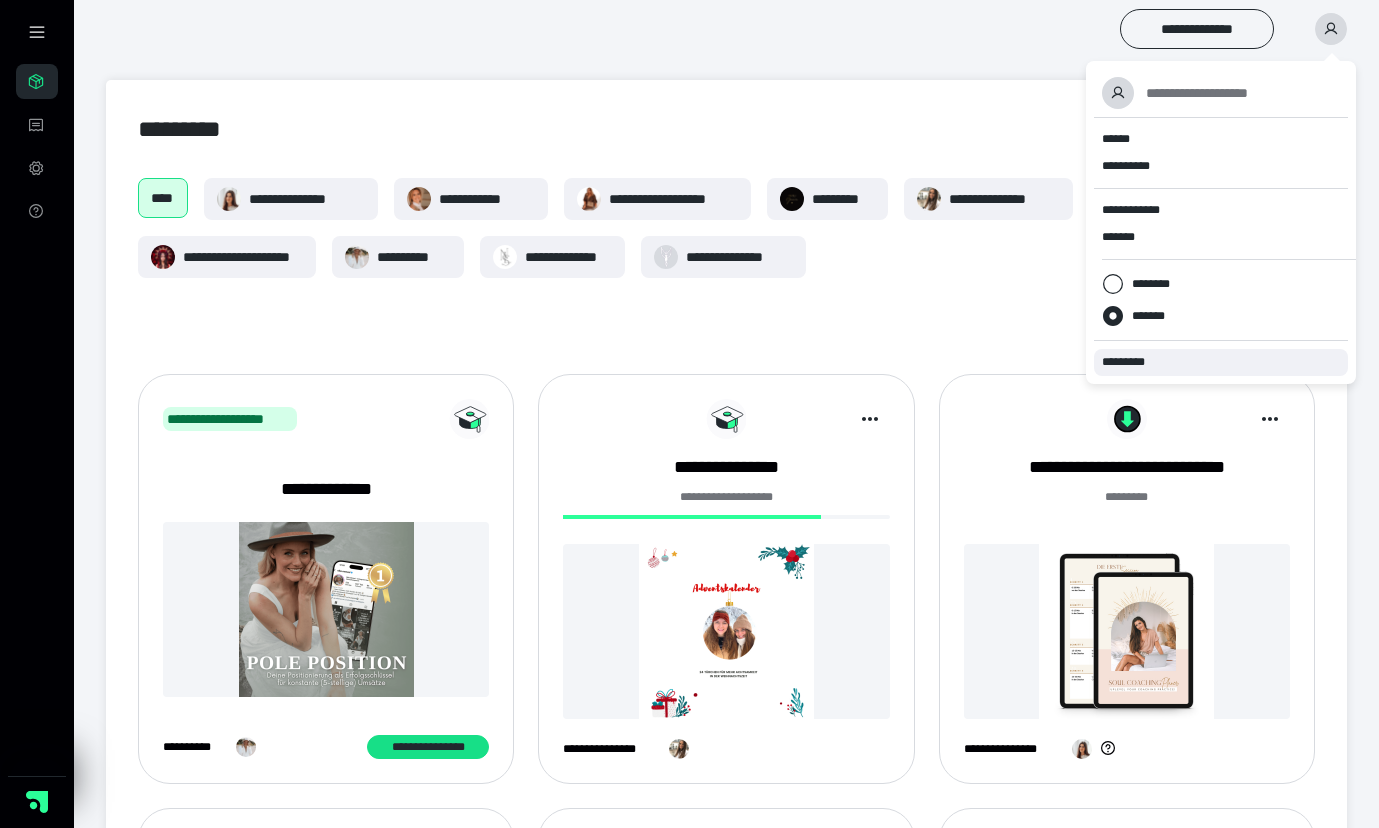click on "*********" at bounding box center [1132, 362] 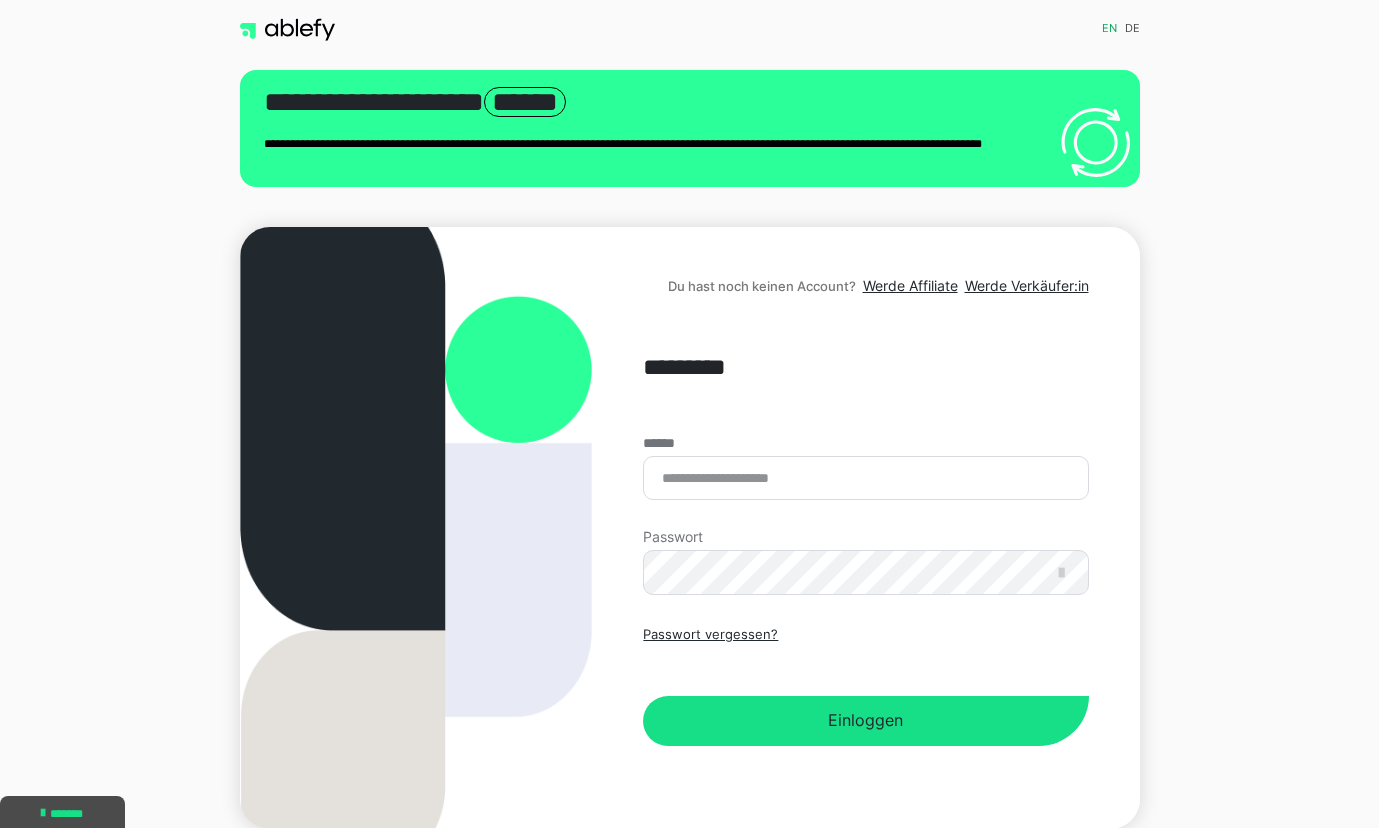 scroll, scrollTop: 0, scrollLeft: 0, axis: both 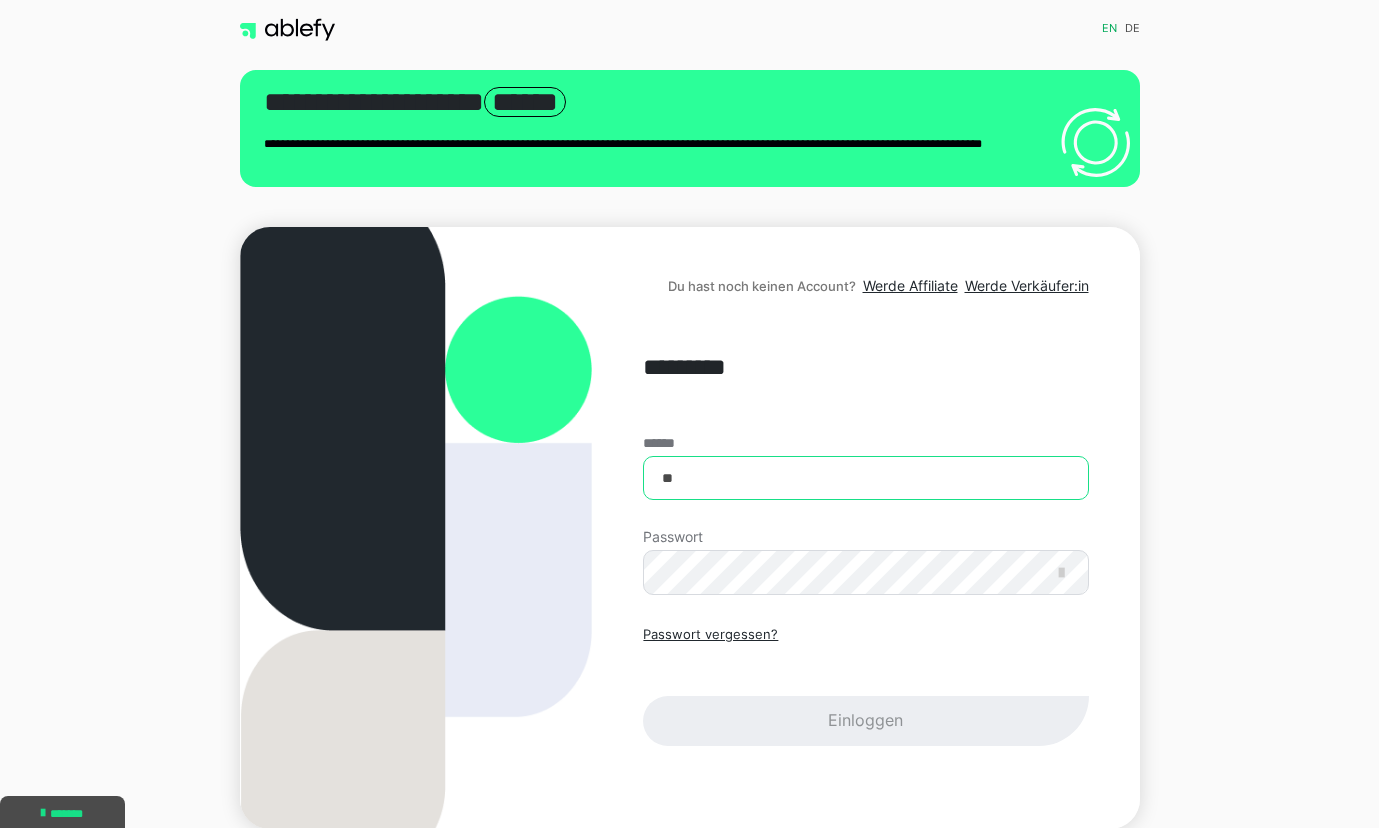 type on "**********" 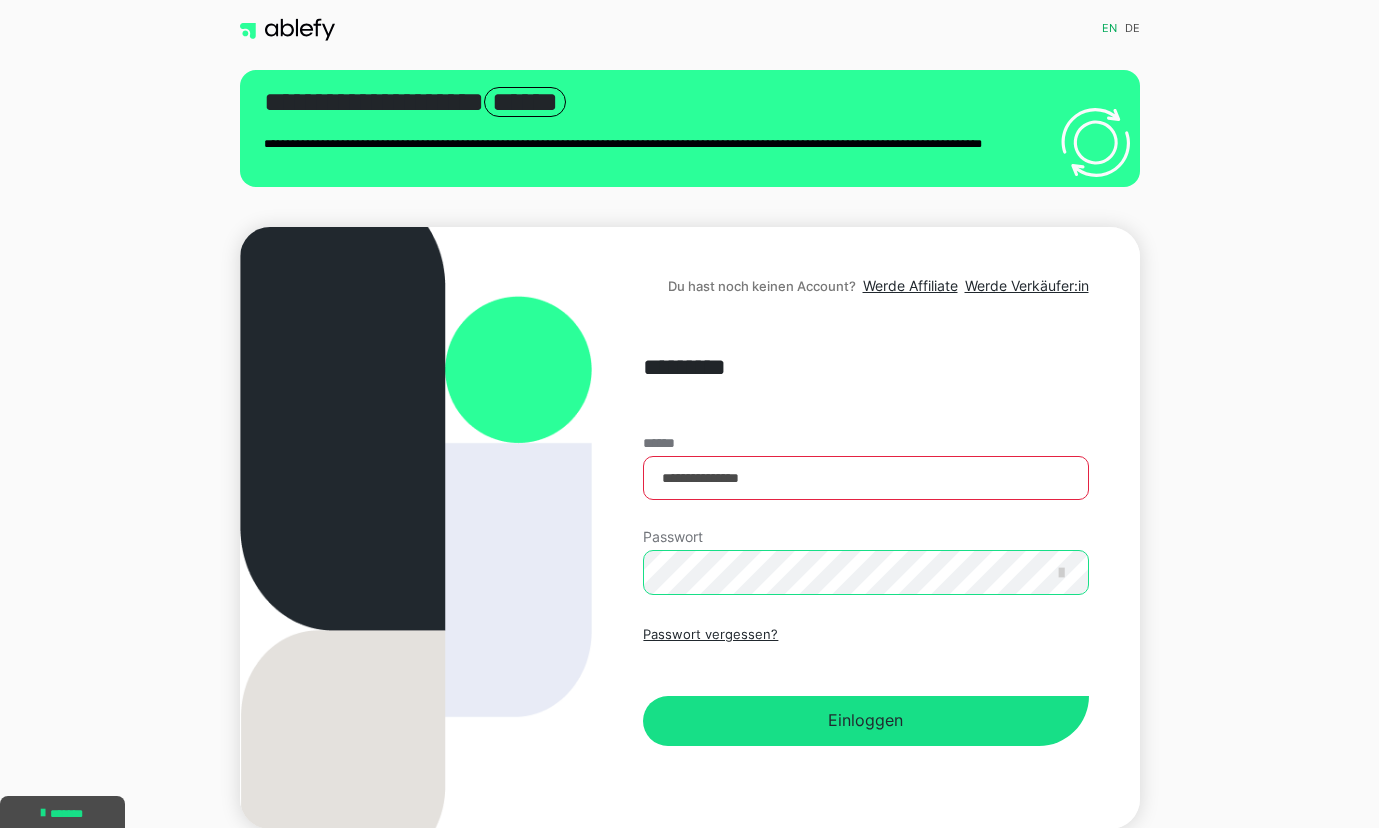 click on "Einloggen" at bounding box center (865, 721) 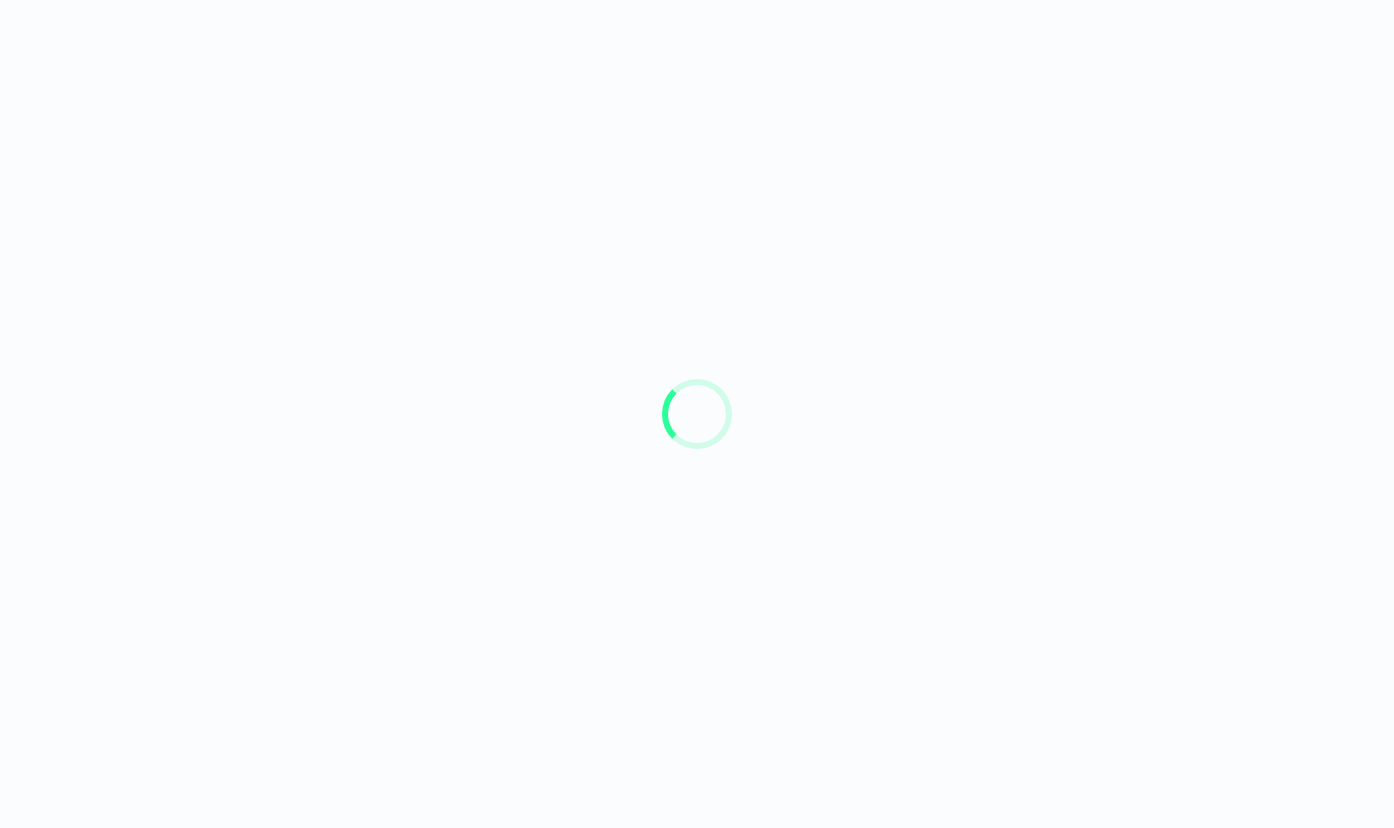 scroll, scrollTop: 0, scrollLeft: 0, axis: both 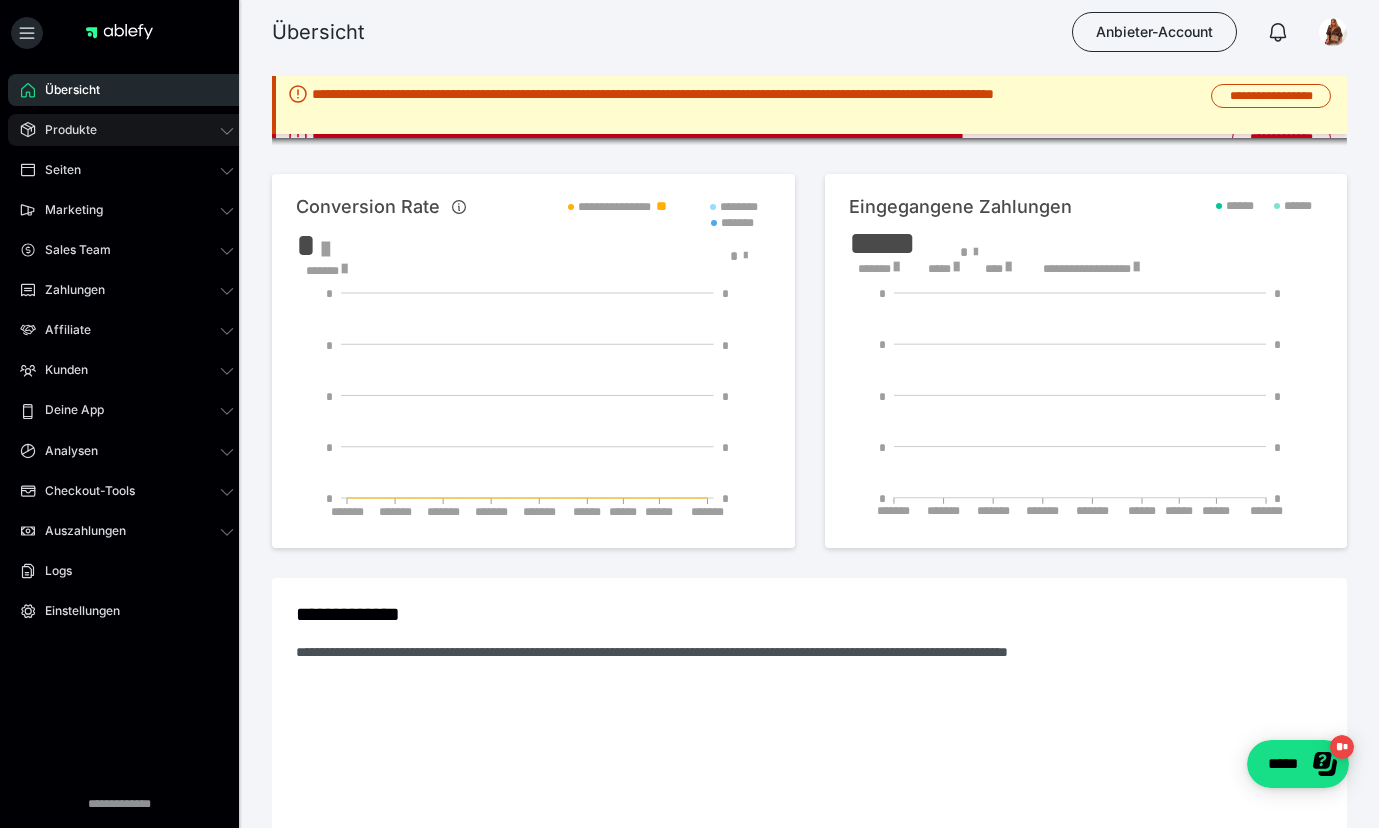 click on "Produkte" at bounding box center [127, 130] 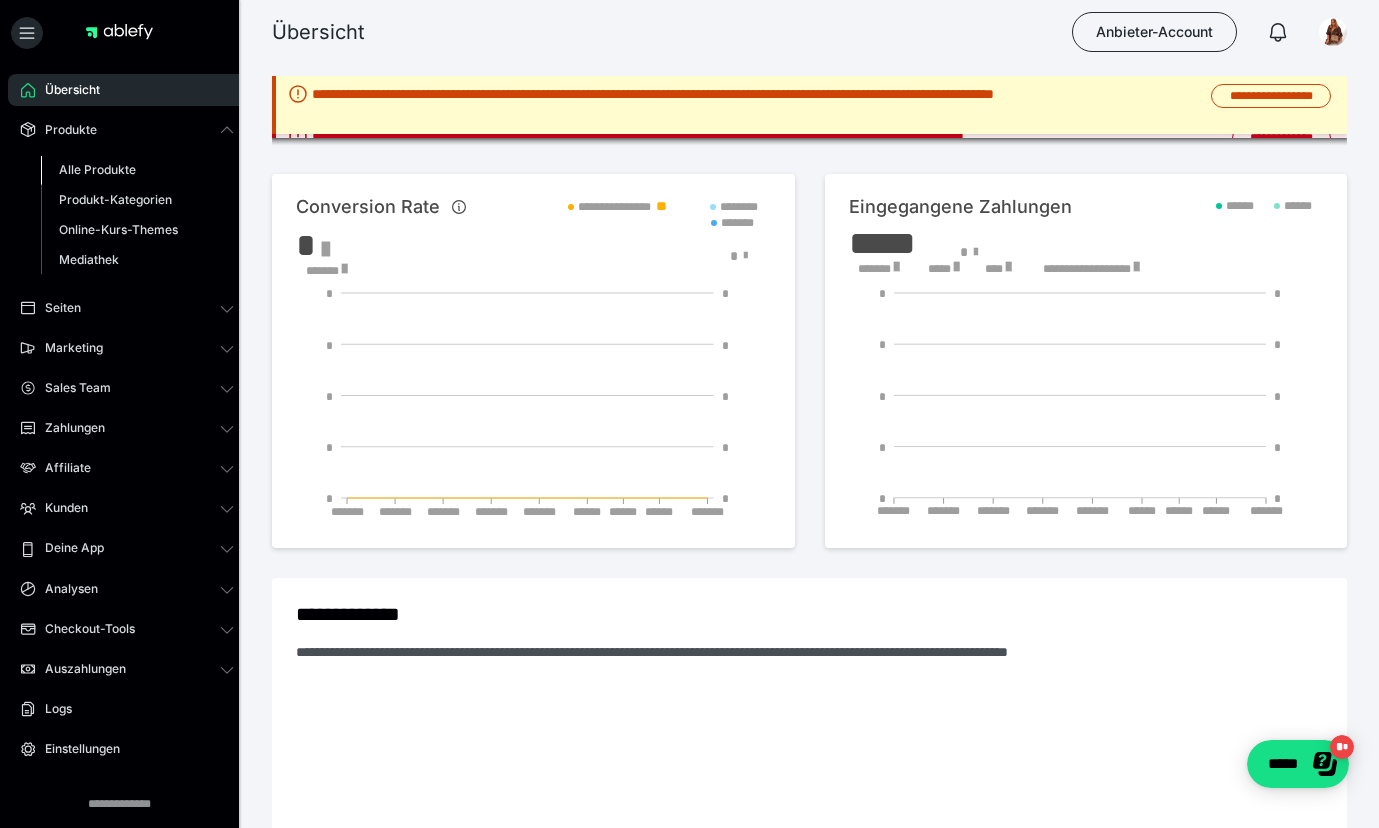 click on "Alle Produkte" at bounding box center (97, 169) 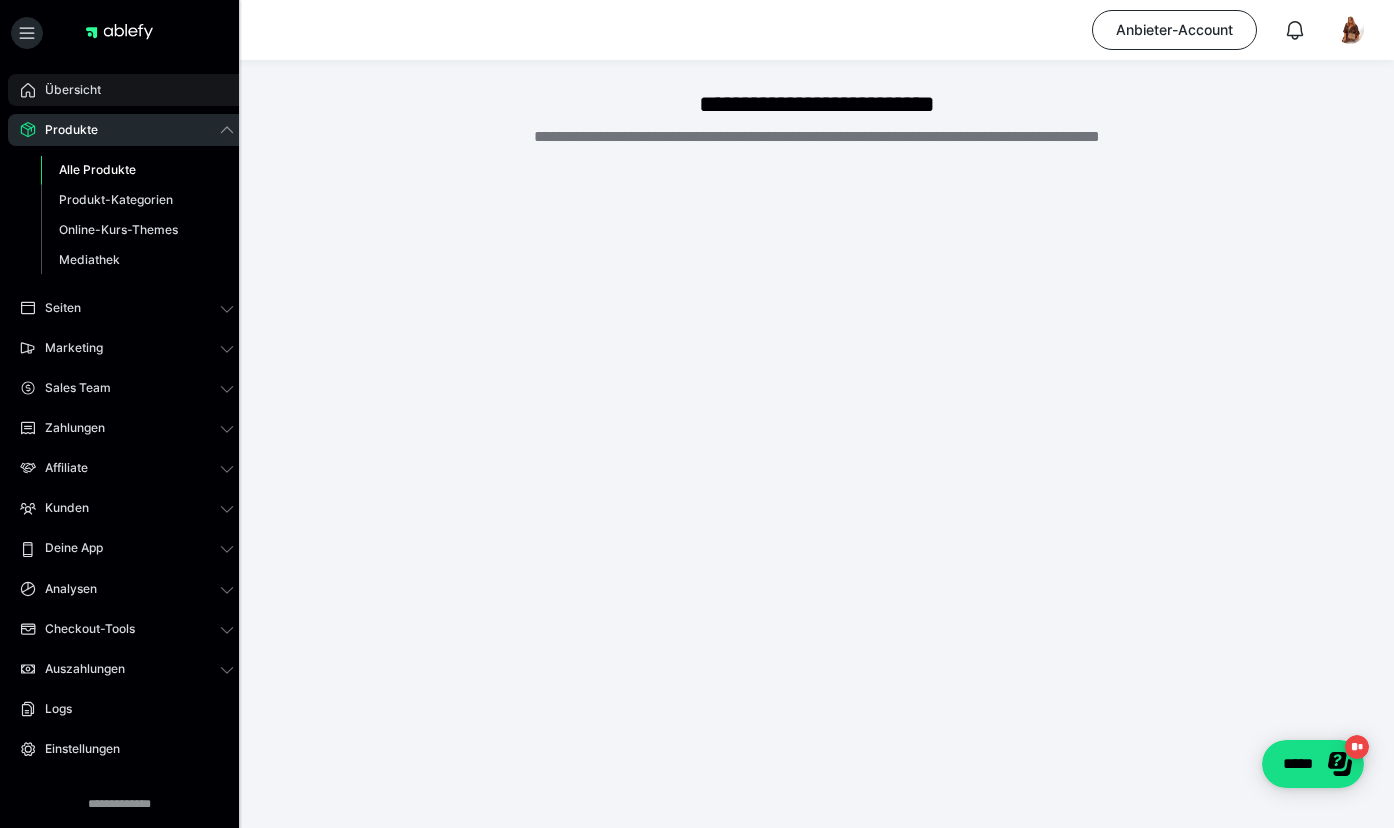 click on "Übersicht" at bounding box center [66, 90] 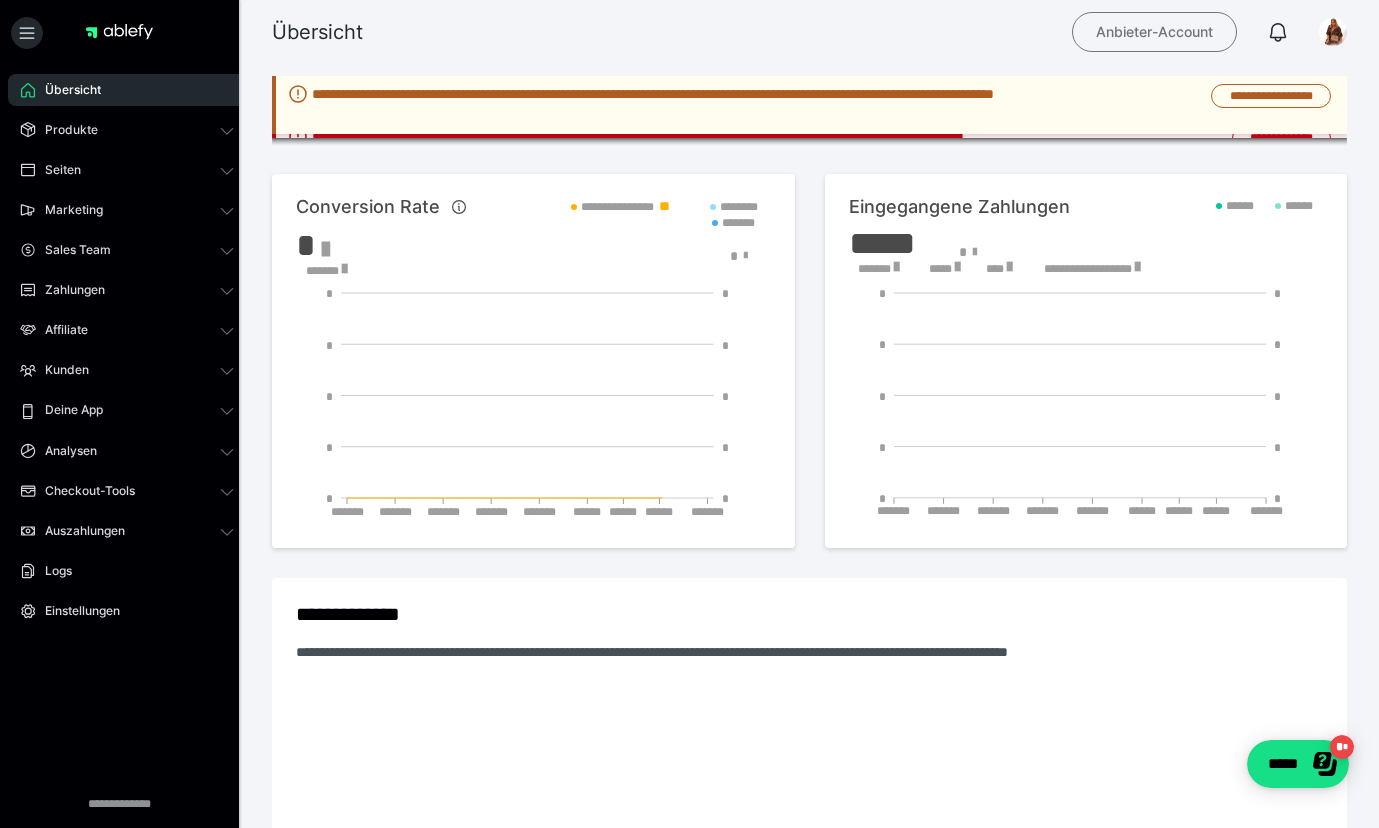 click on "Anbieter-Account" at bounding box center [1154, 32] 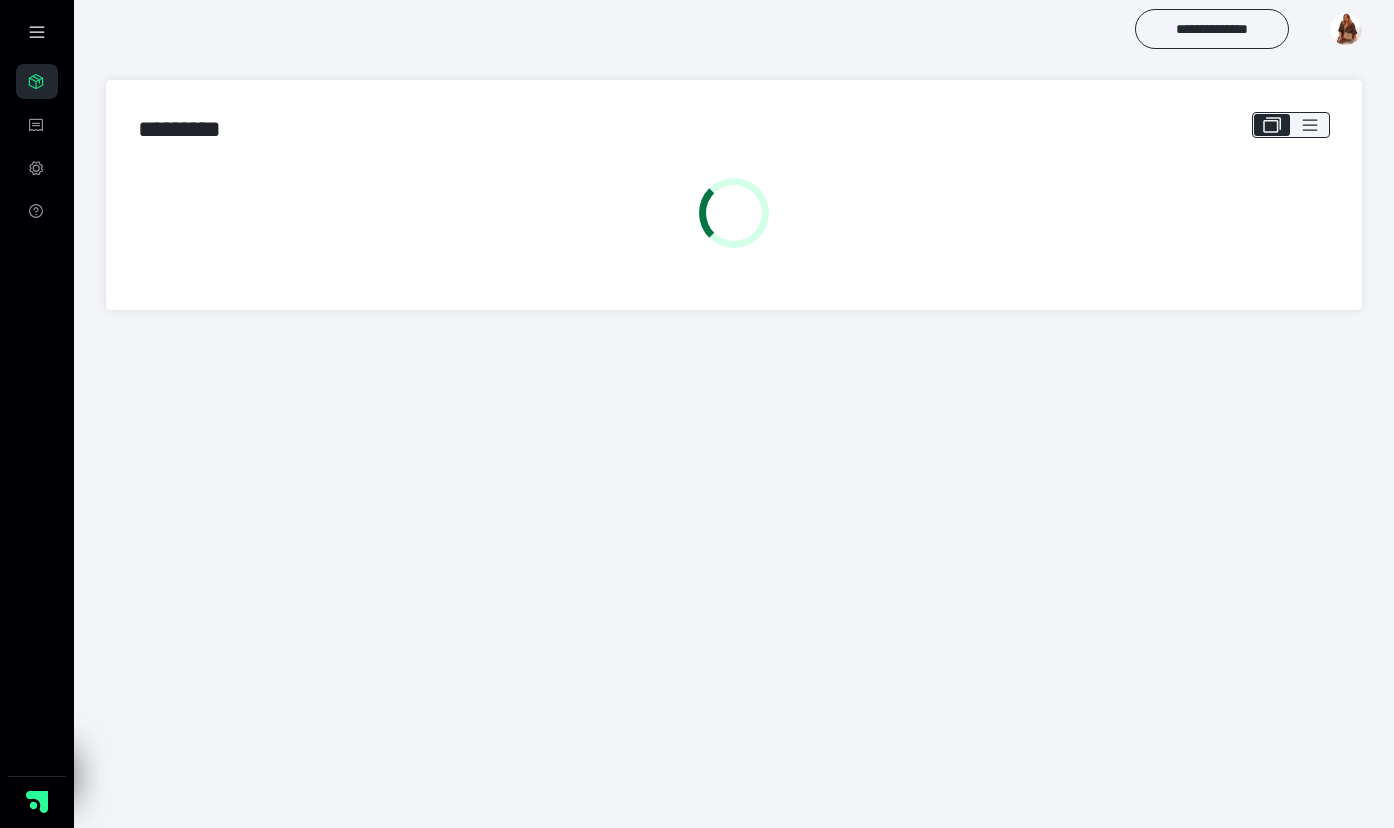 scroll, scrollTop: 0, scrollLeft: 0, axis: both 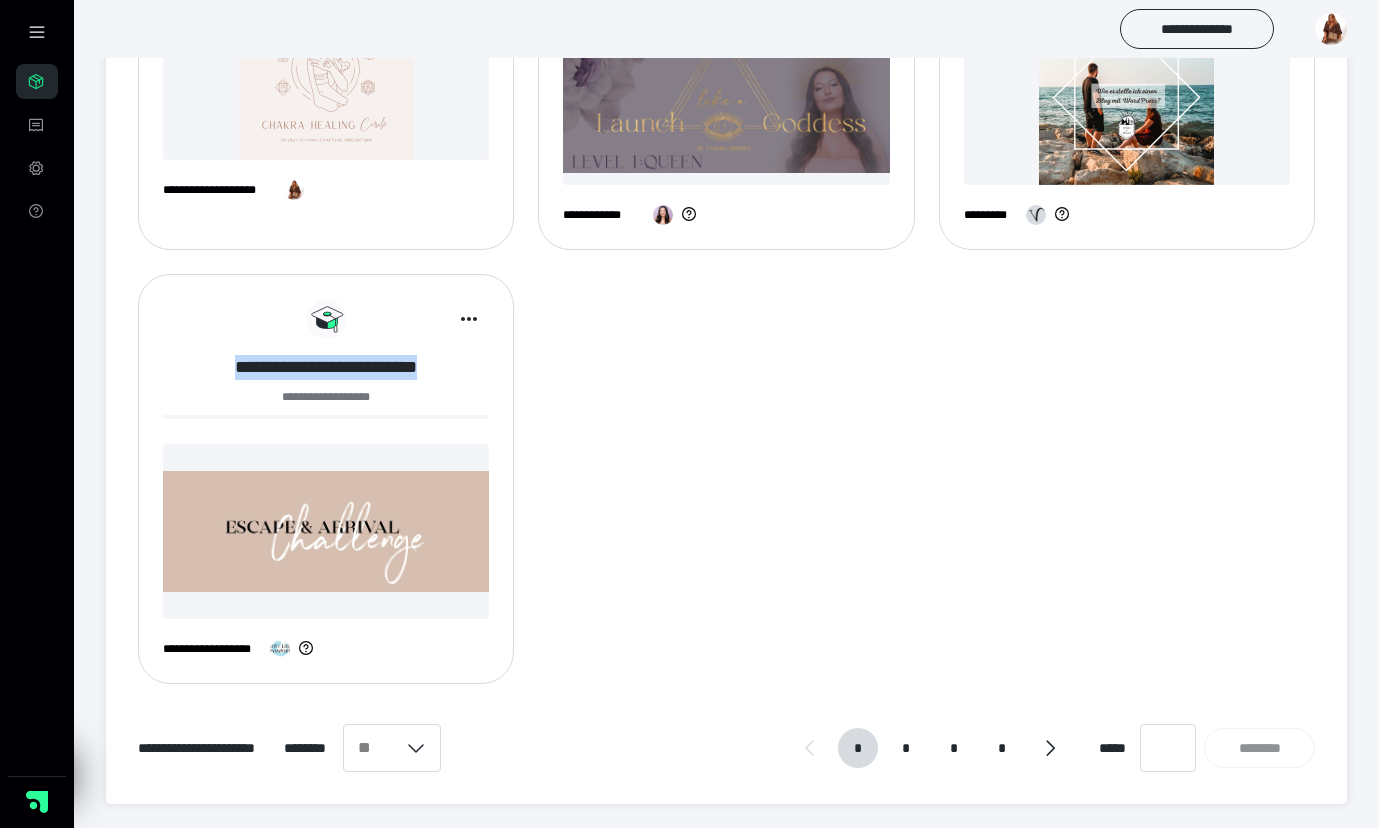 click on "**********" at bounding box center [326, 367] 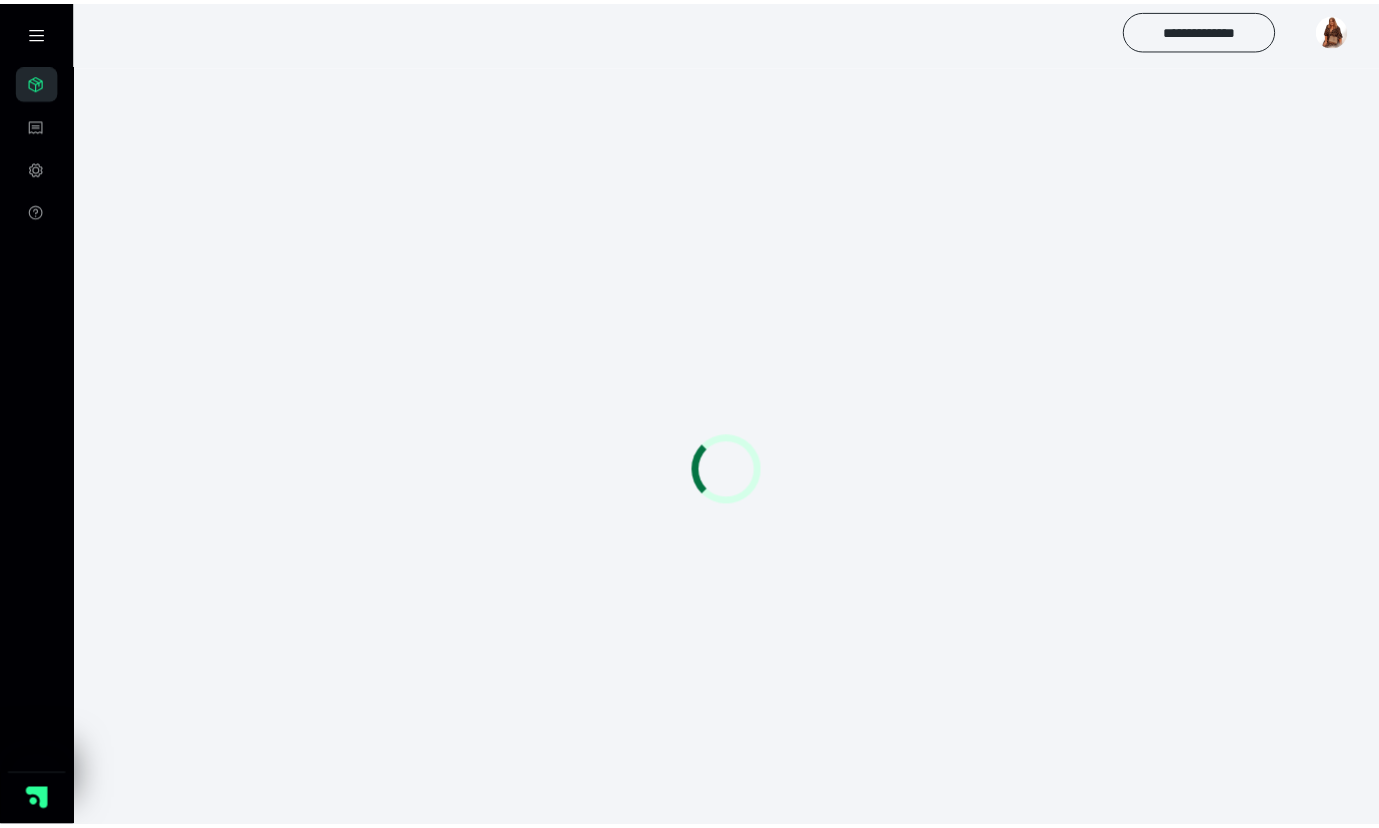 scroll, scrollTop: 0, scrollLeft: 0, axis: both 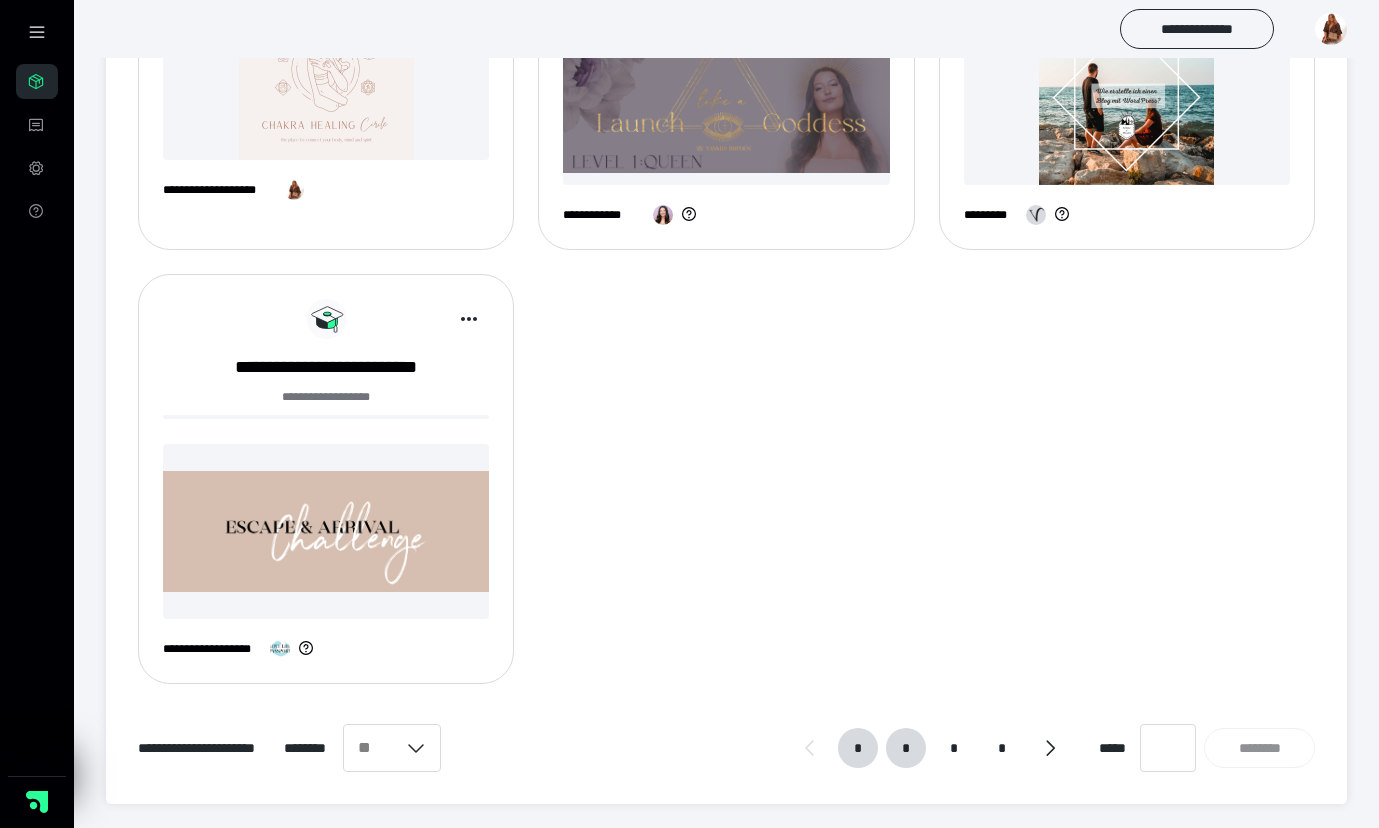 click on "*" at bounding box center [906, 748] 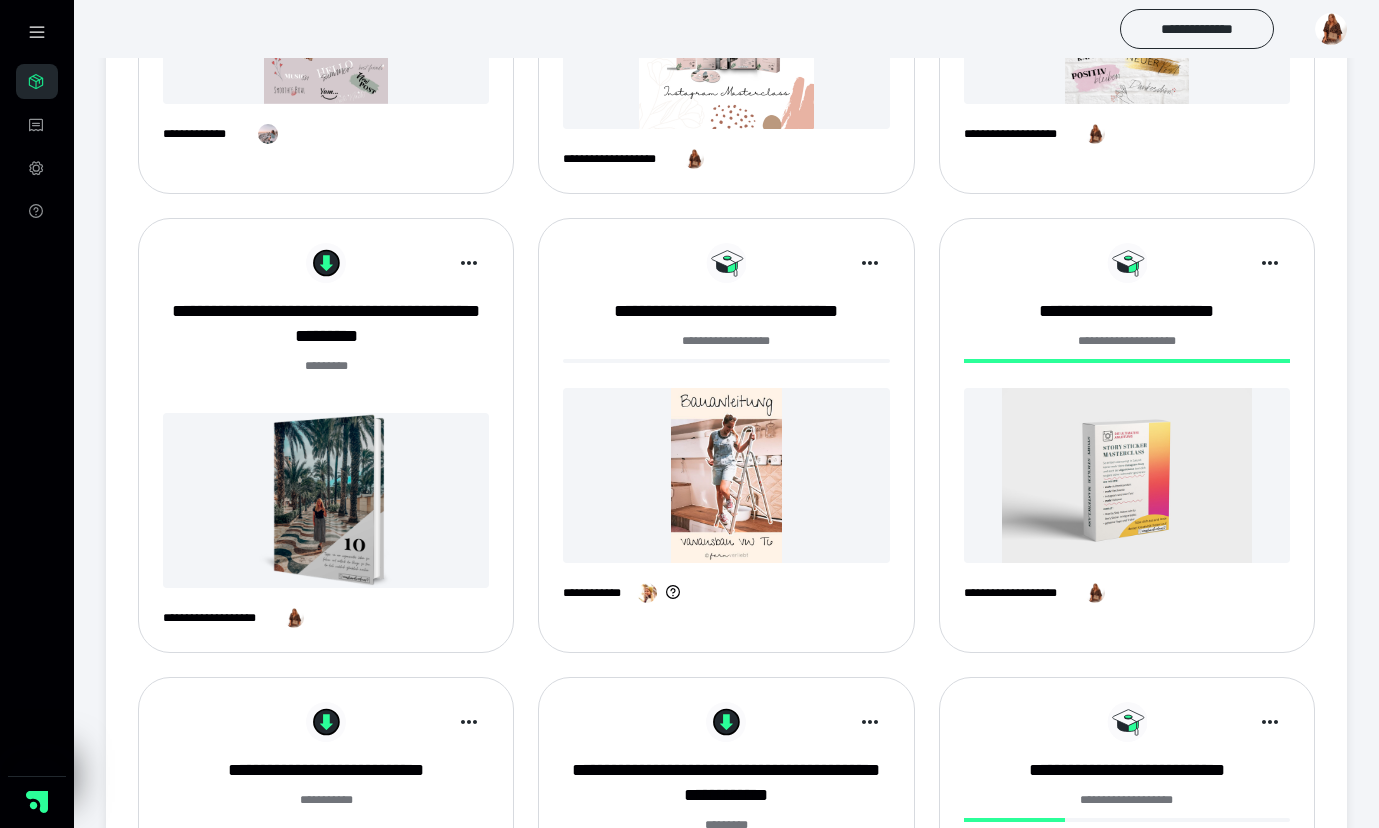 scroll, scrollTop: 1072, scrollLeft: 0, axis: vertical 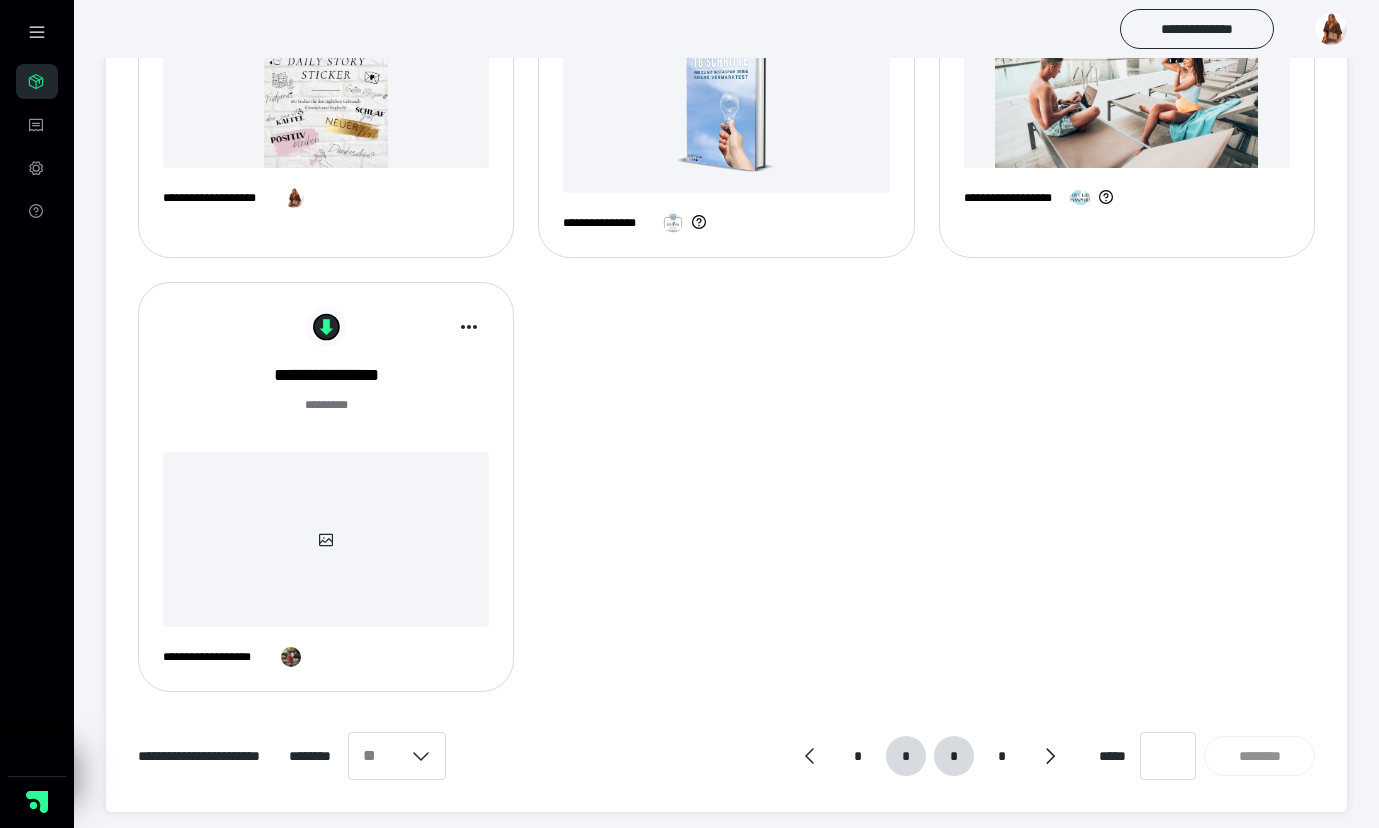 click on "*" at bounding box center (954, 756) 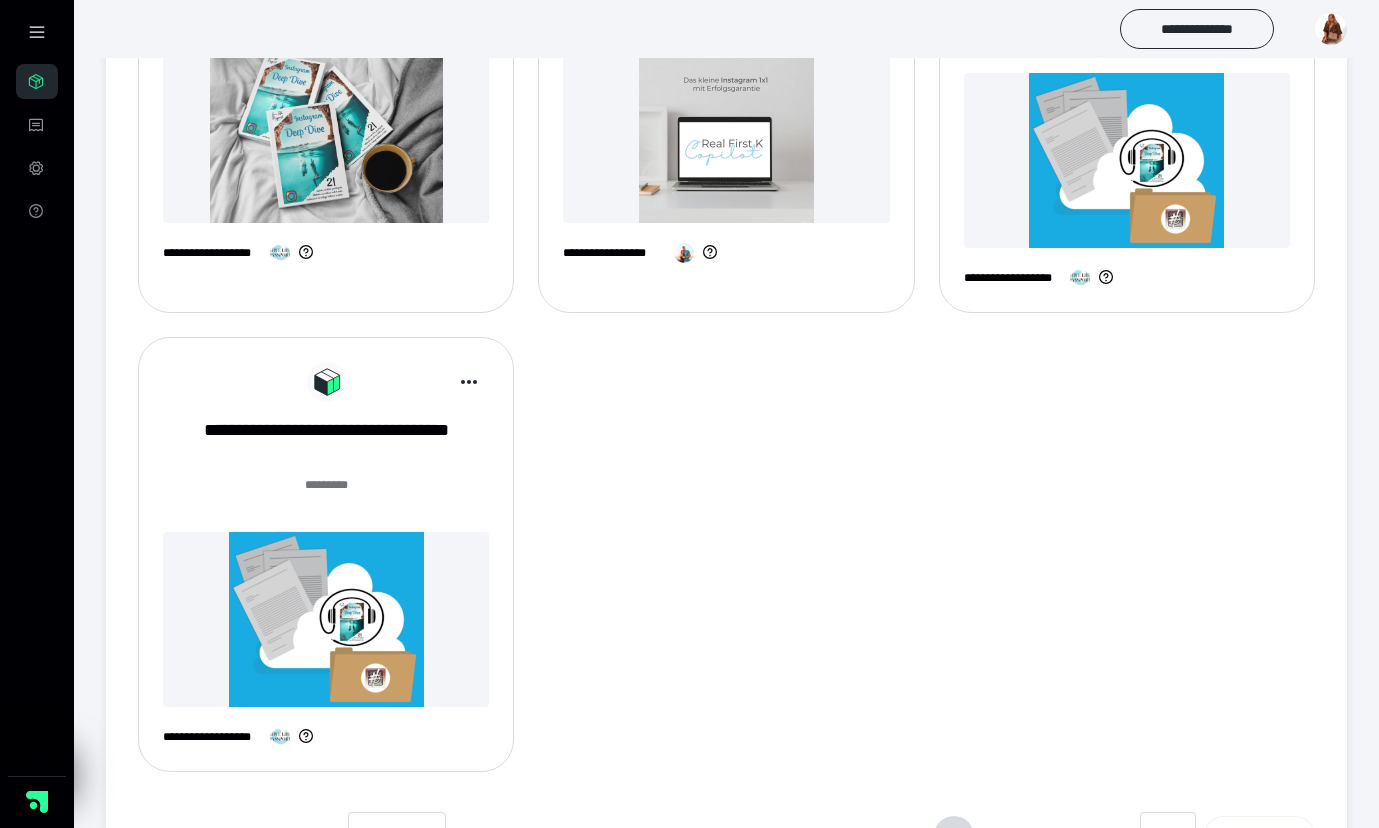 scroll, scrollTop: 1544, scrollLeft: 0, axis: vertical 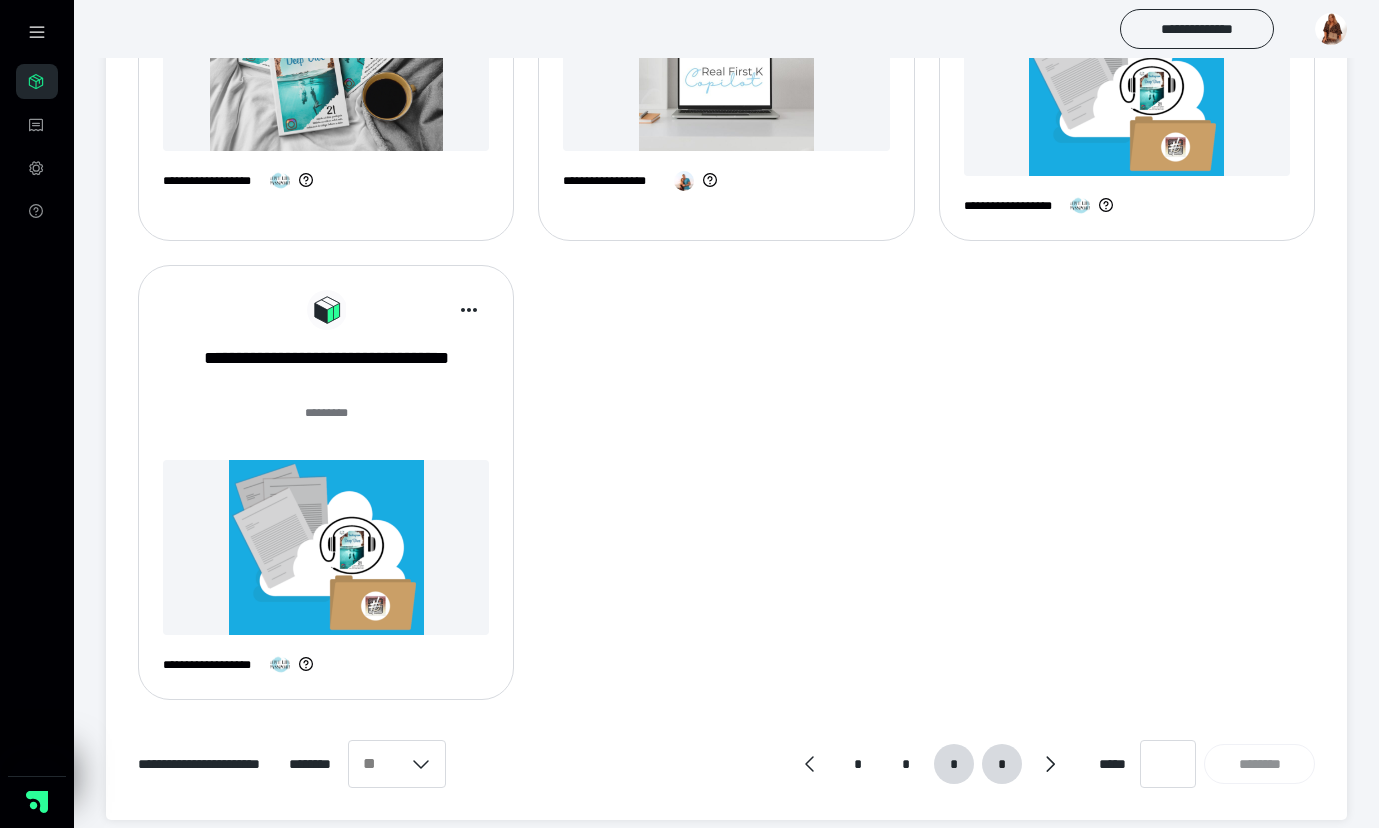 click on "*" at bounding box center (1001, 764) 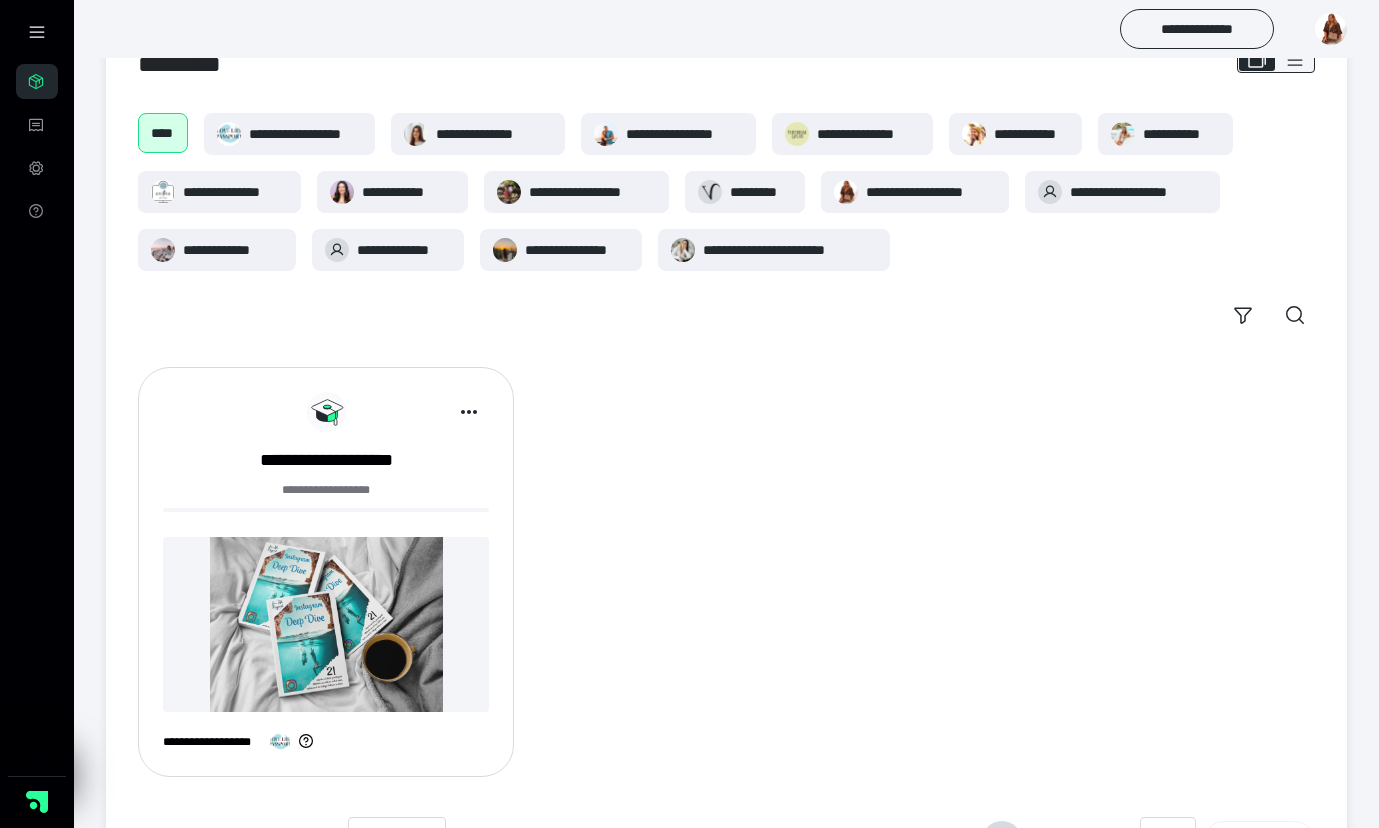 scroll, scrollTop: 158, scrollLeft: 0, axis: vertical 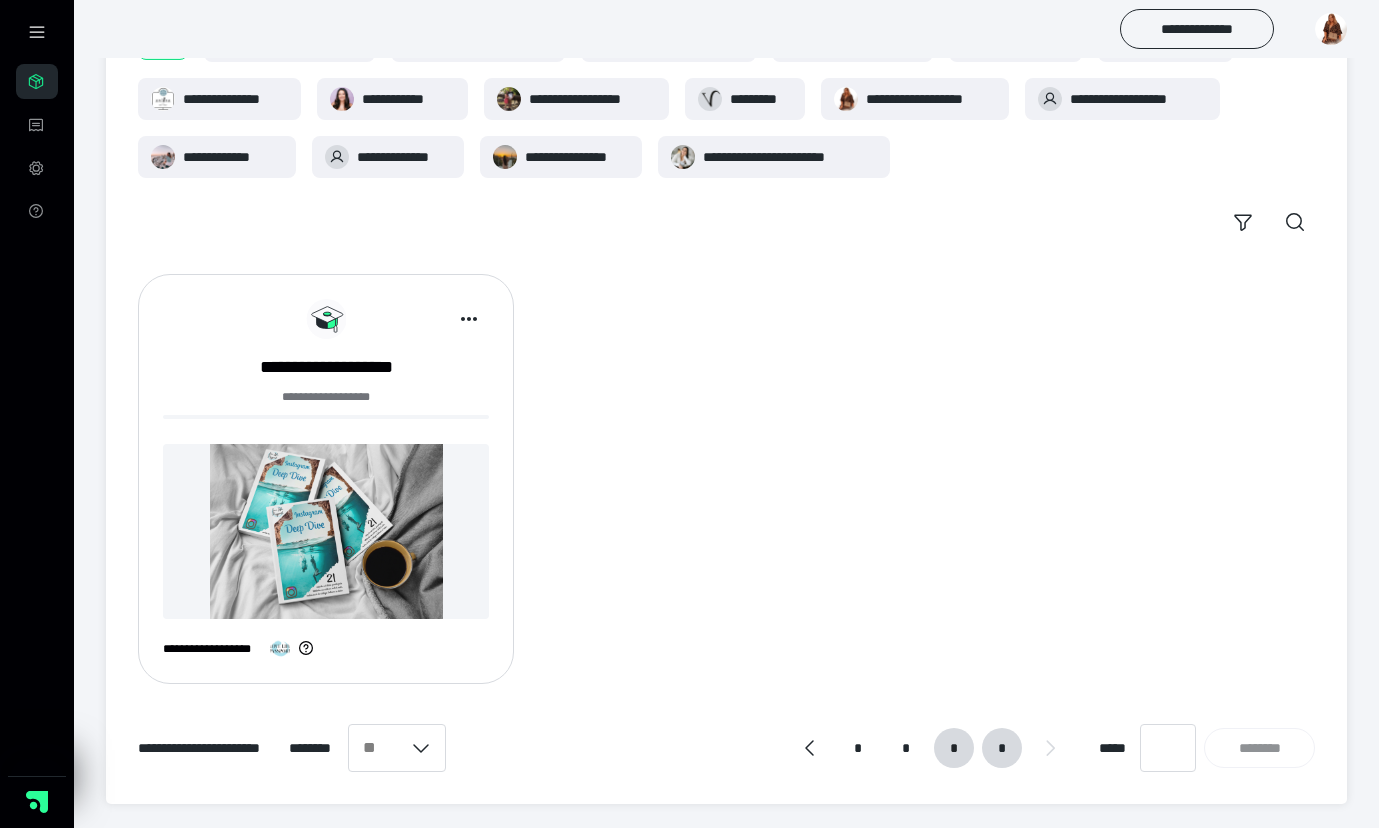 click on "*" at bounding box center (953, 748) 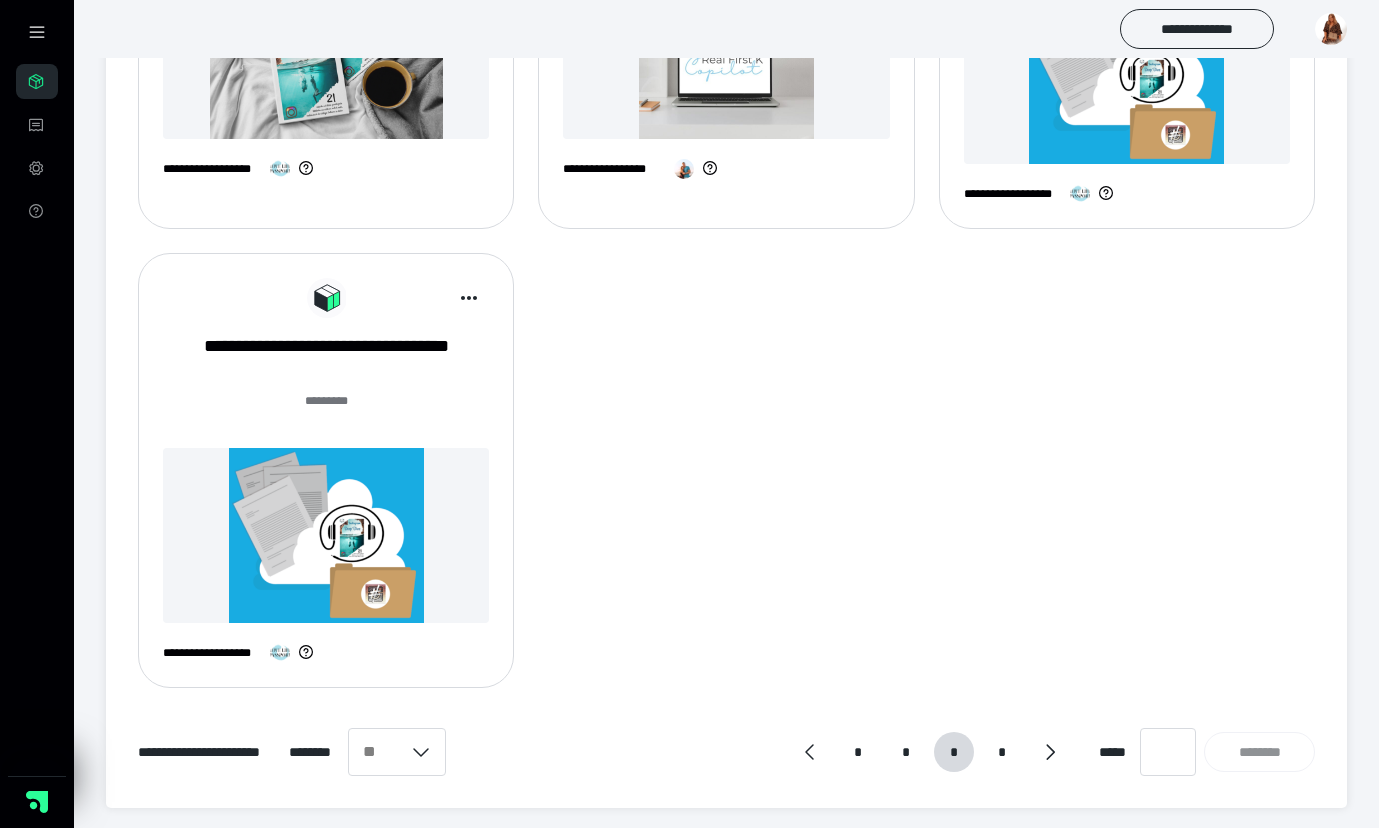 scroll, scrollTop: 1440, scrollLeft: 0, axis: vertical 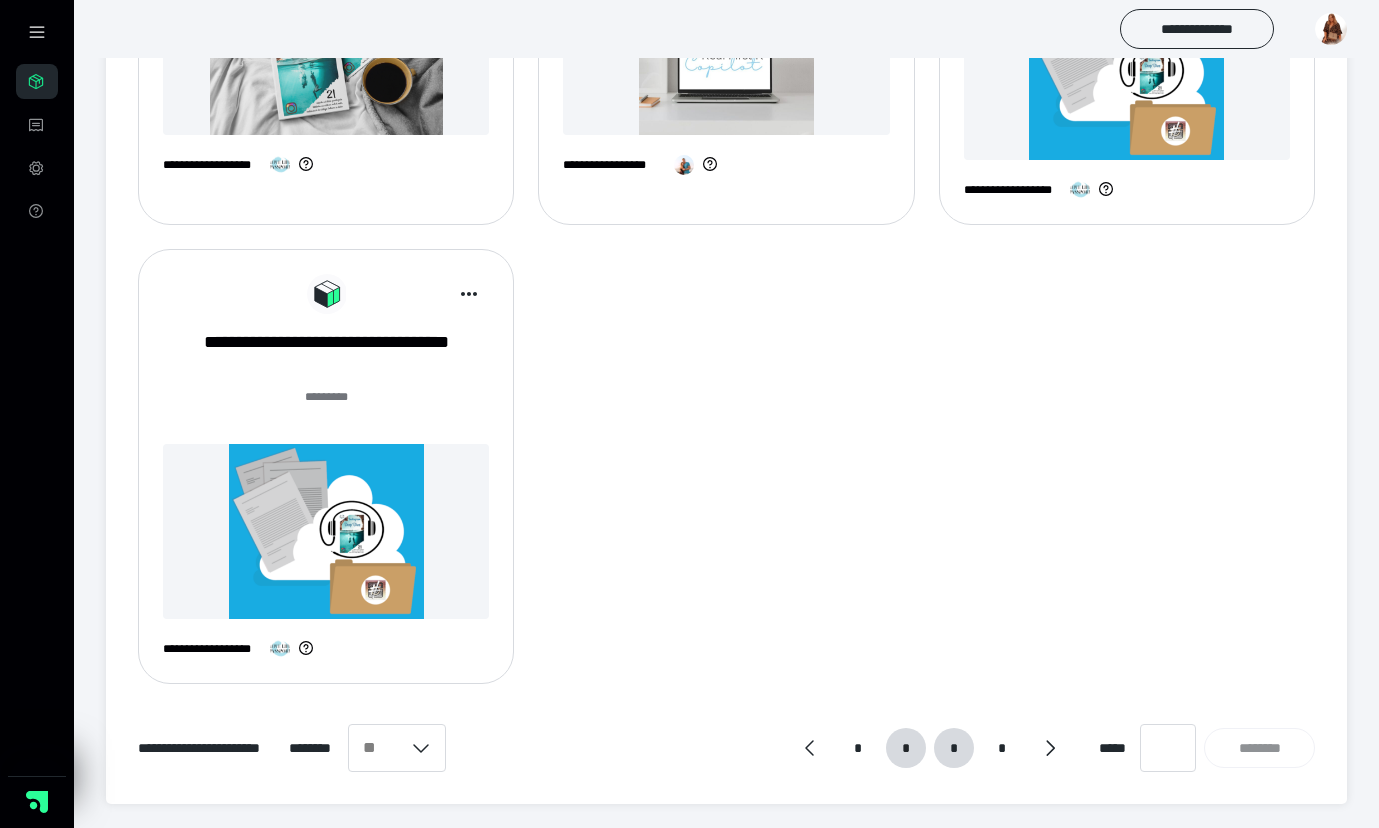 click on "*" at bounding box center (906, 748) 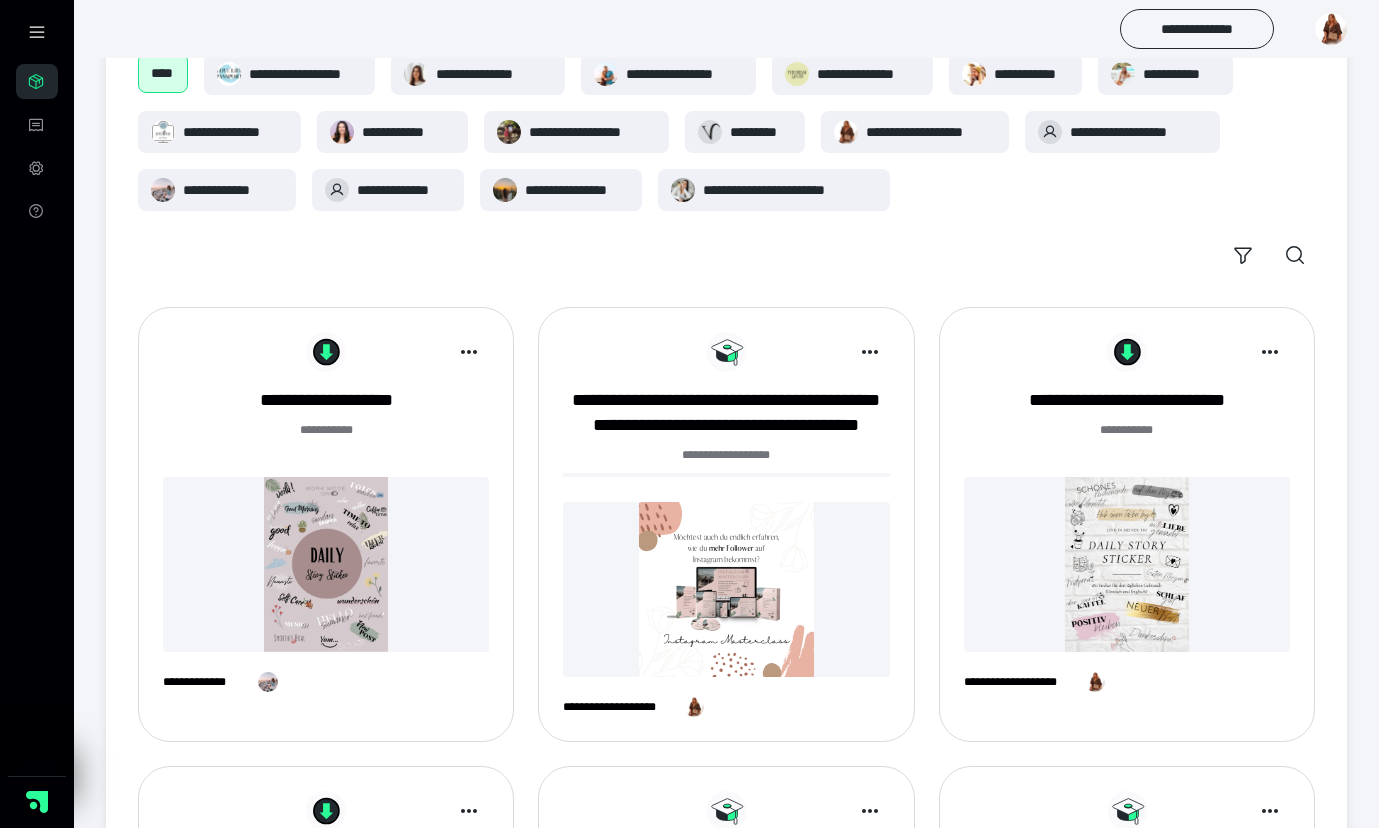 scroll, scrollTop: 1535, scrollLeft: 0, axis: vertical 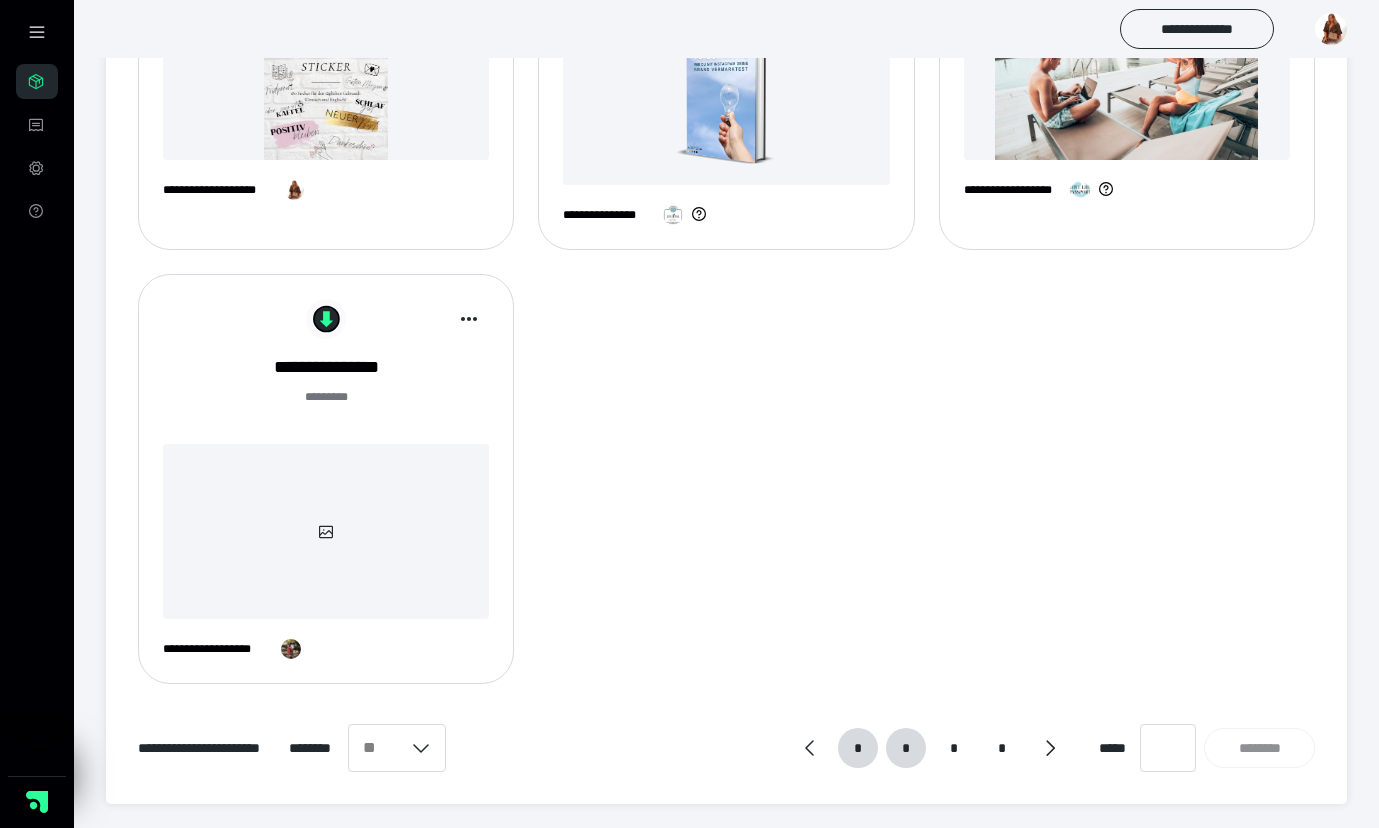 click on "*" at bounding box center [858, 748] 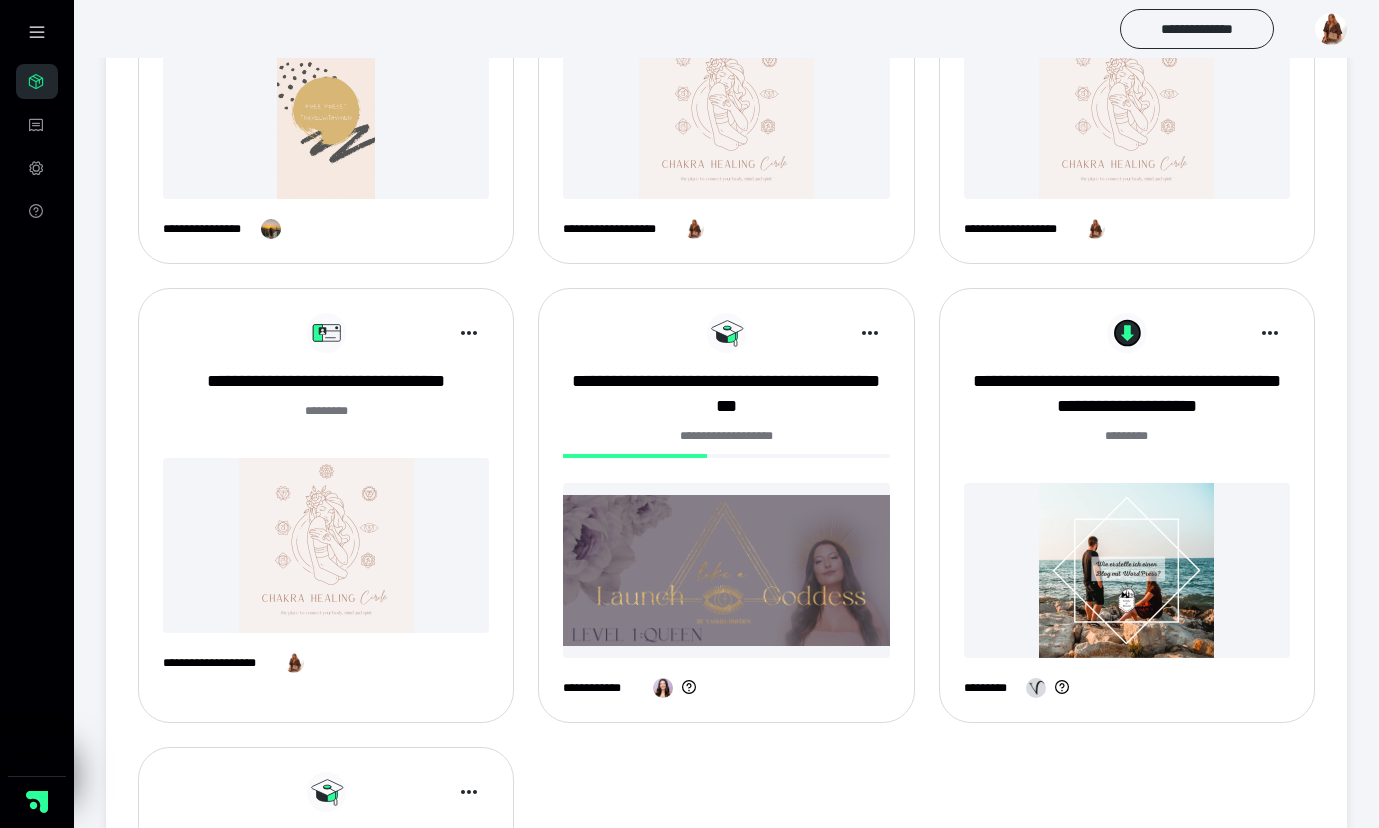 scroll, scrollTop: 1218, scrollLeft: 0, axis: vertical 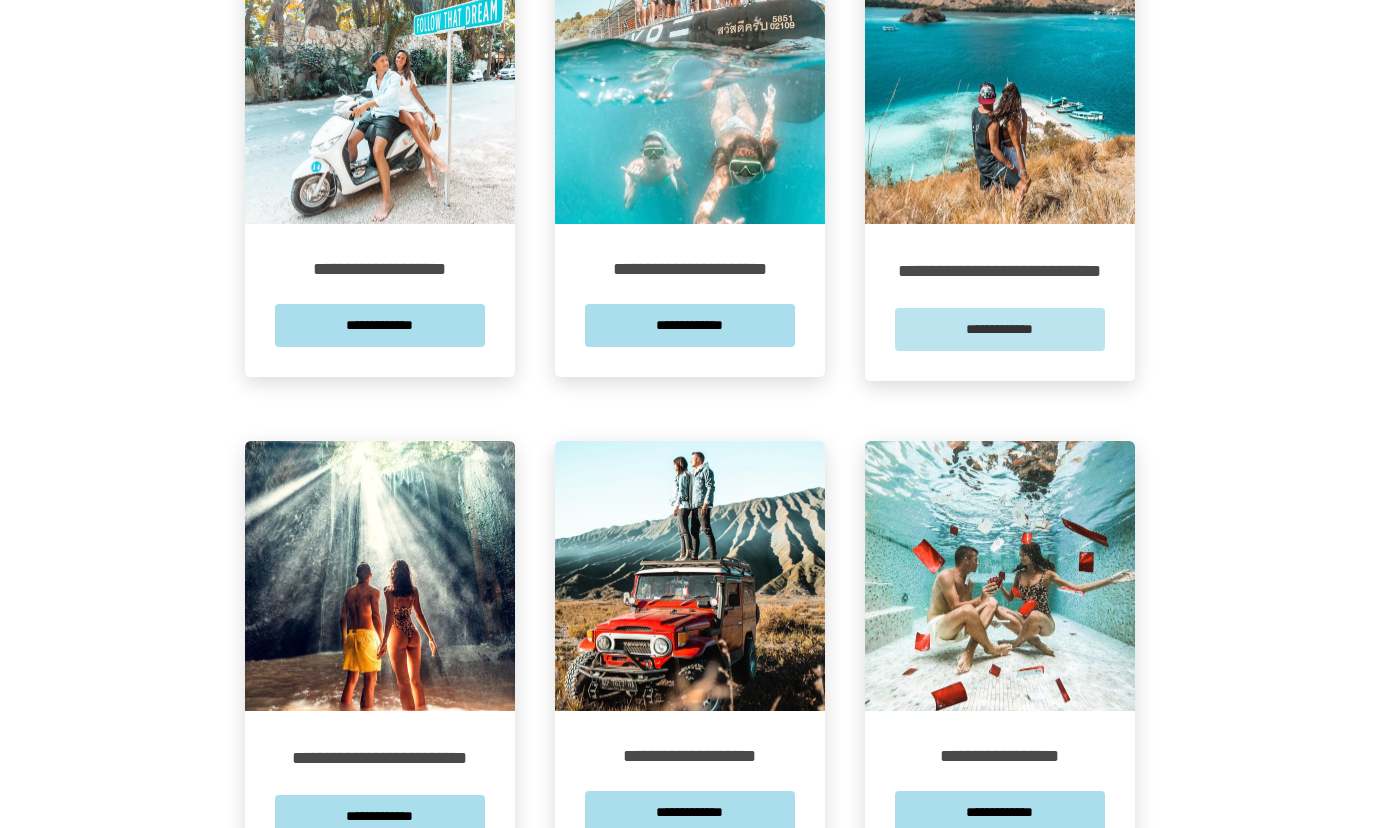 click on "**********" at bounding box center [1000, 329] 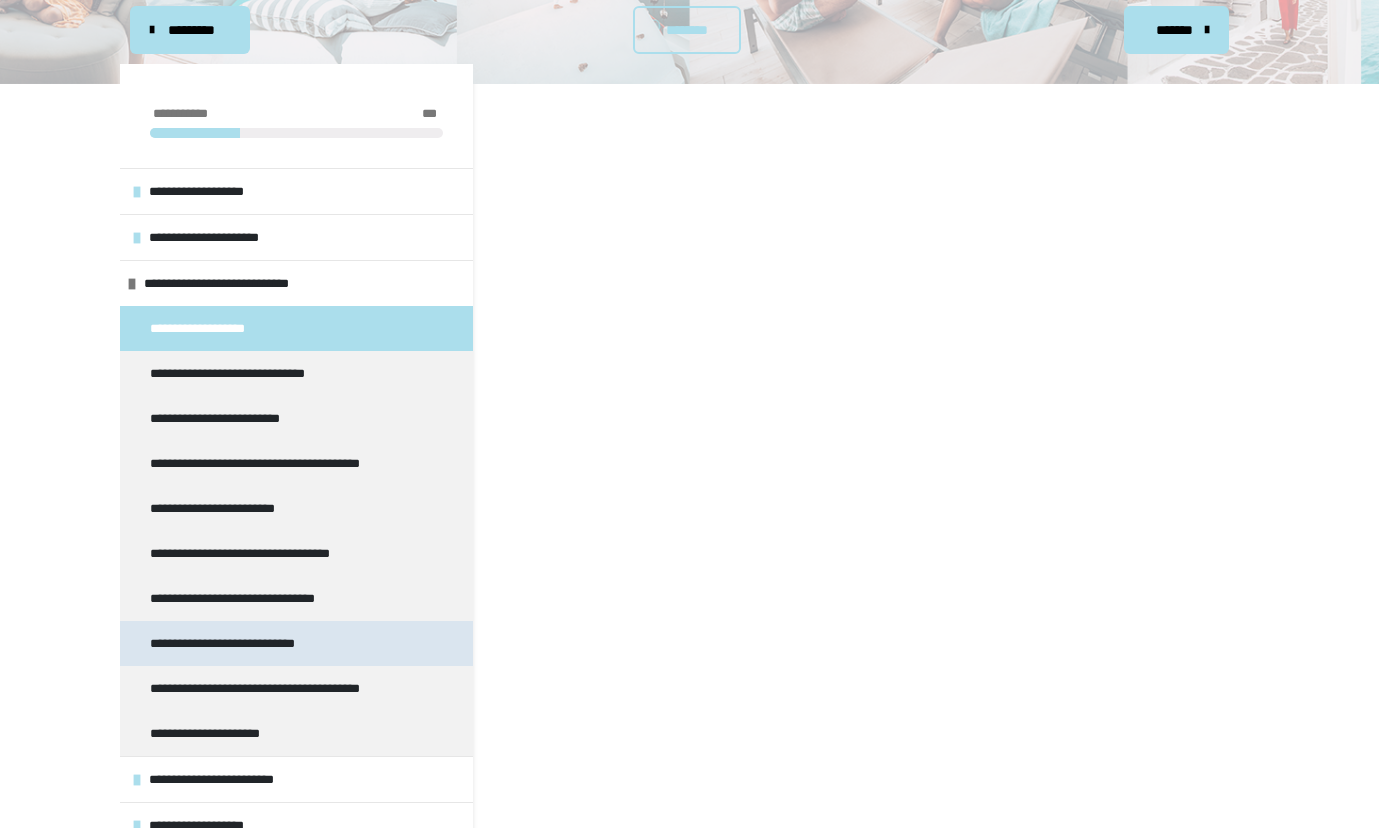 scroll, scrollTop: 467, scrollLeft: 0, axis: vertical 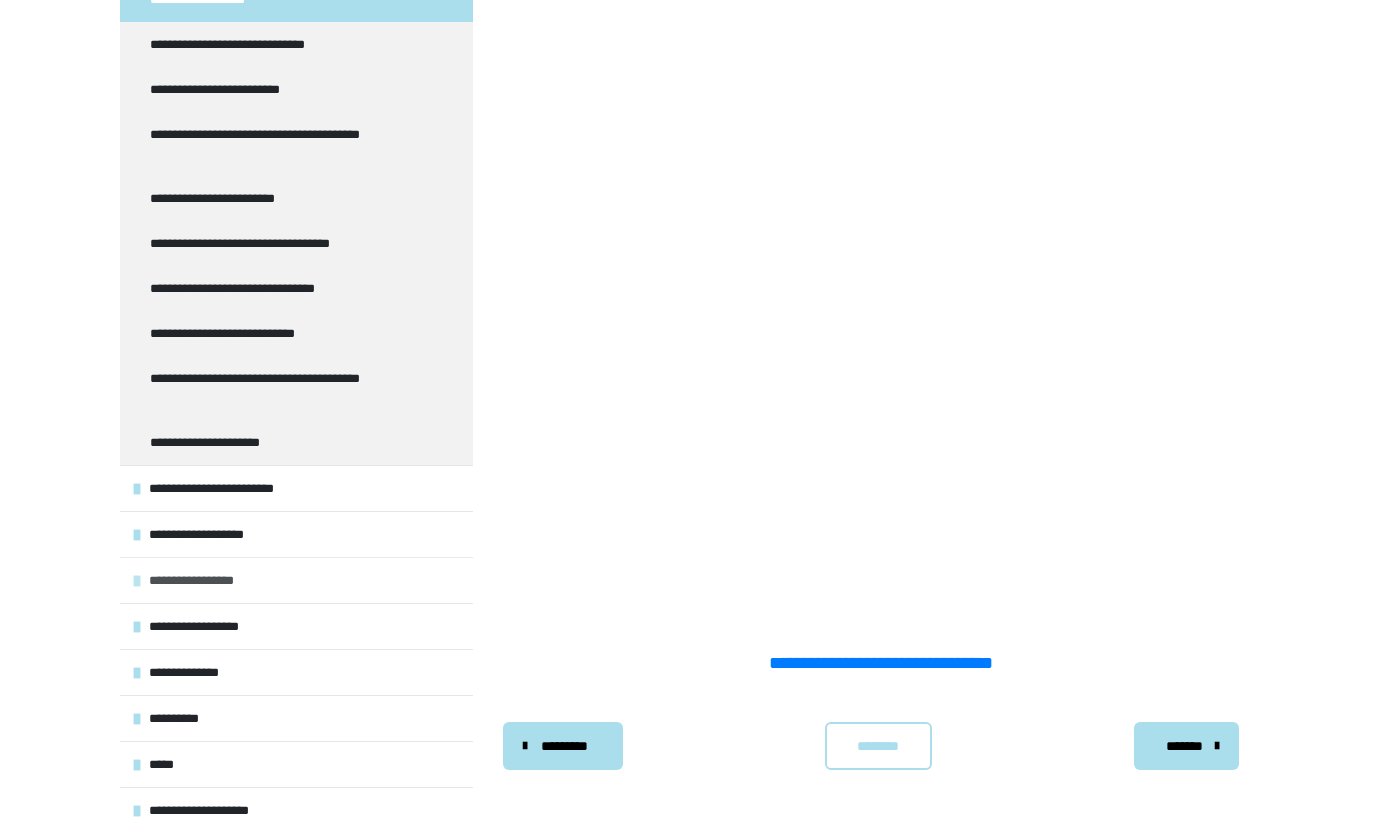 click on "**********" at bounding box center (202, 580) 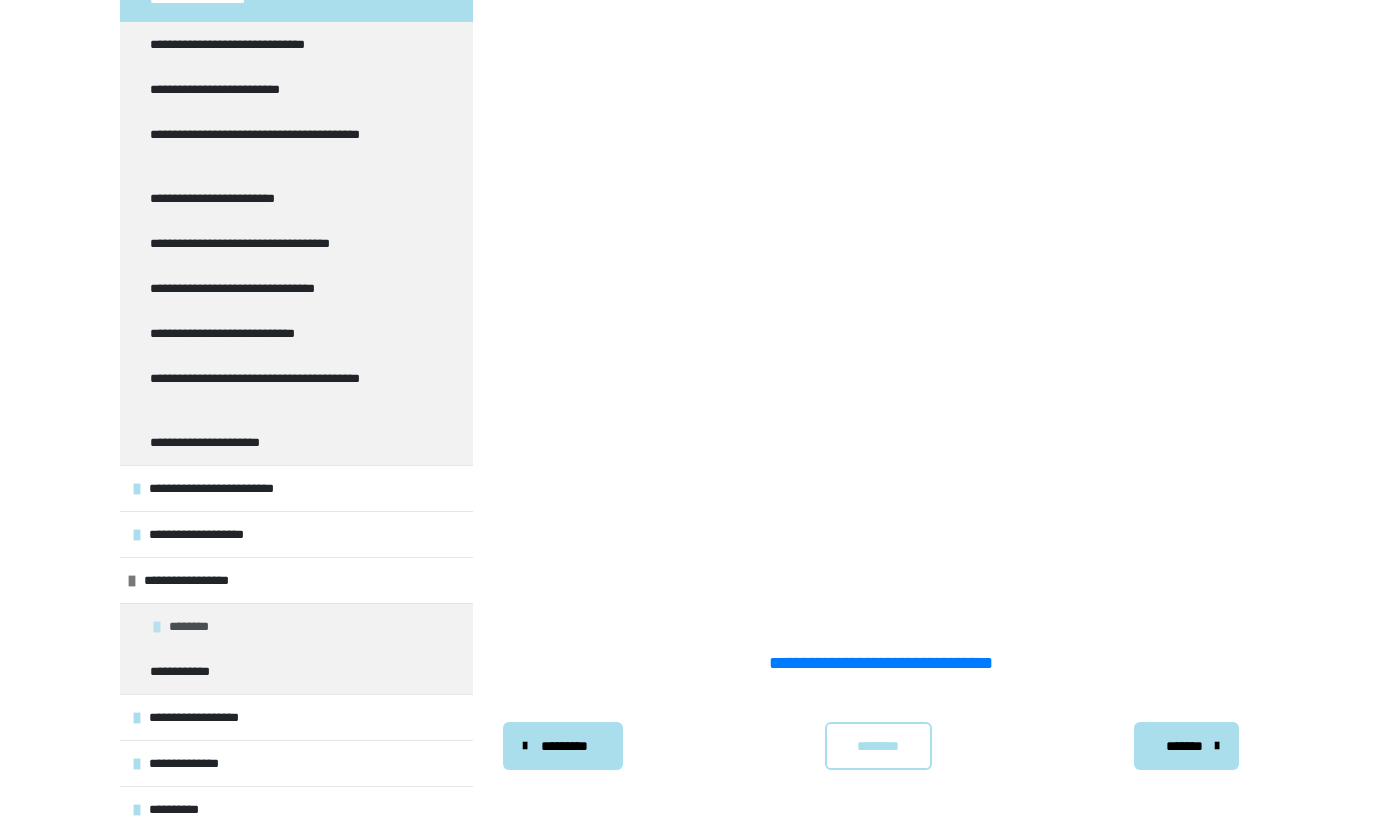 click on "********" at bounding box center (198, 626) 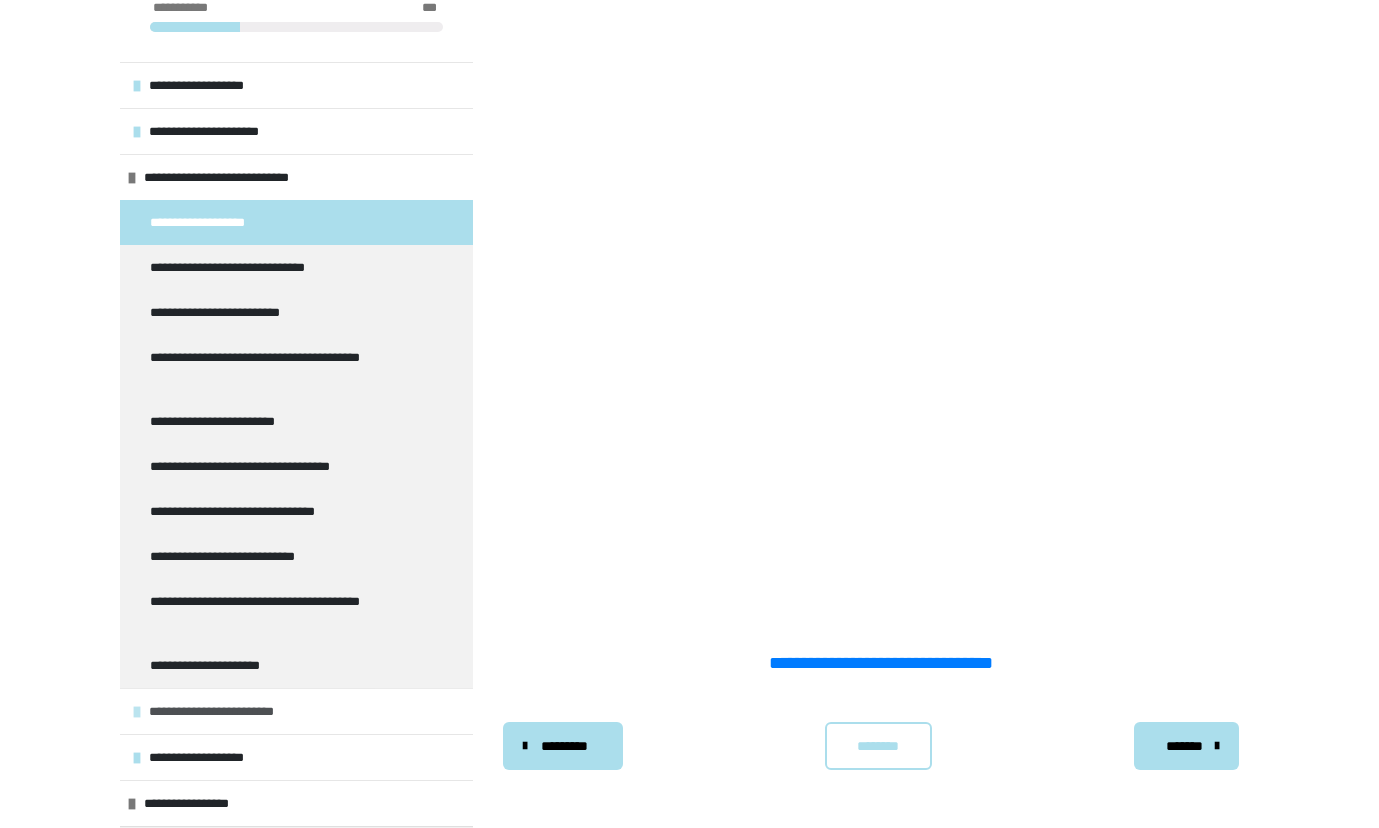 scroll, scrollTop: 106, scrollLeft: 0, axis: vertical 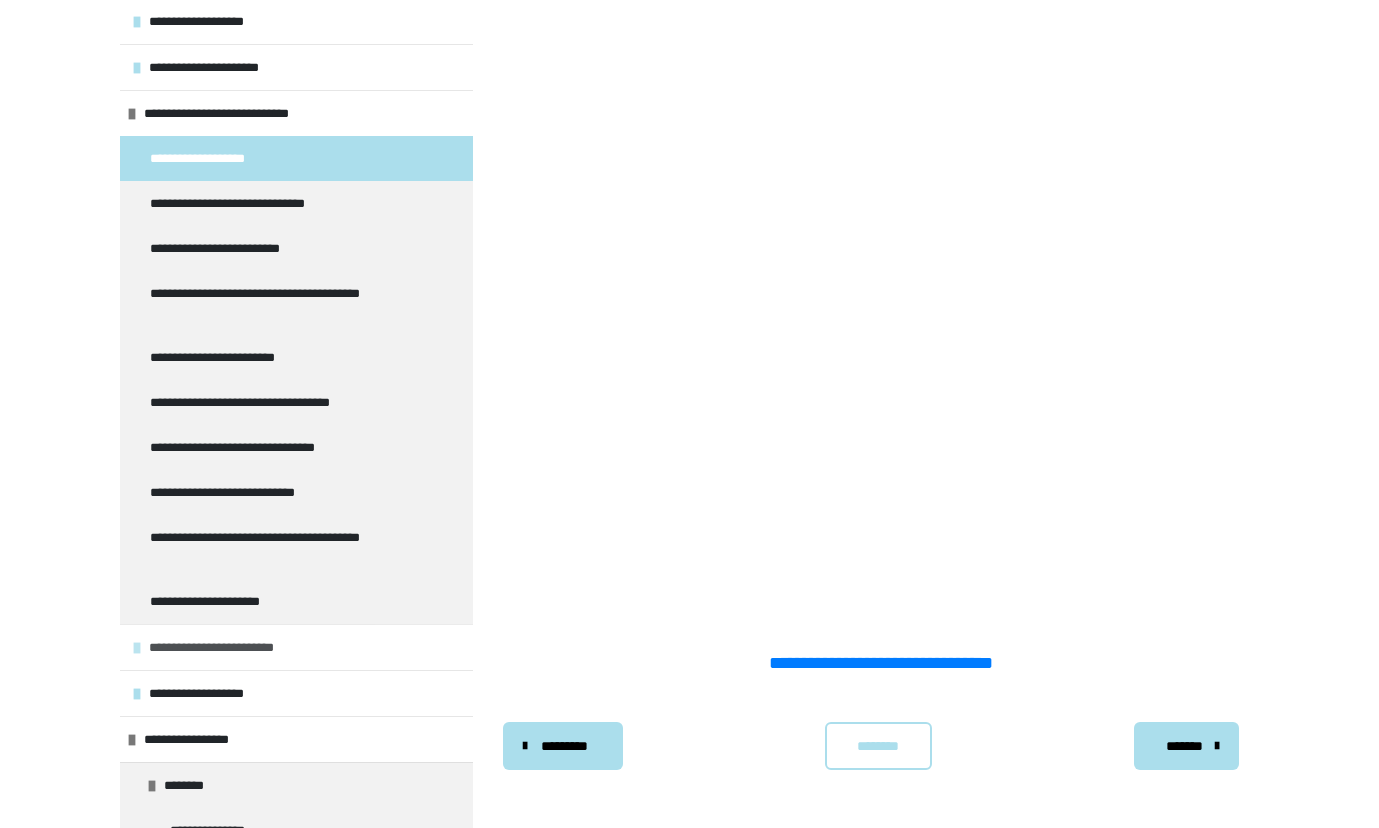 click on "**********" at bounding box center [228, 647] 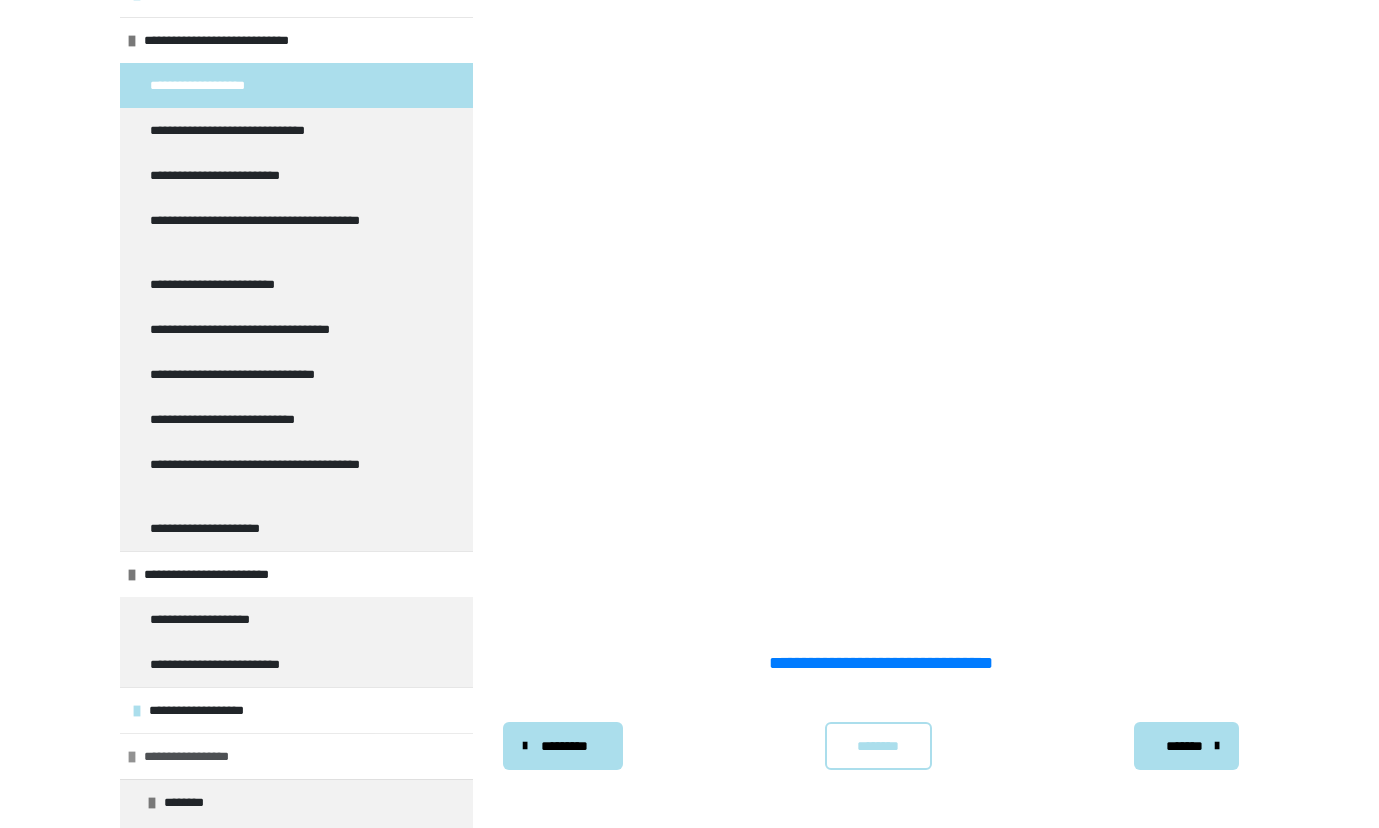 scroll, scrollTop: 245, scrollLeft: 0, axis: vertical 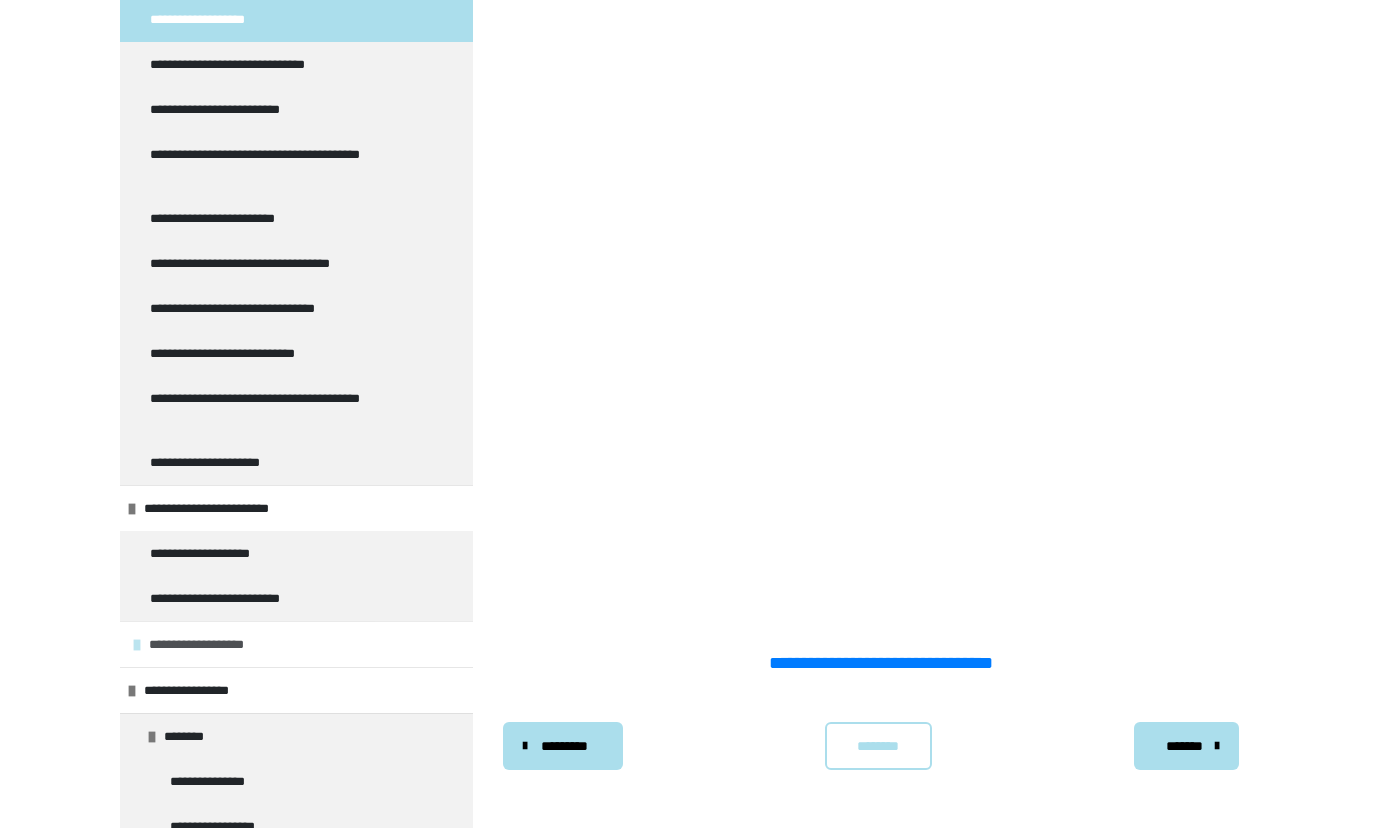 click on "**********" at bounding box center (210, 644) 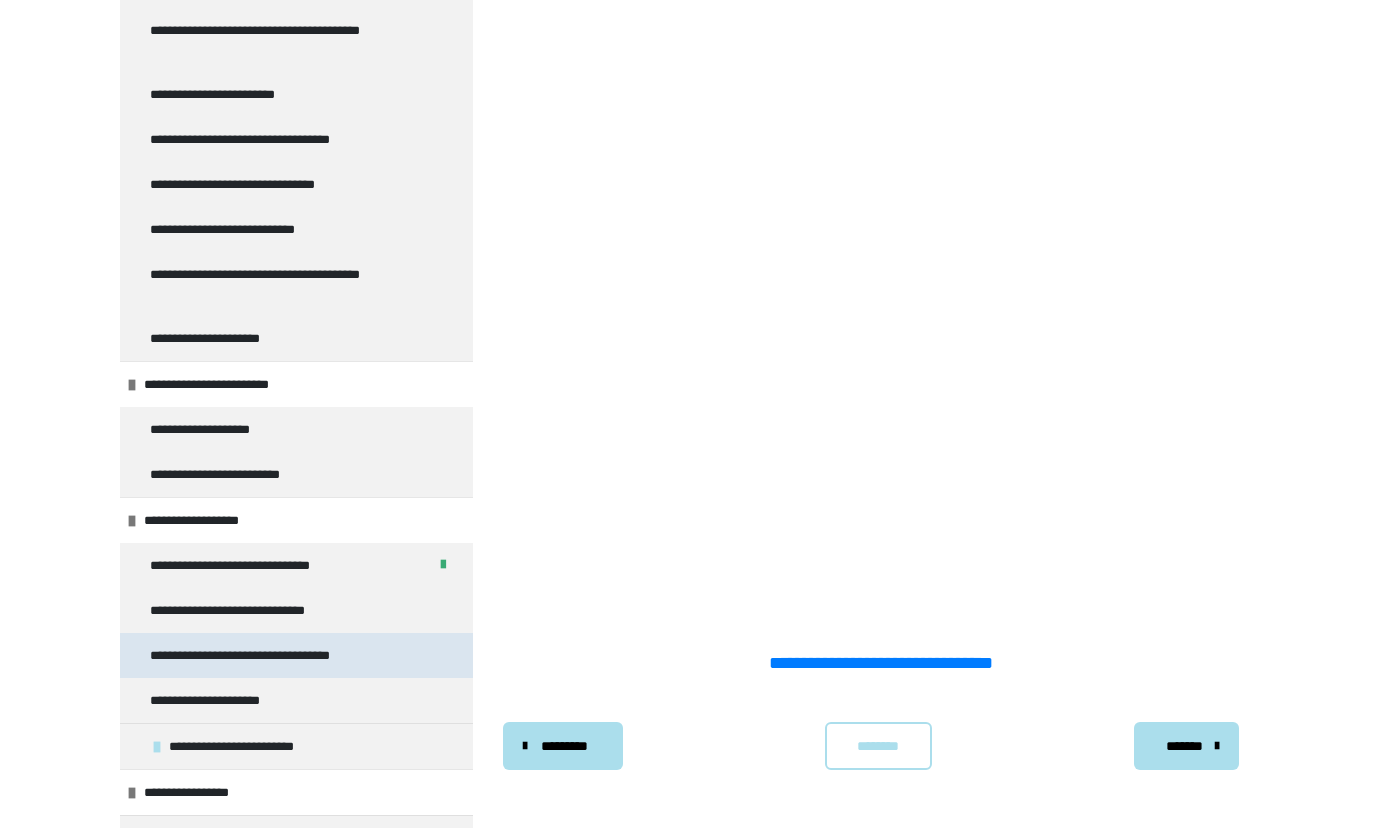 scroll, scrollTop: 444, scrollLeft: 0, axis: vertical 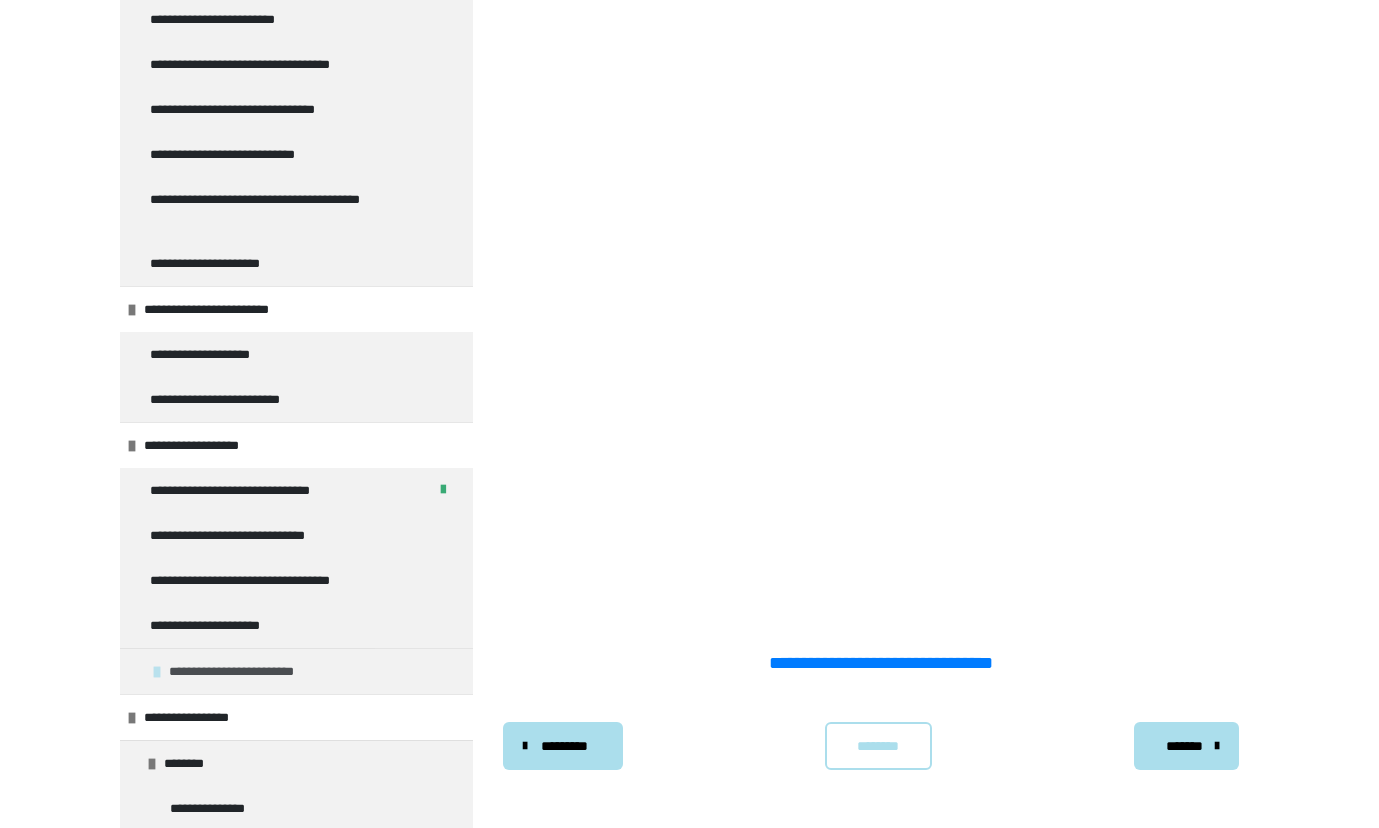 click on "**********" at bounding box center (269, 671) 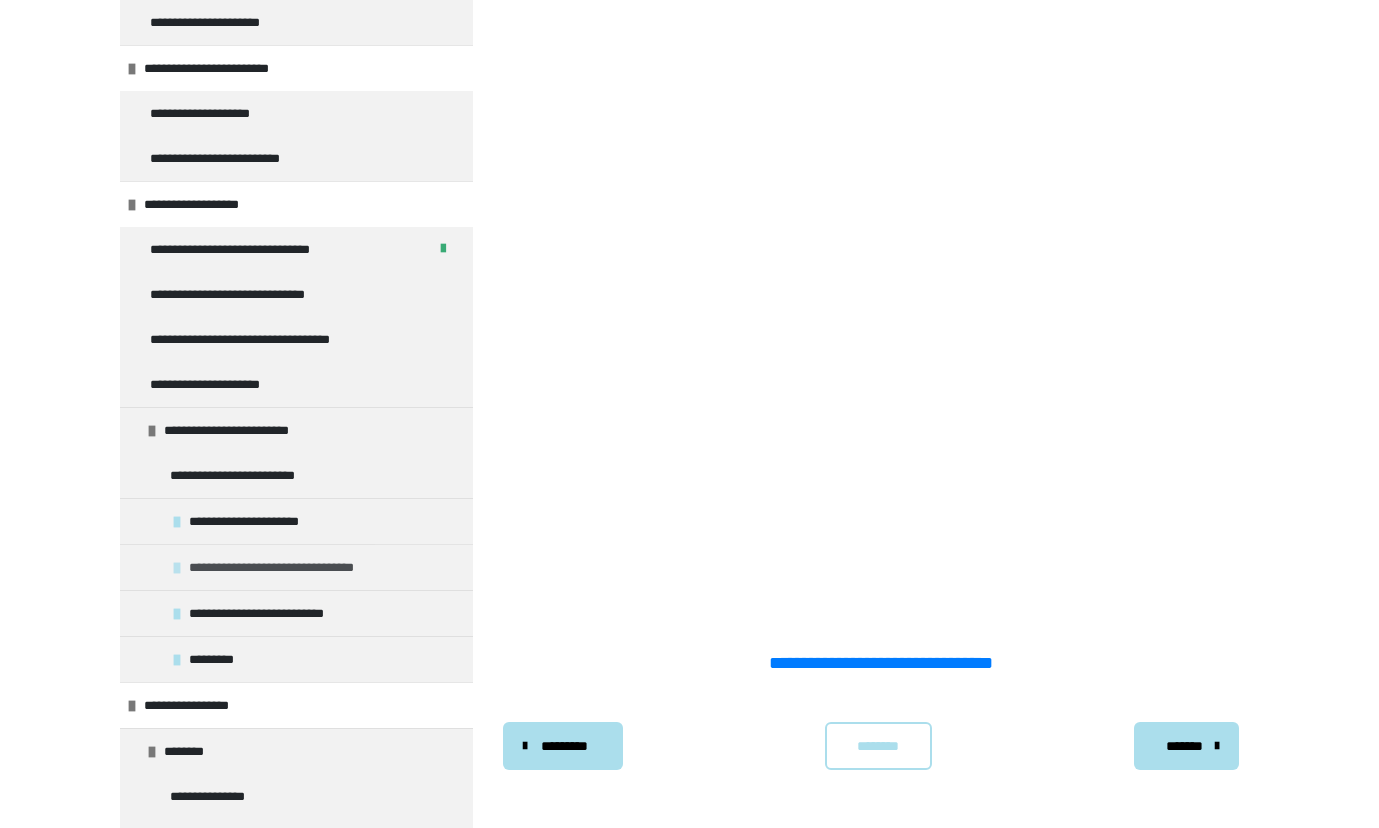 scroll, scrollTop: 991, scrollLeft: 0, axis: vertical 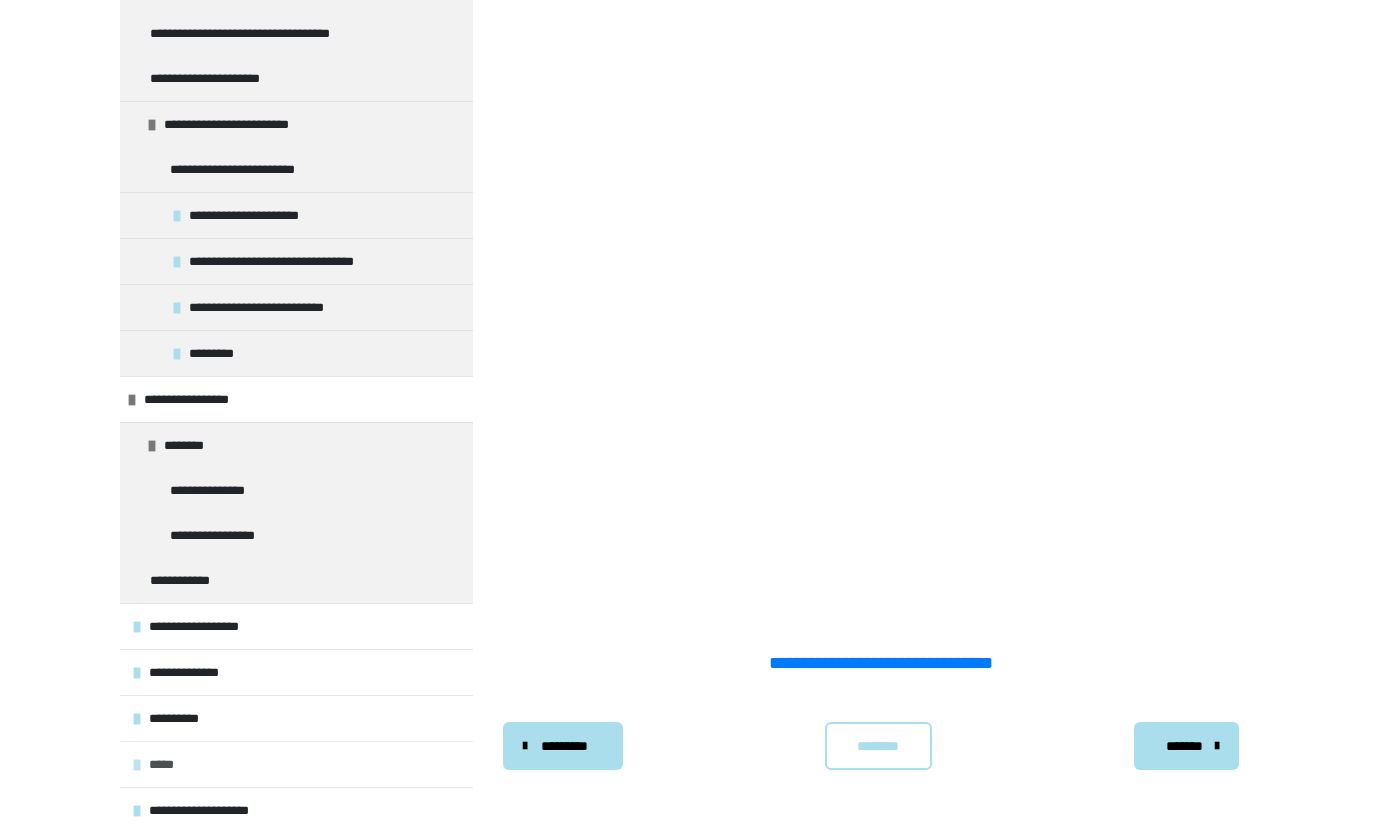 click on "*****" at bounding box center (168, 764) 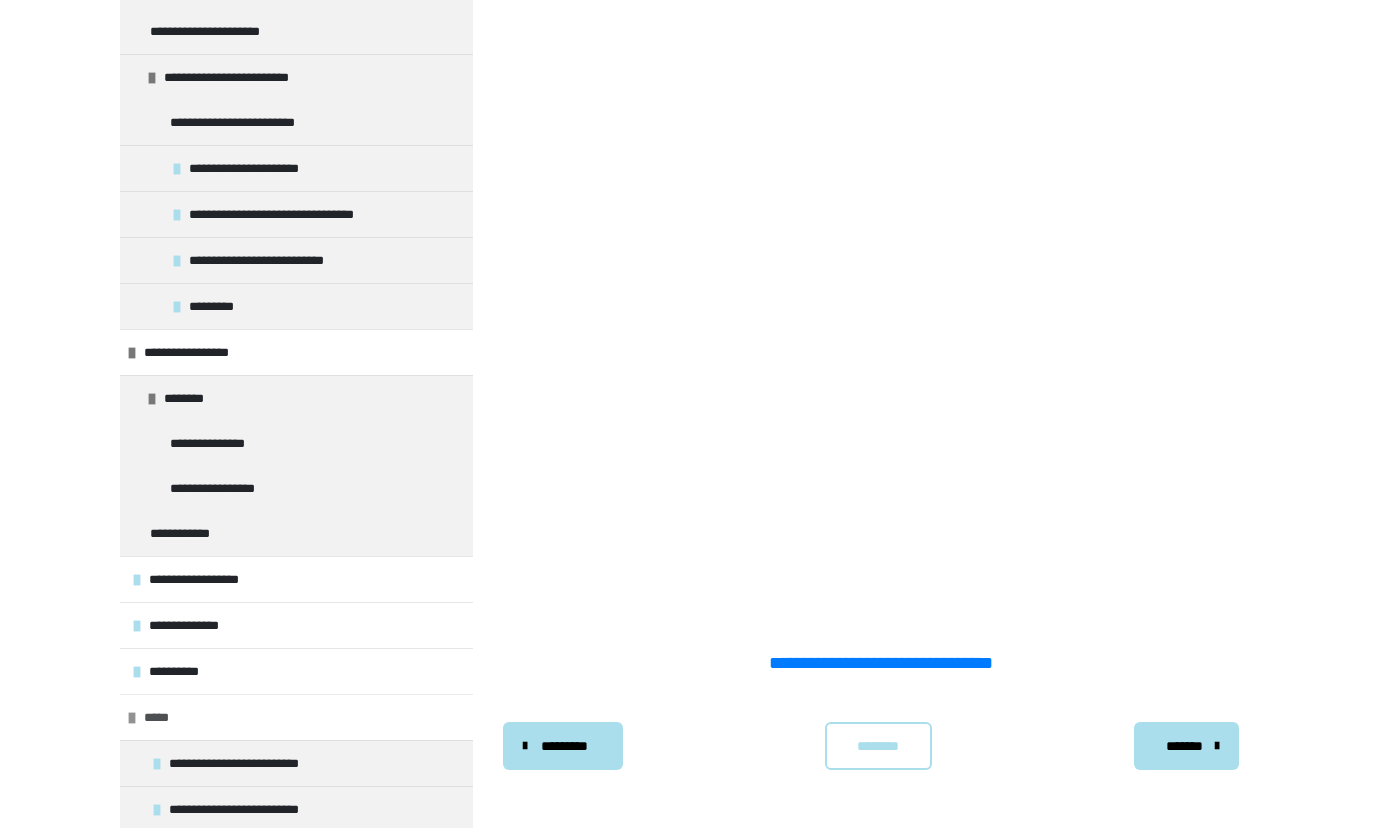 scroll, scrollTop: 1128, scrollLeft: 0, axis: vertical 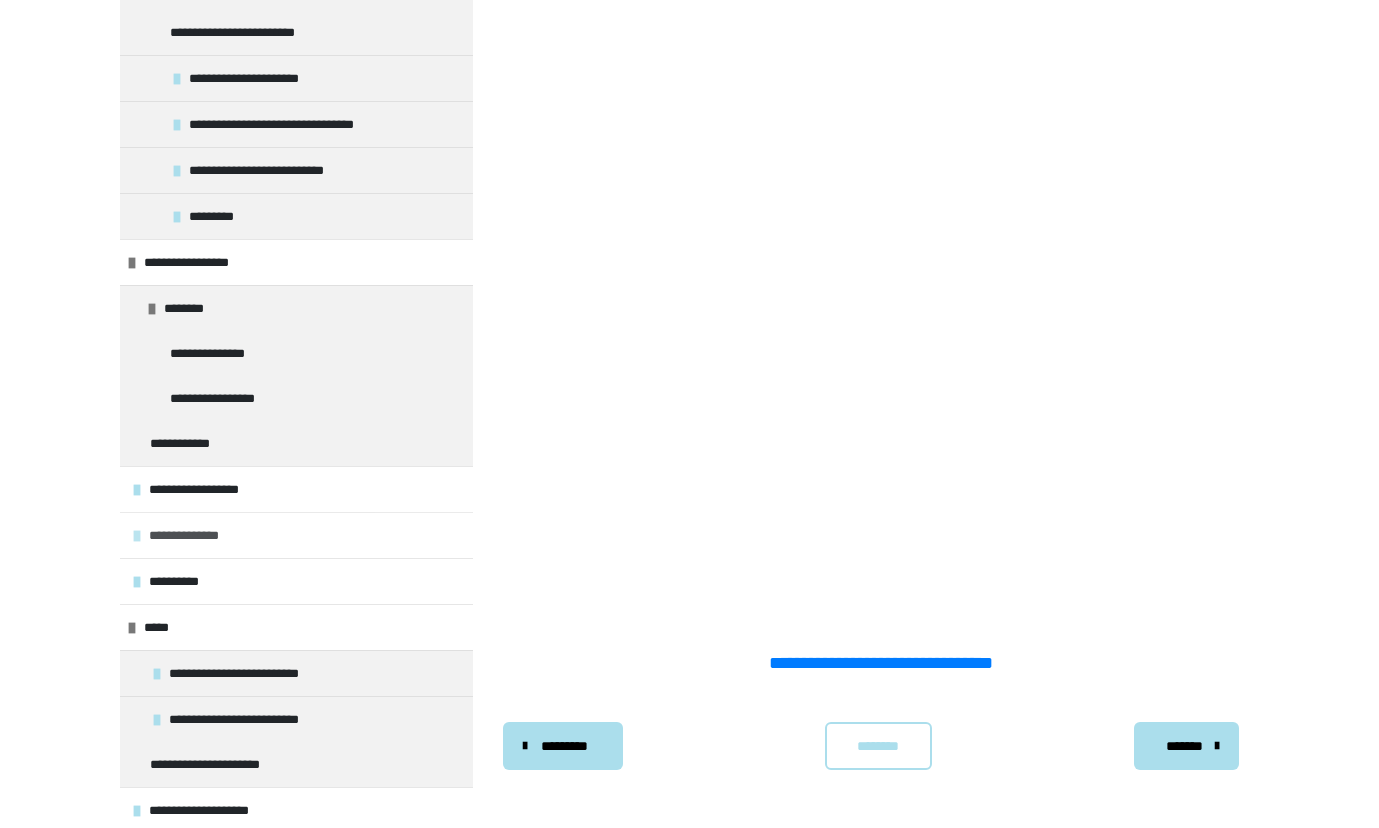 click on "**********" at bounding box center (192, 535) 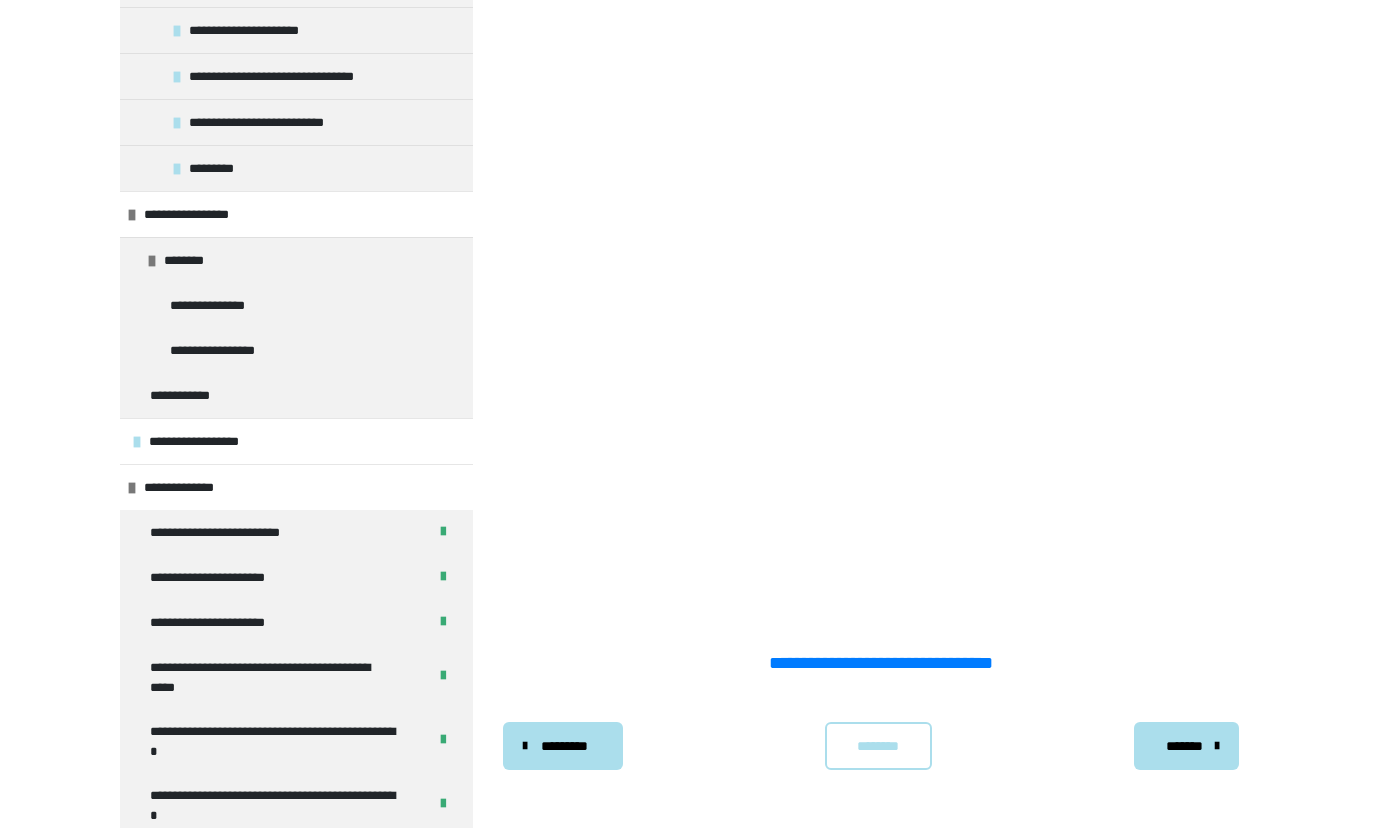 scroll, scrollTop: 0, scrollLeft: 0, axis: both 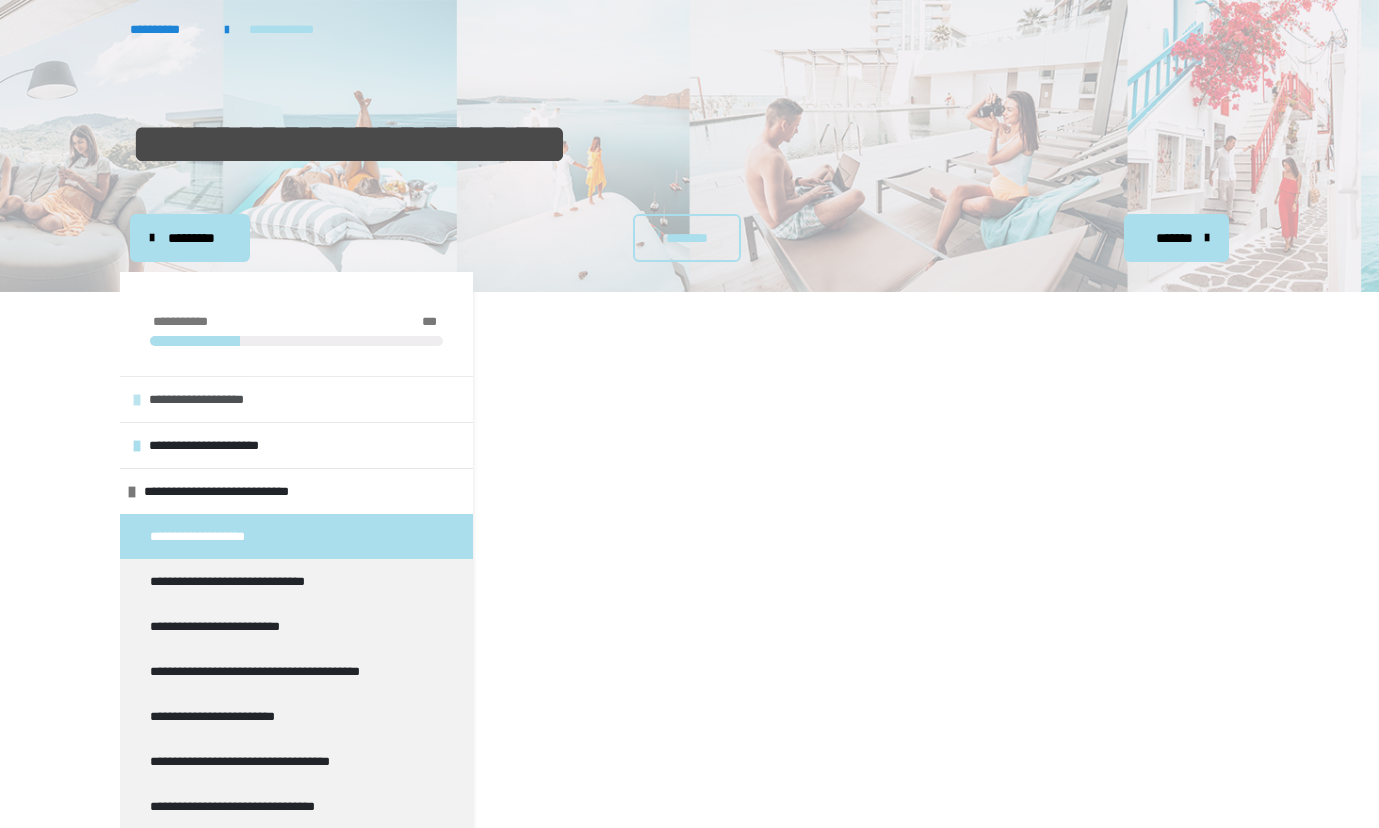 click on "**********" at bounding box center (213, 399) 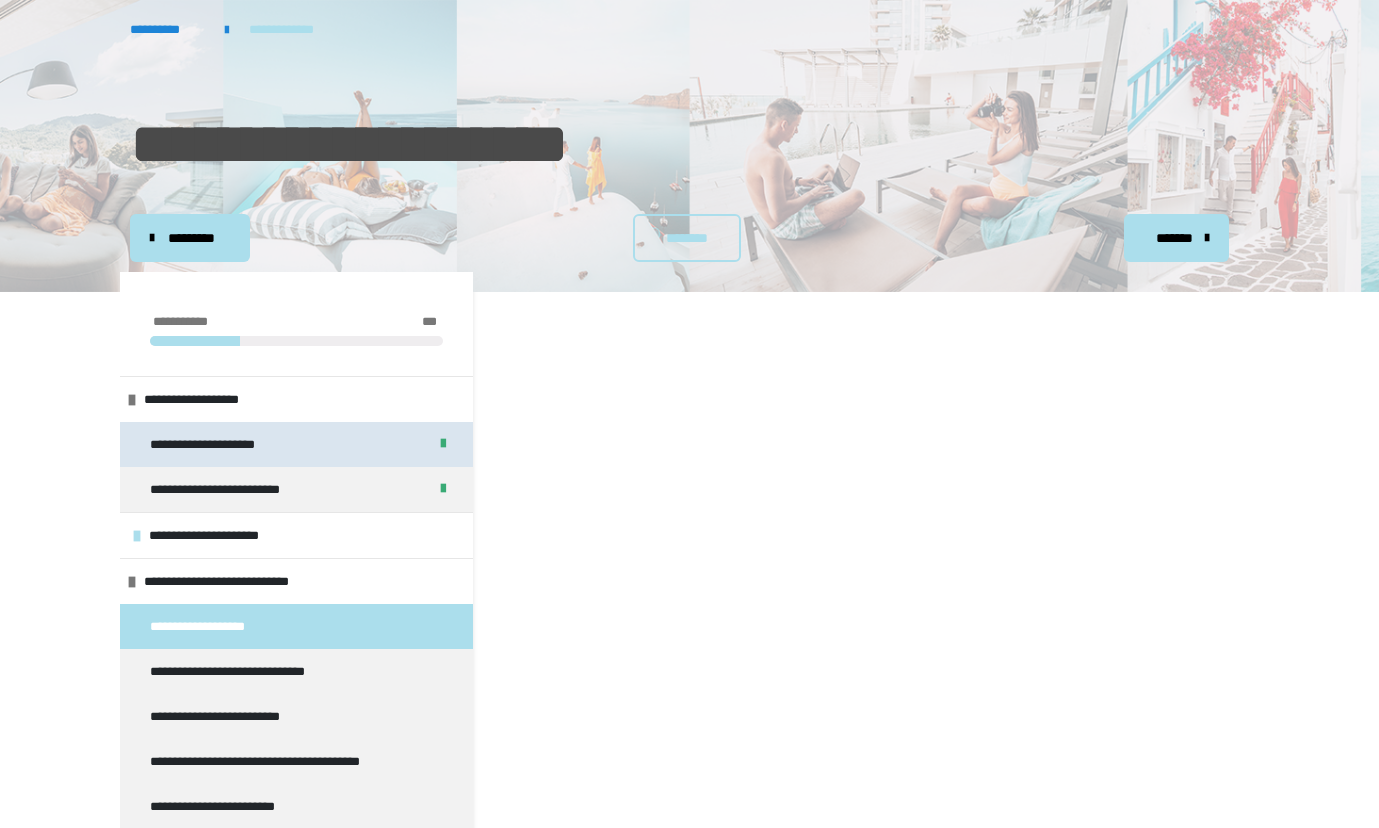 click on "**********" at bounding box center (219, 444) 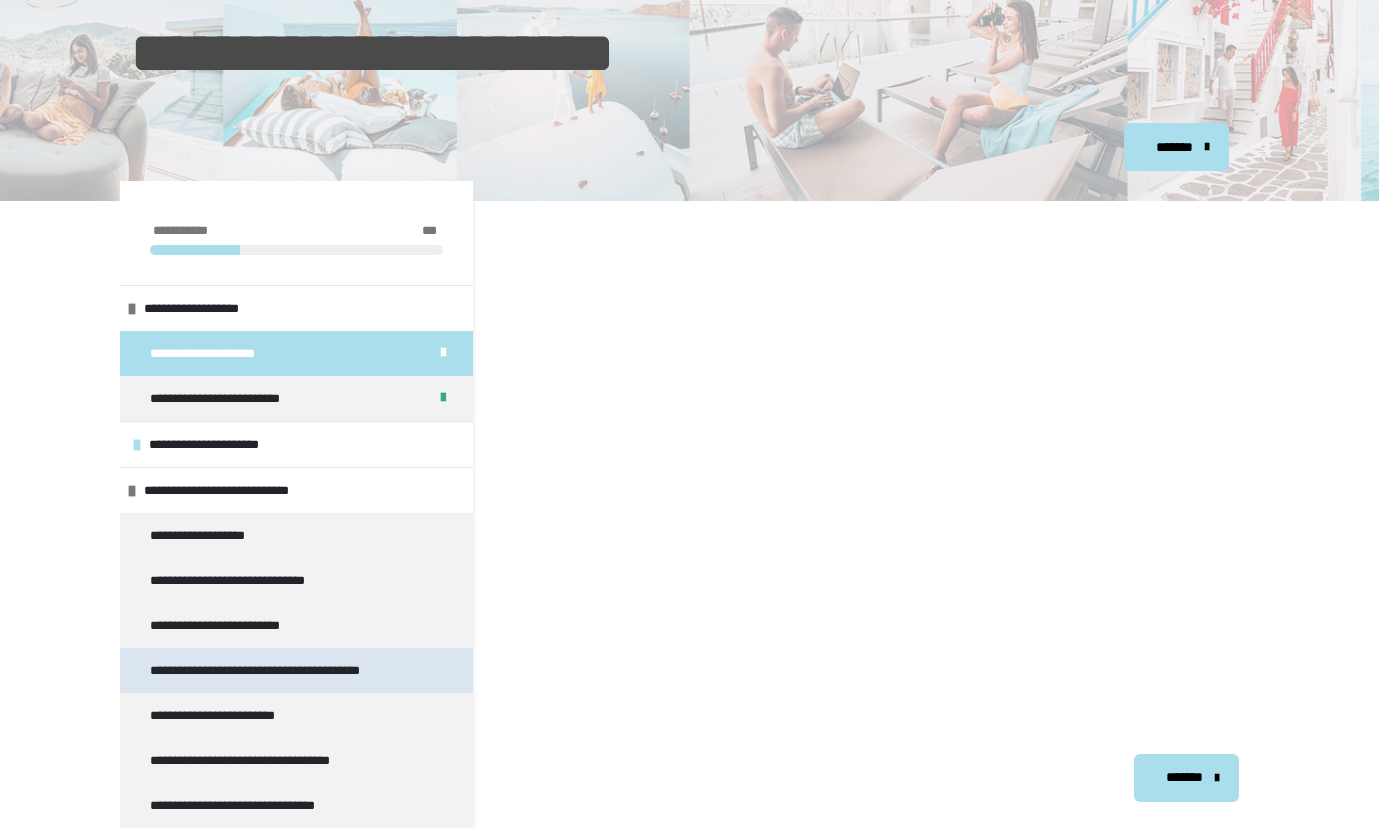scroll, scrollTop: 308, scrollLeft: 0, axis: vertical 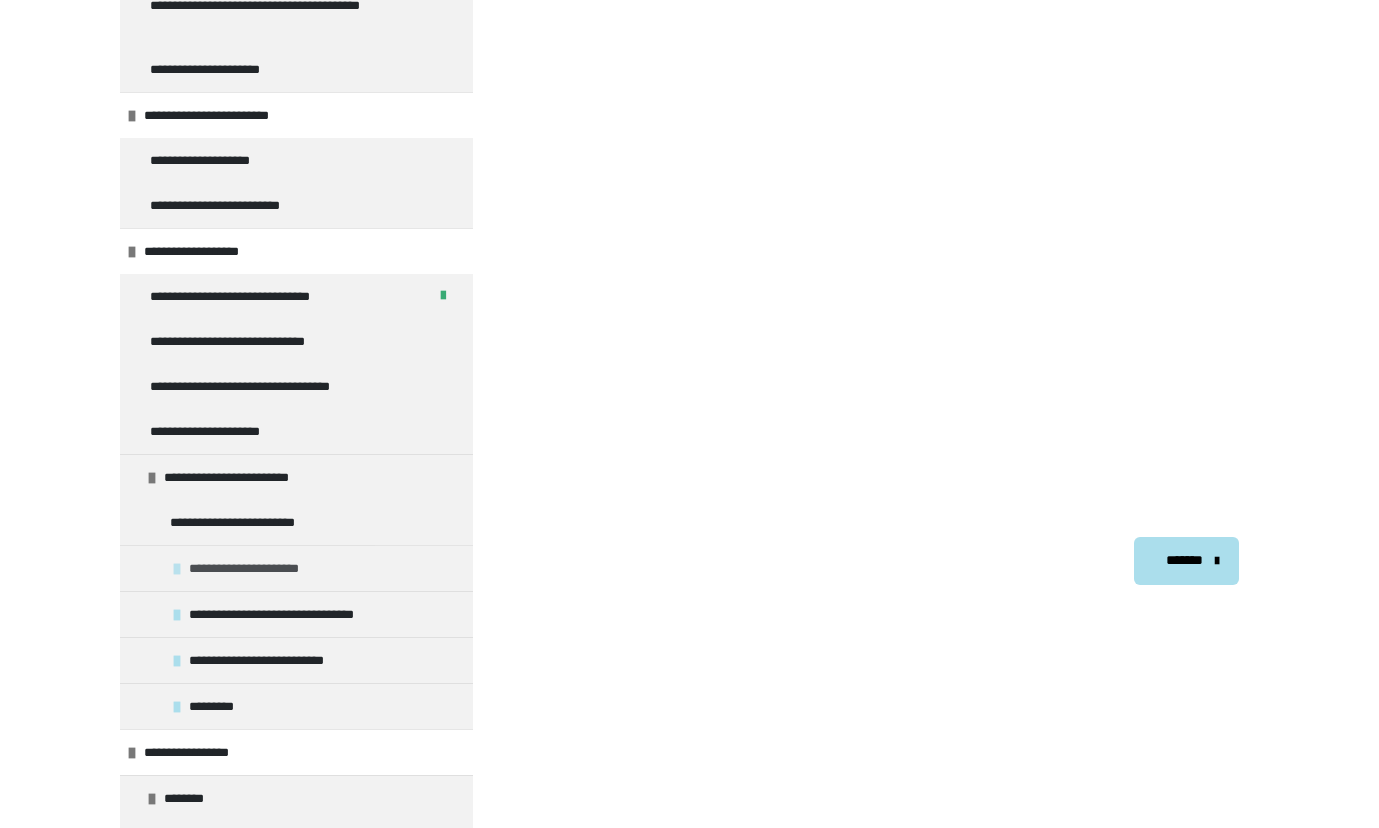 click on "**********" at bounding box center (261, 568) 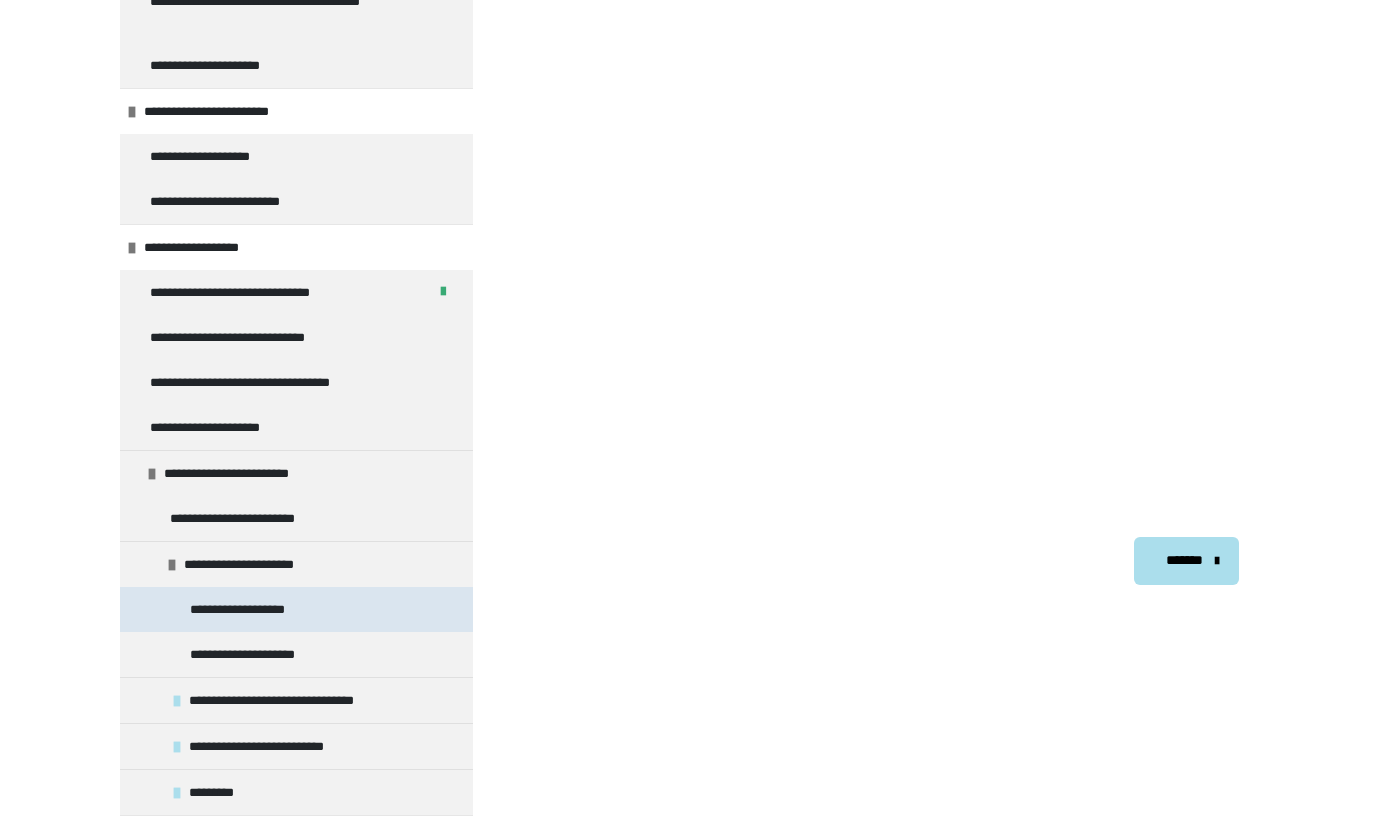 scroll, scrollTop: 736, scrollLeft: 0, axis: vertical 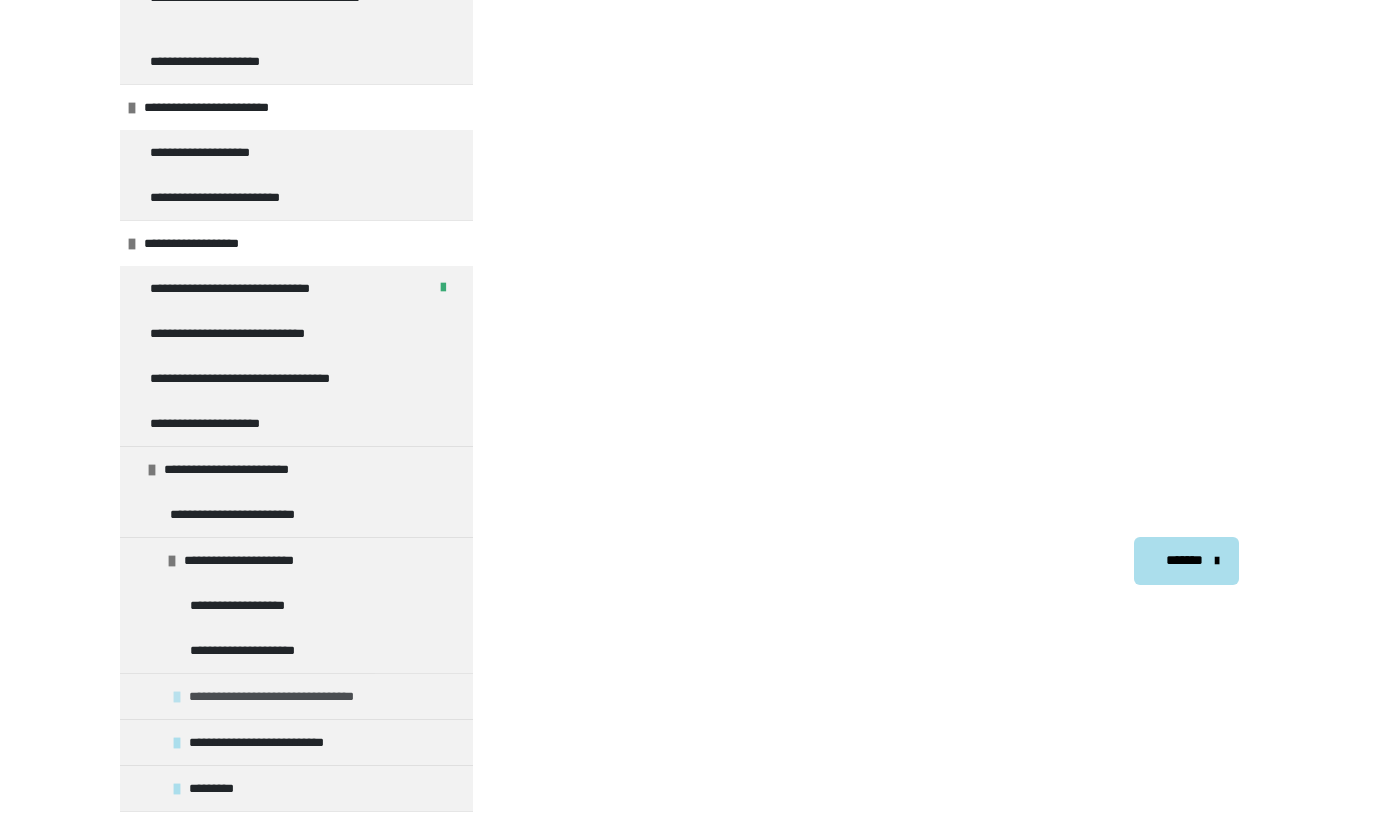 click at bounding box center [177, 697] 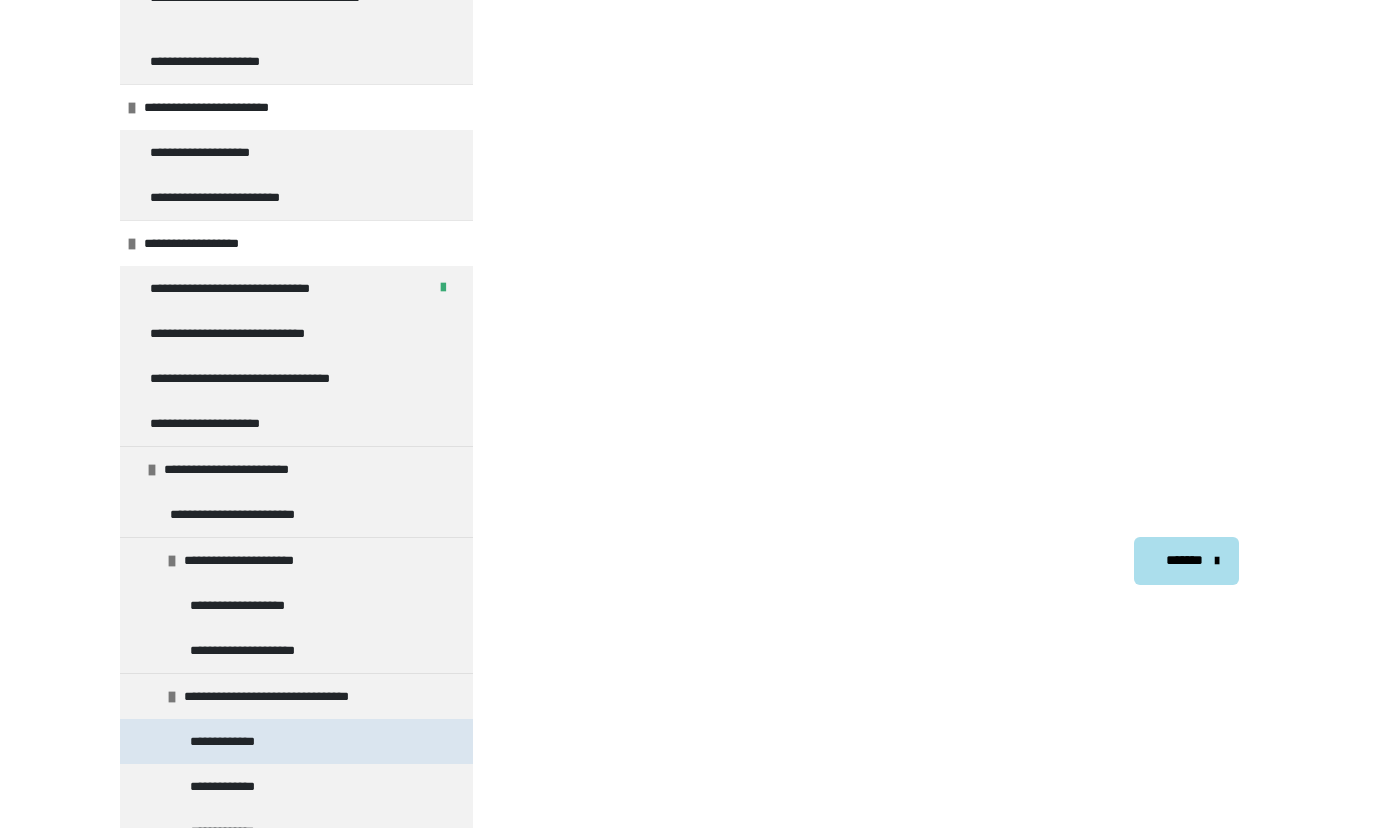 scroll, scrollTop: 772, scrollLeft: 0, axis: vertical 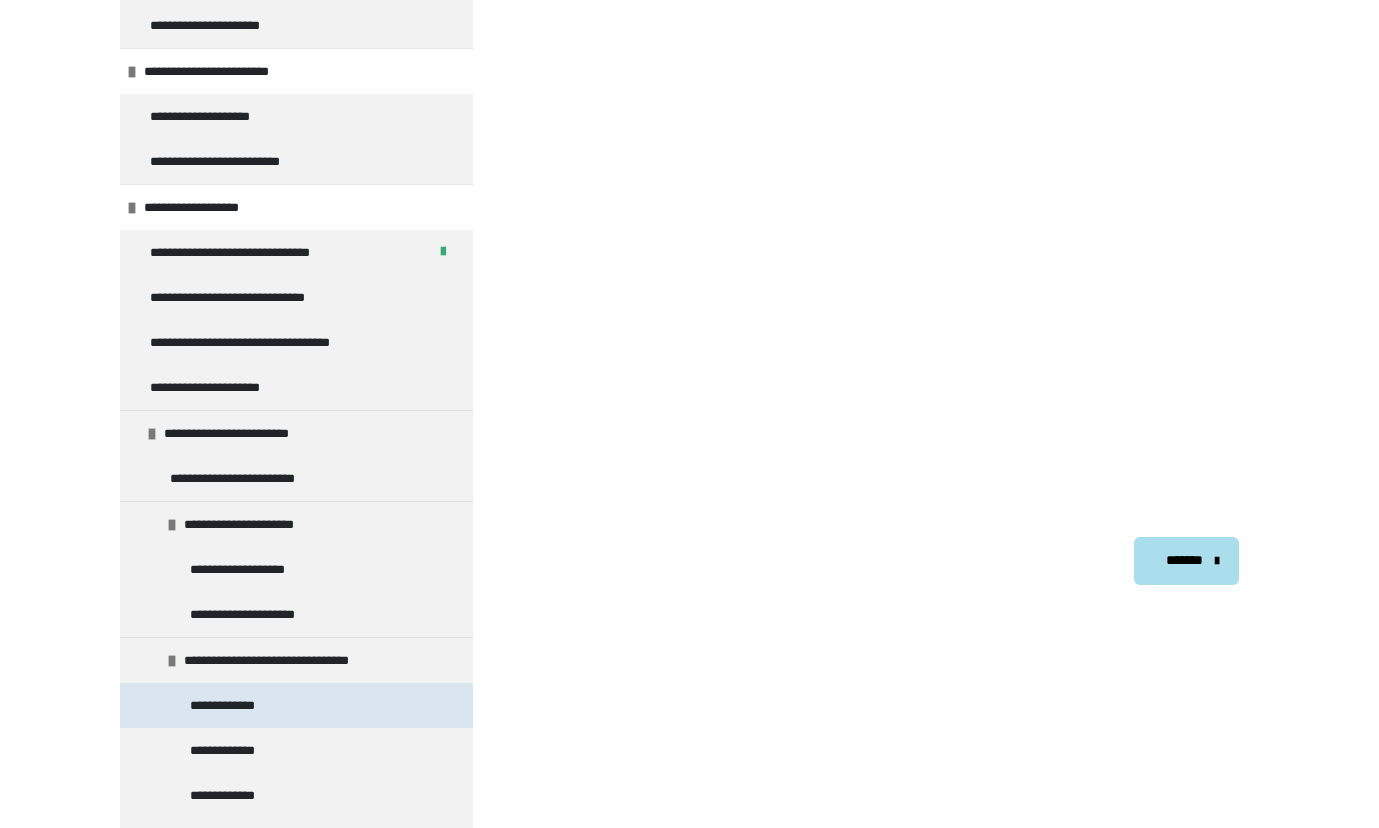 click on "**********" at bounding box center [235, 705] 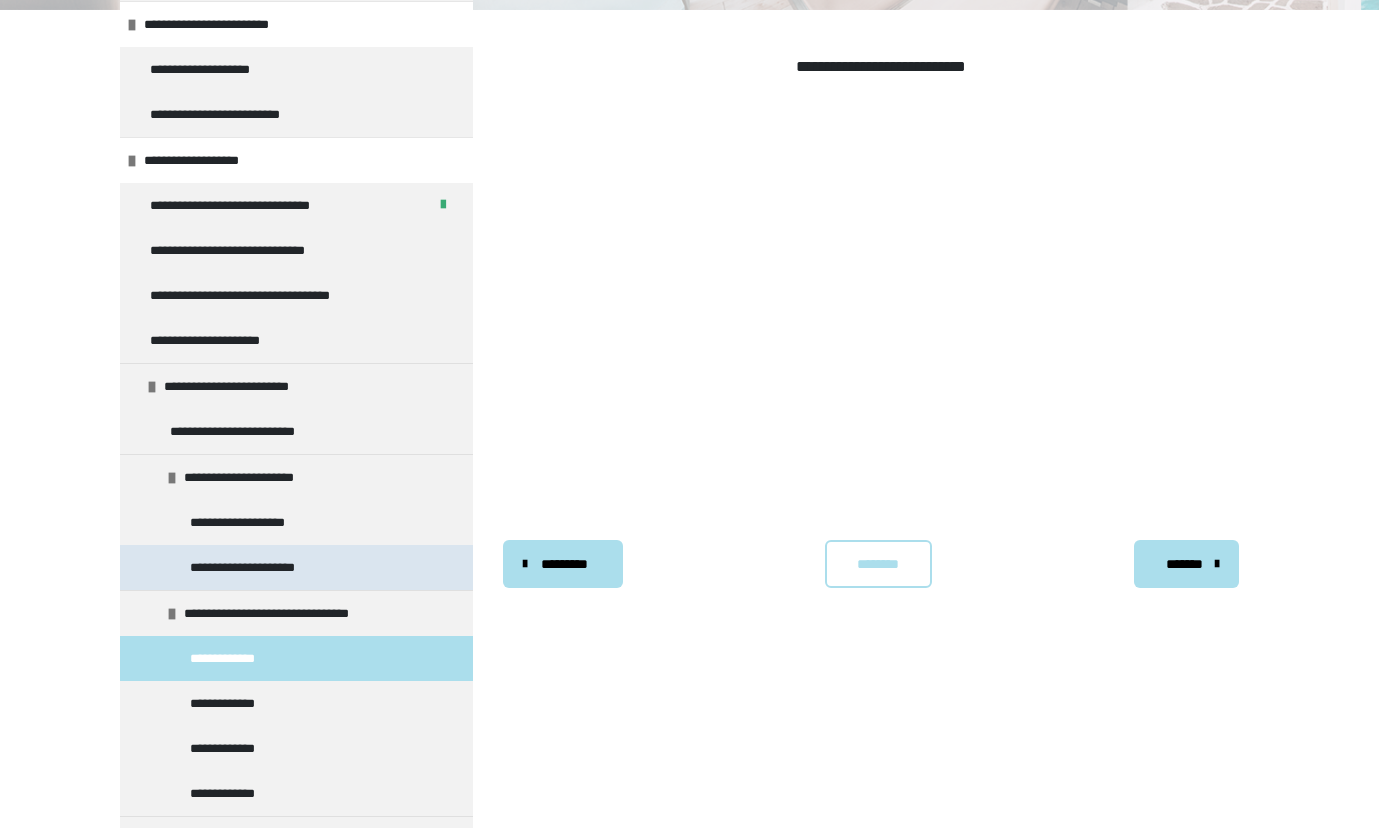 scroll, scrollTop: 909, scrollLeft: 0, axis: vertical 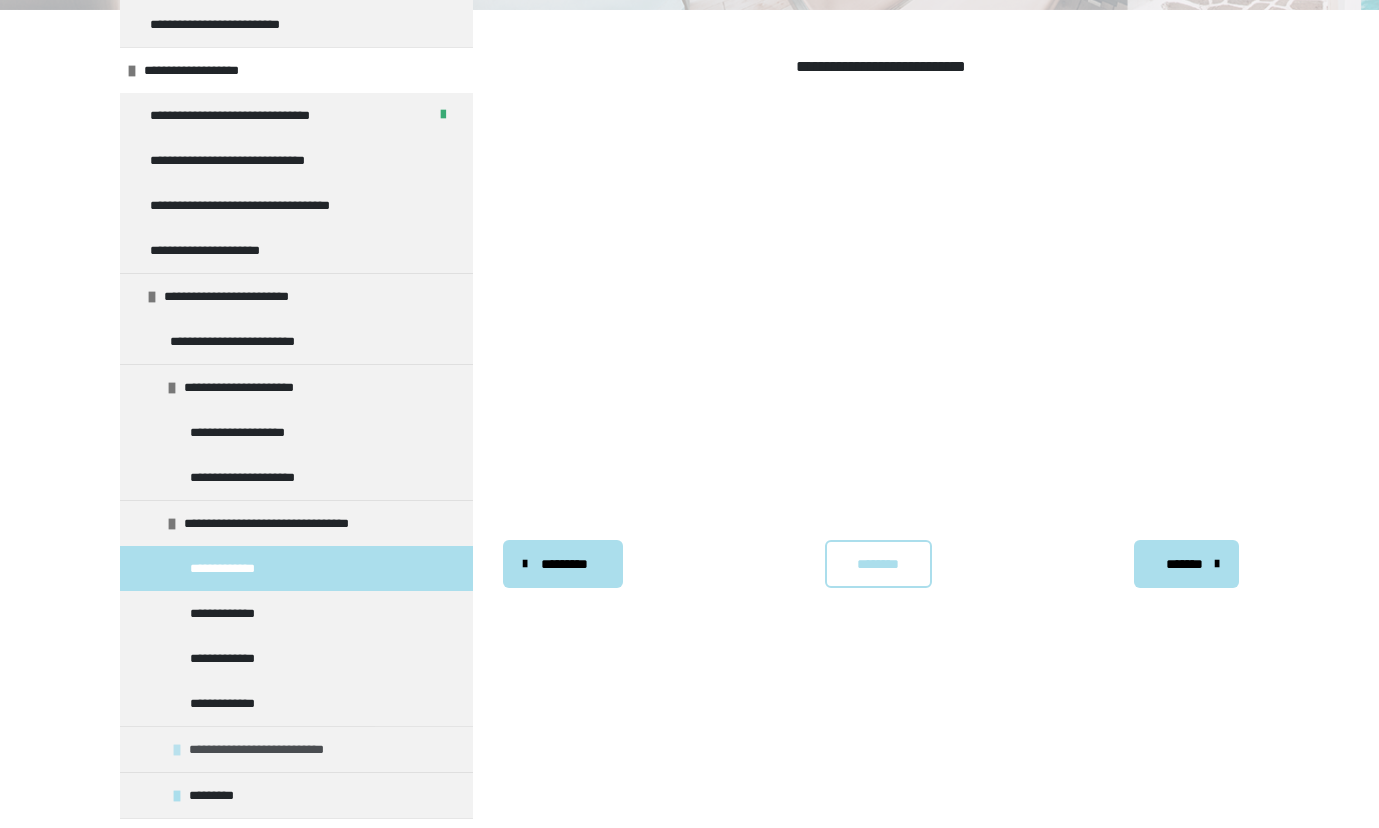 click at bounding box center (177, 750) 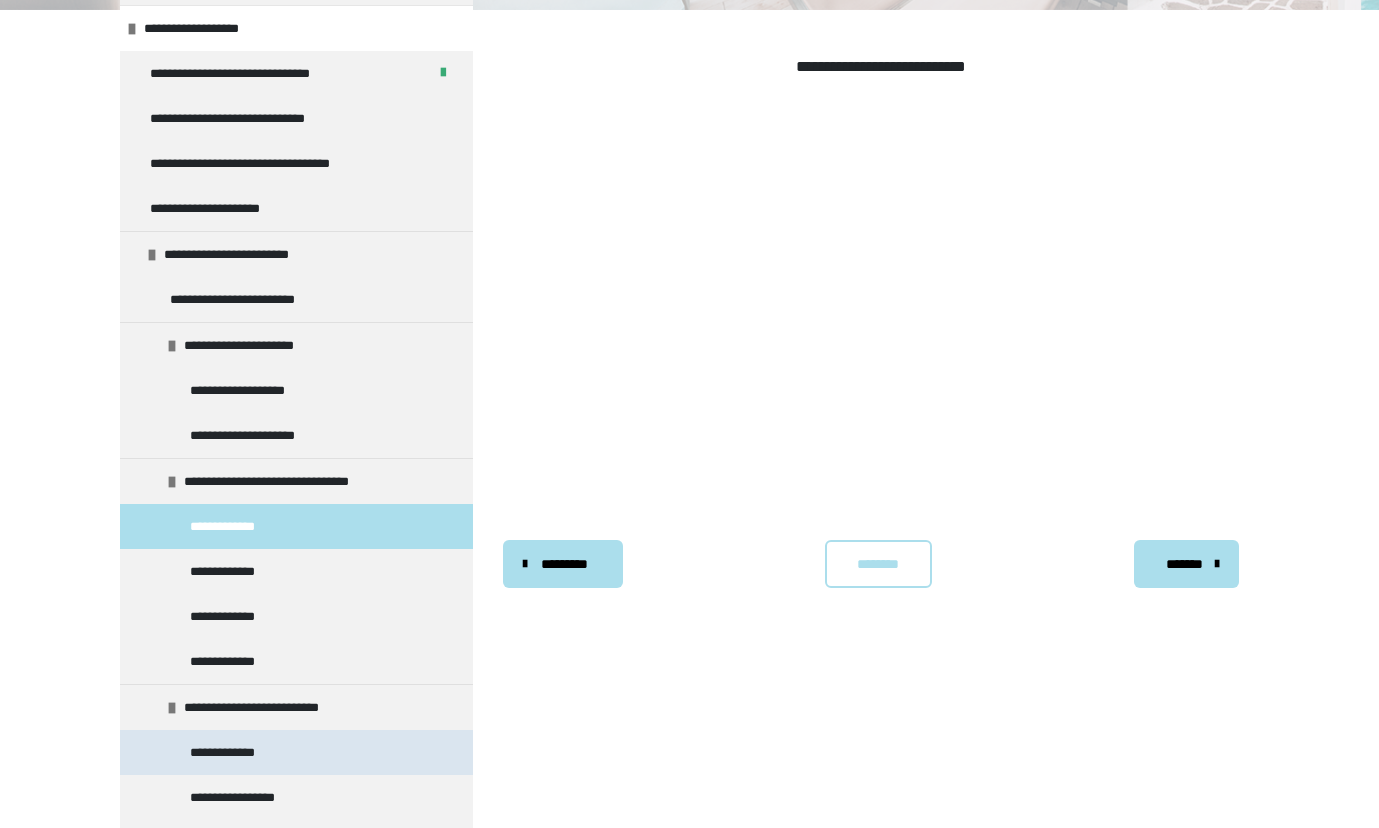 scroll, scrollTop: 955, scrollLeft: 0, axis: vertical 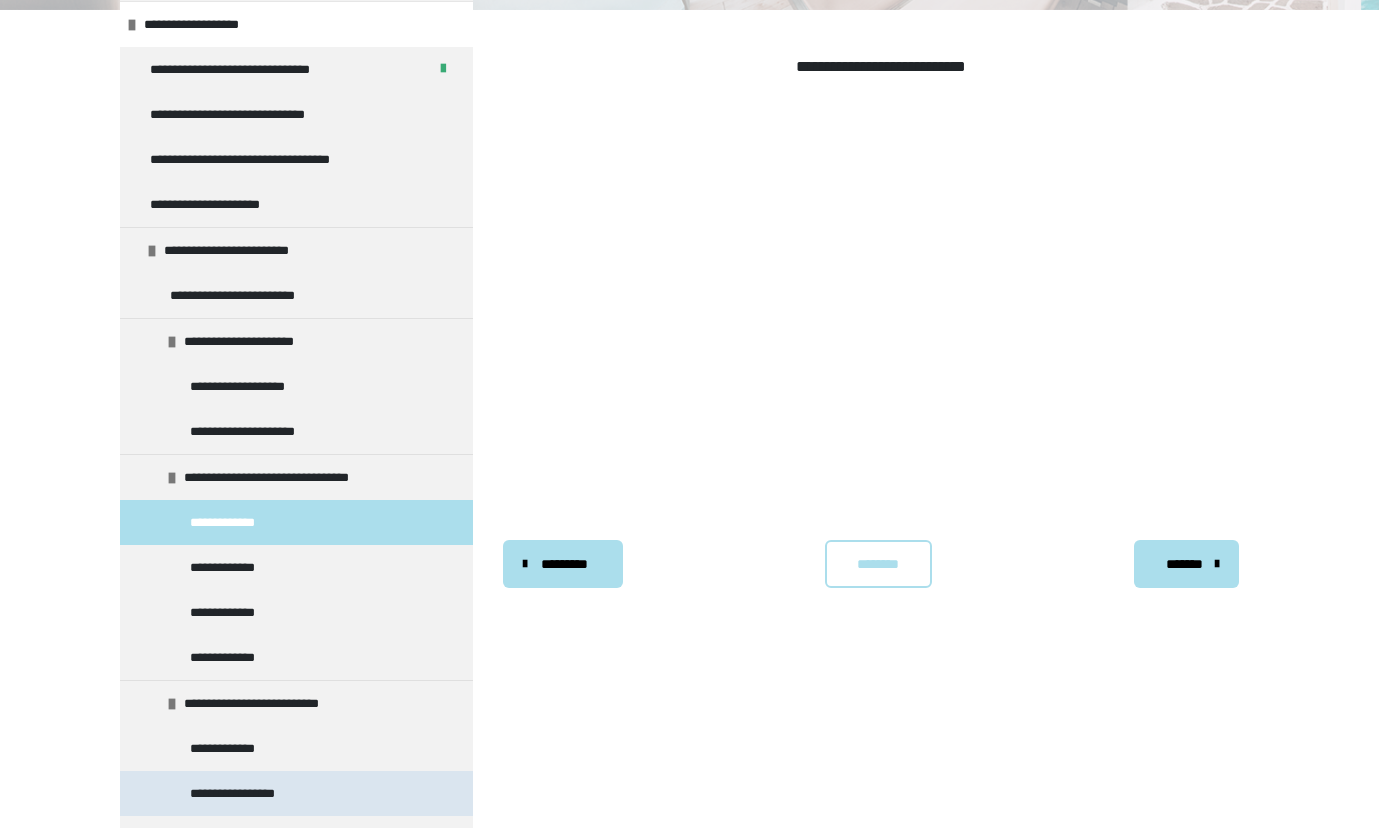 click on "**********" at bounding box center [243, 793] 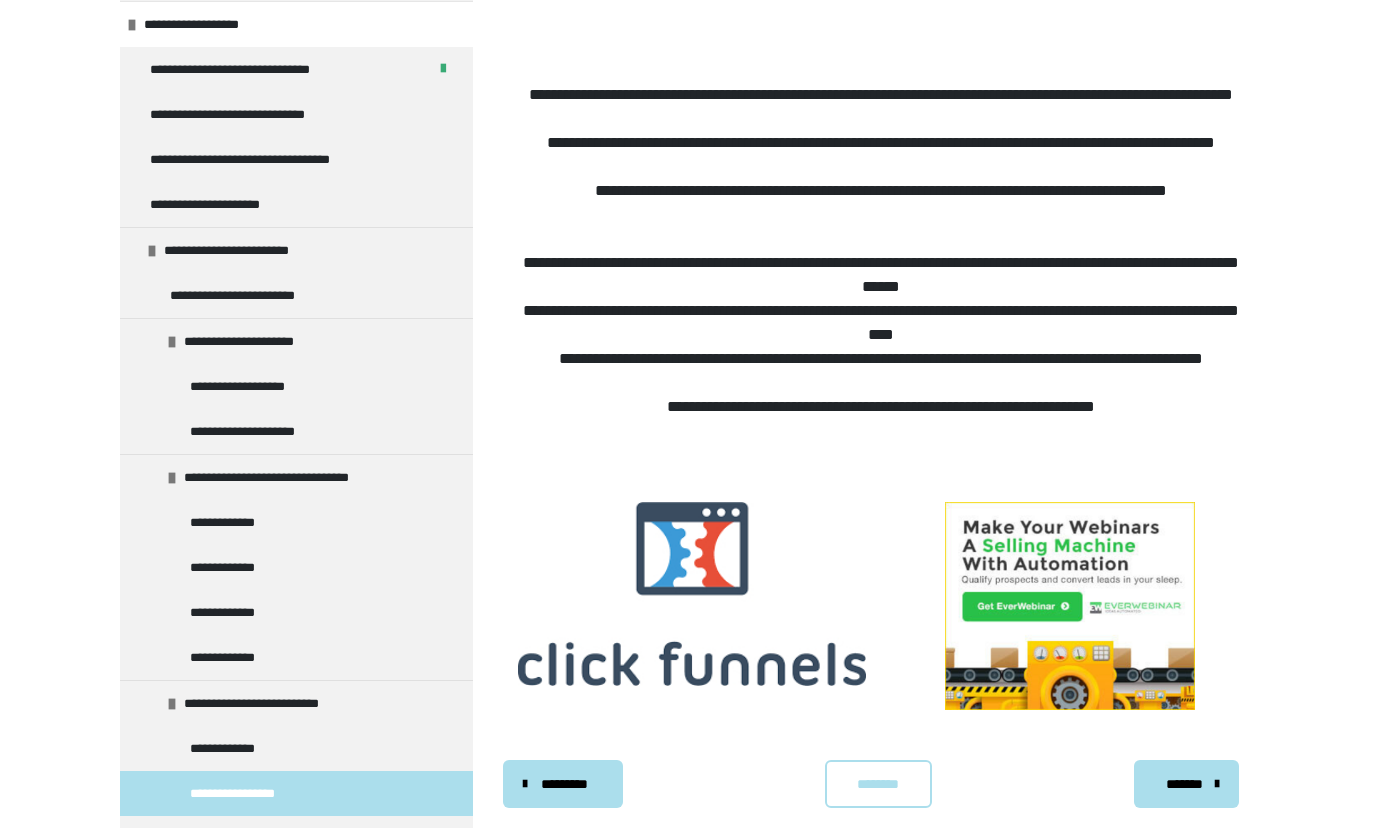 scroll, scrollTop: 757, scrollLeft: 0, axis: vertical 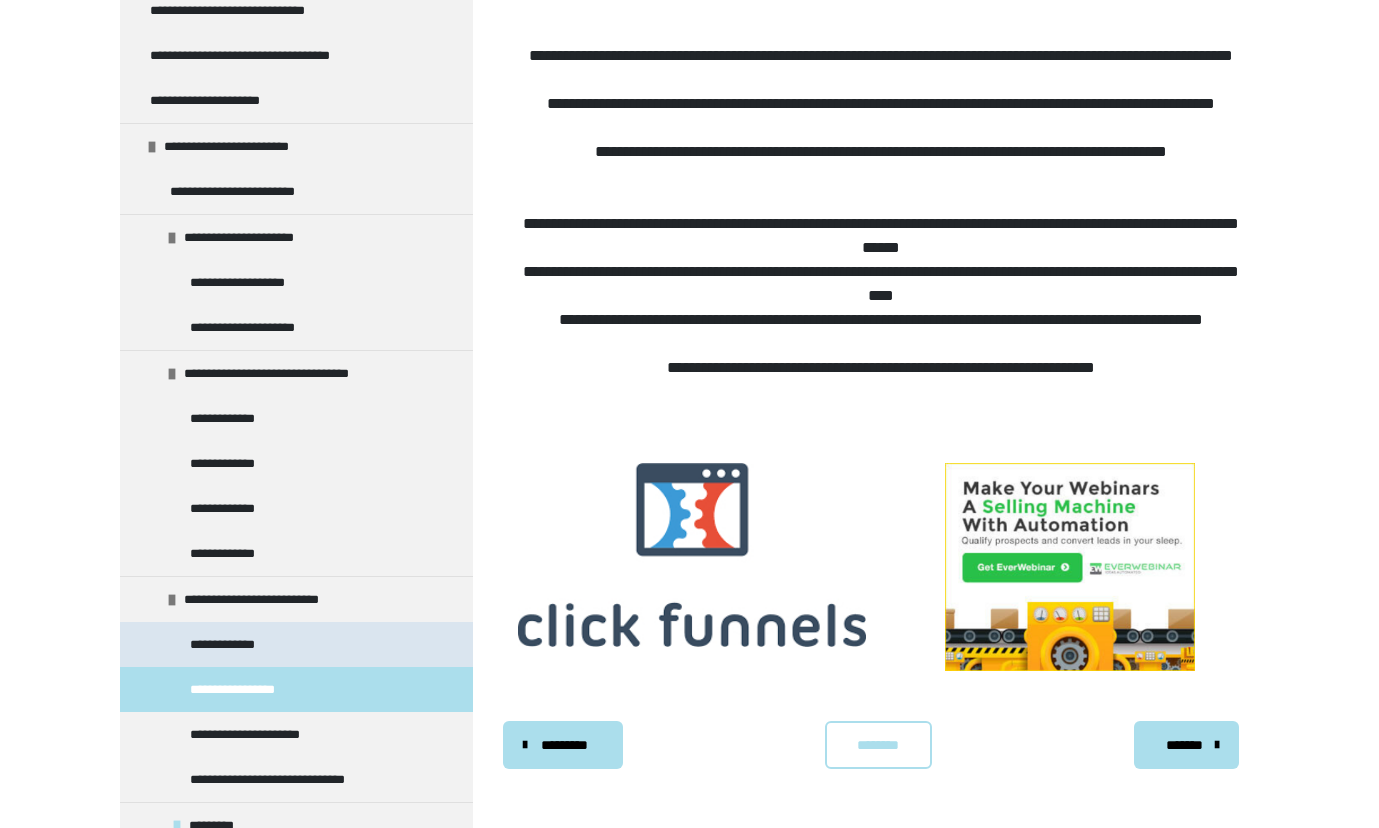 click on "**********" at bounding box center [228, 644] 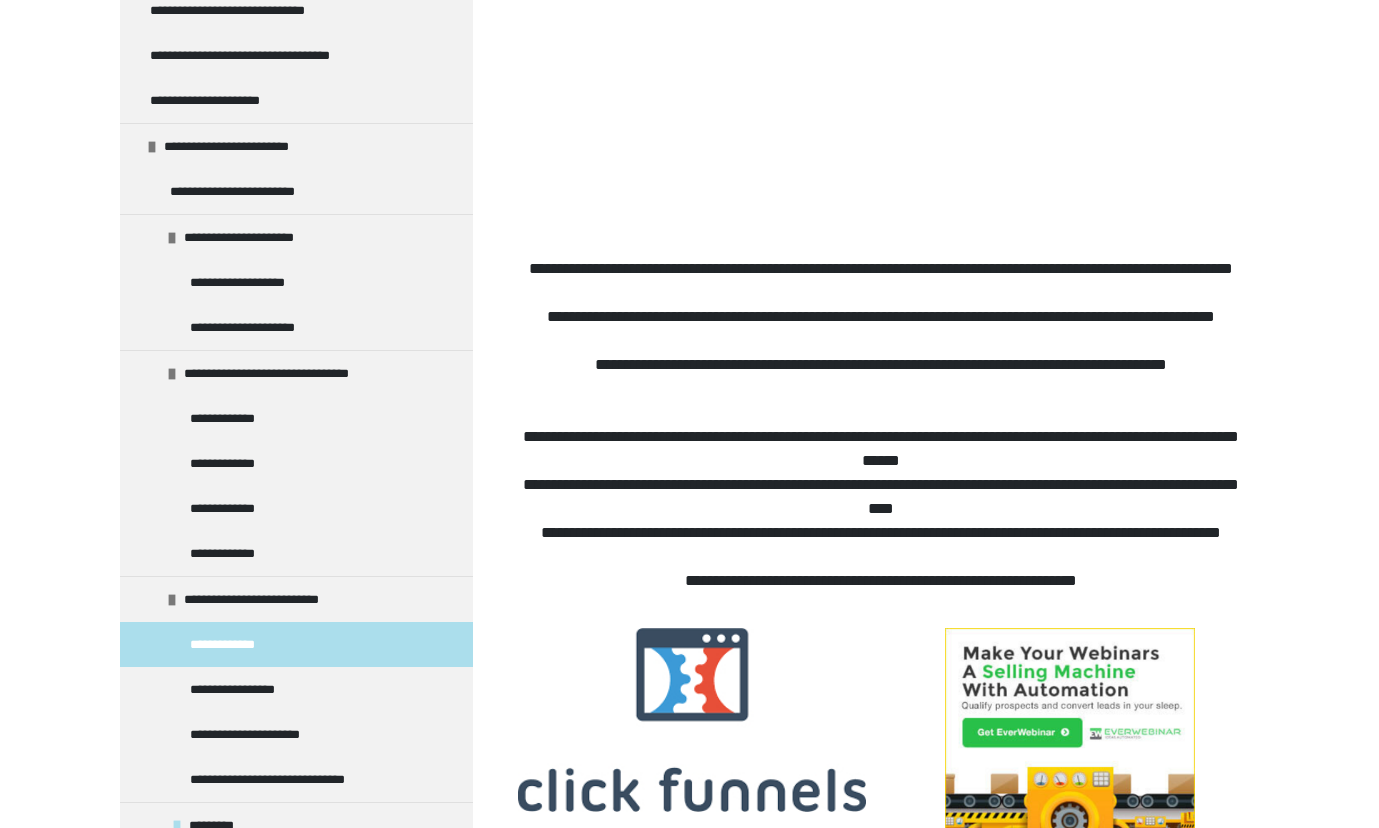 scroll, scrollTop: 709, scrollLeft: 0, axis: vertical 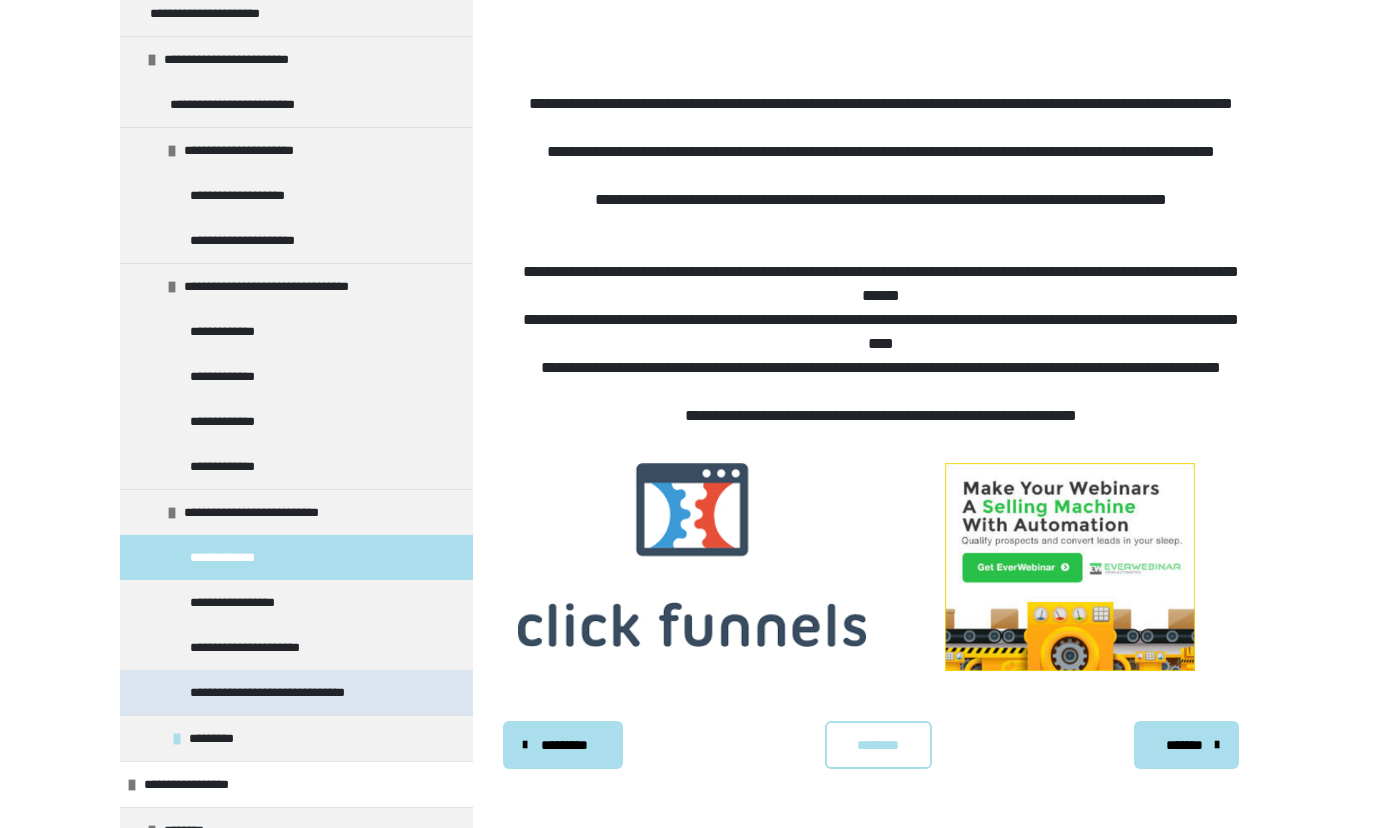 click on "**********" at bounding box center [294, 692] 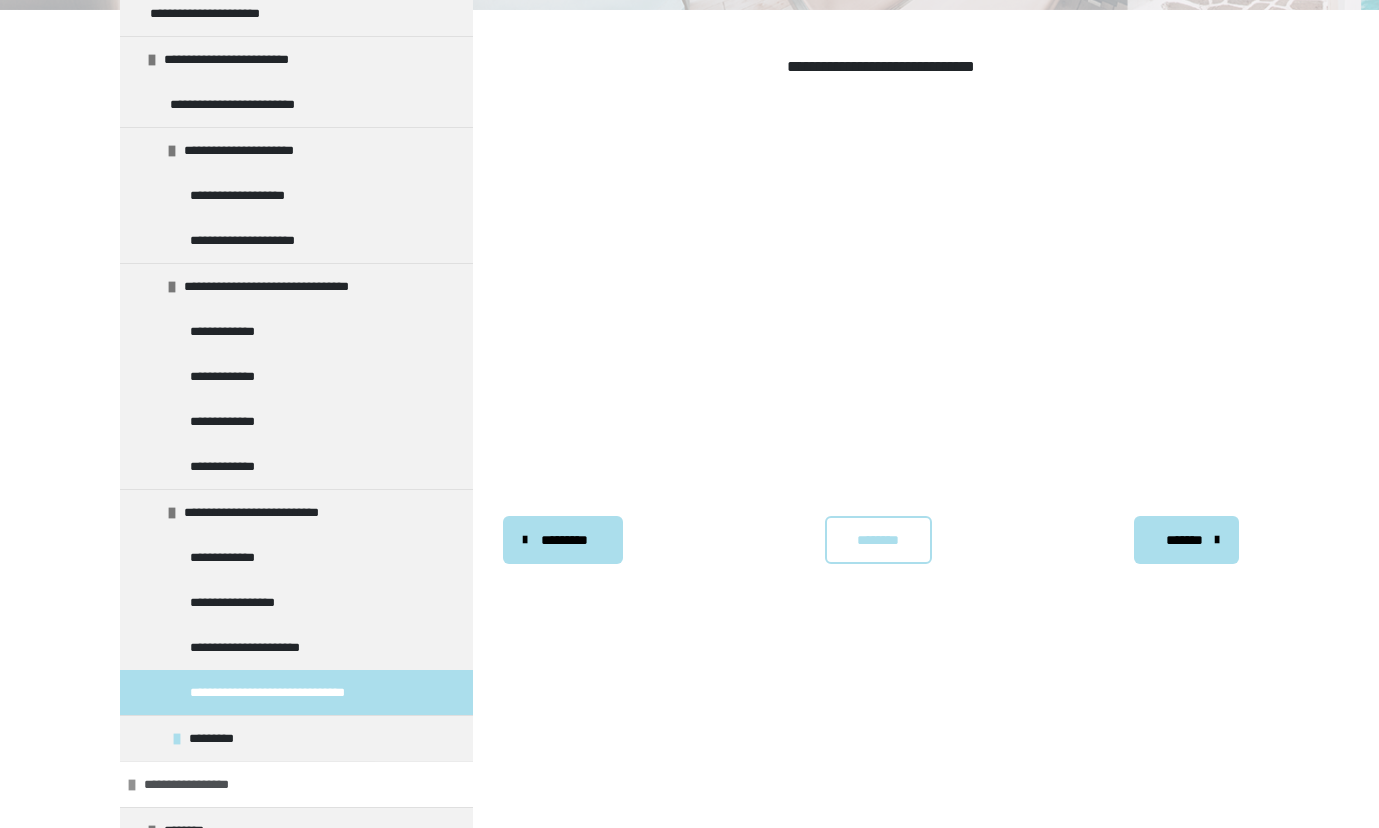 scroll, scrollTop: 1150, scrollLeft: 0, axis: vertical 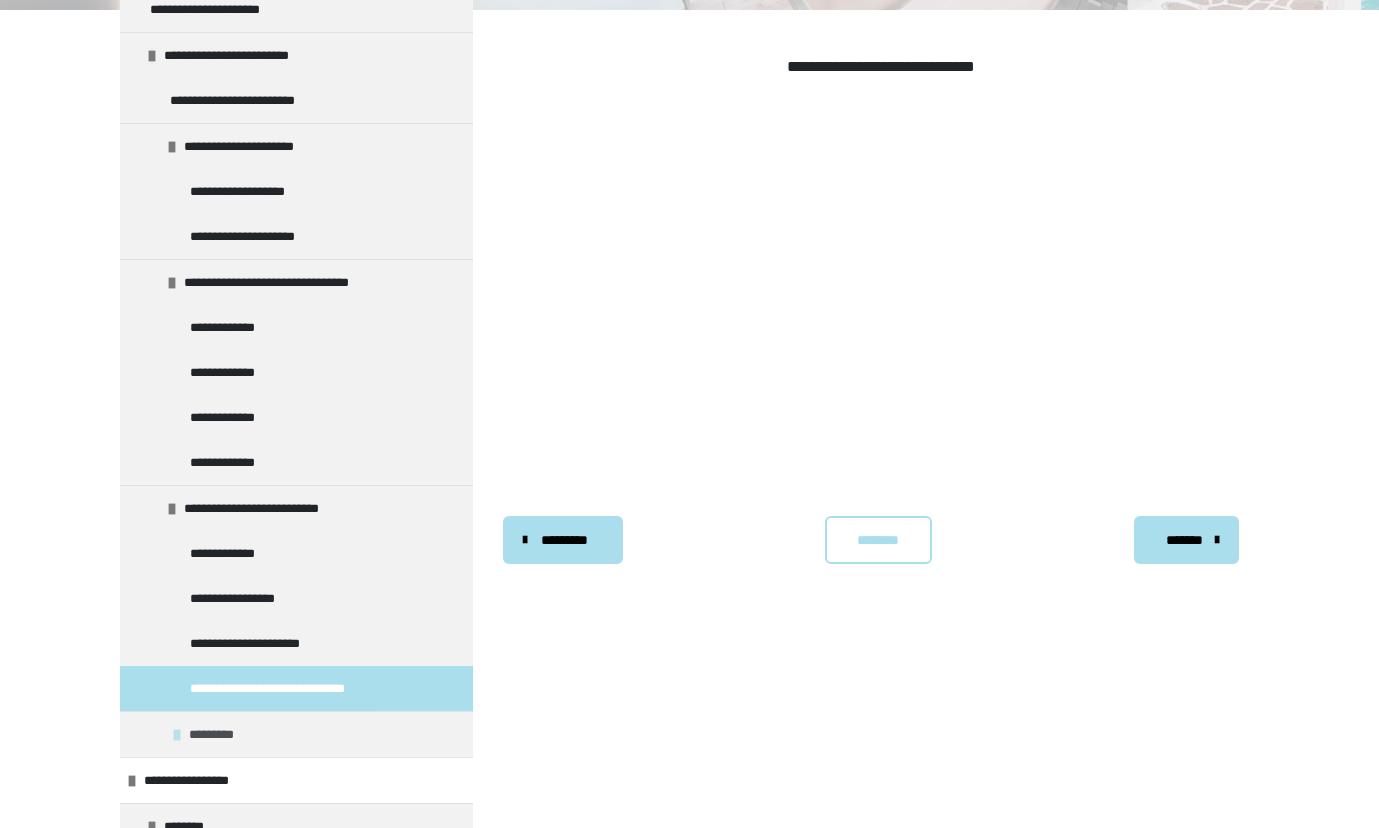 click at bounding box center (177, 735) 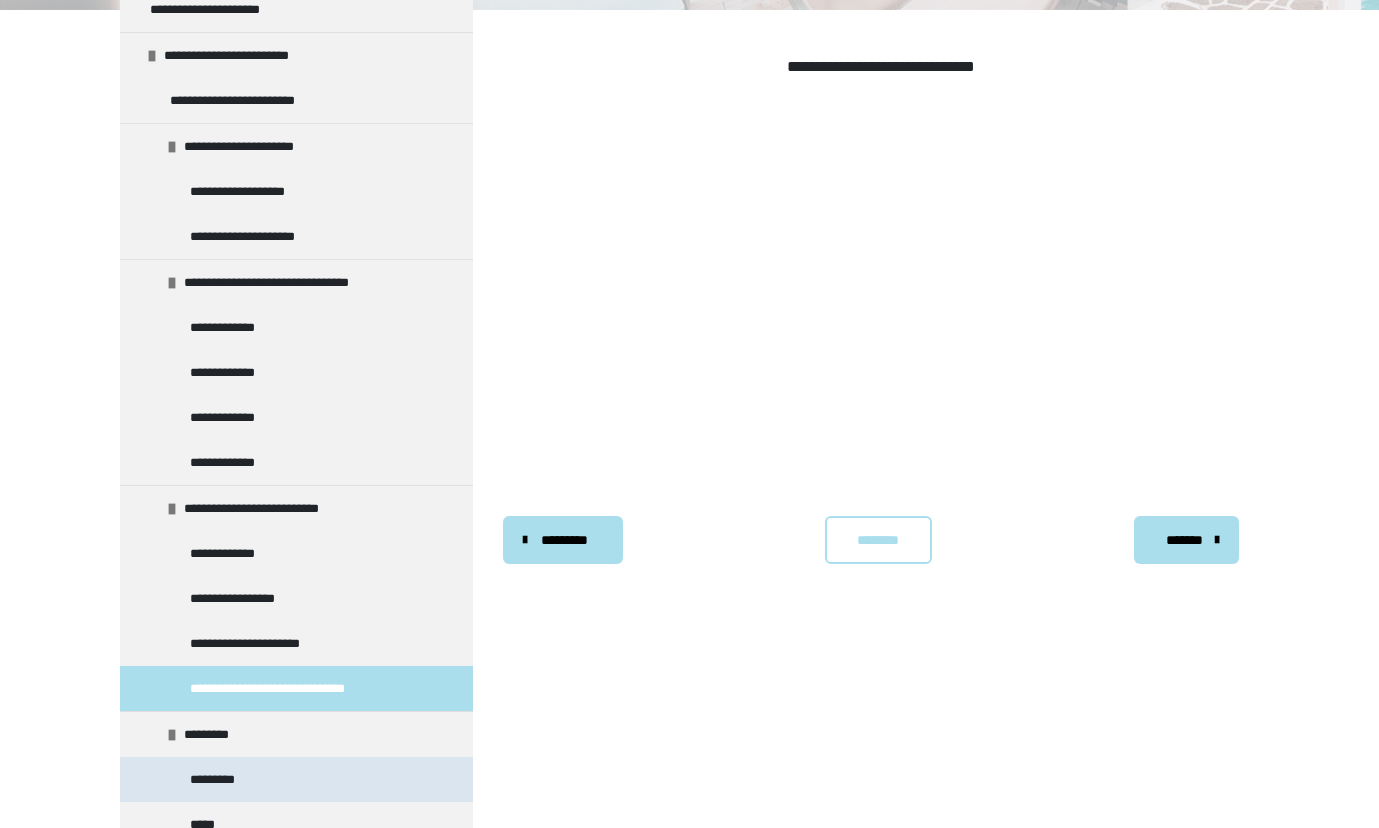 click on "*********" at bounding box center (224, 779) 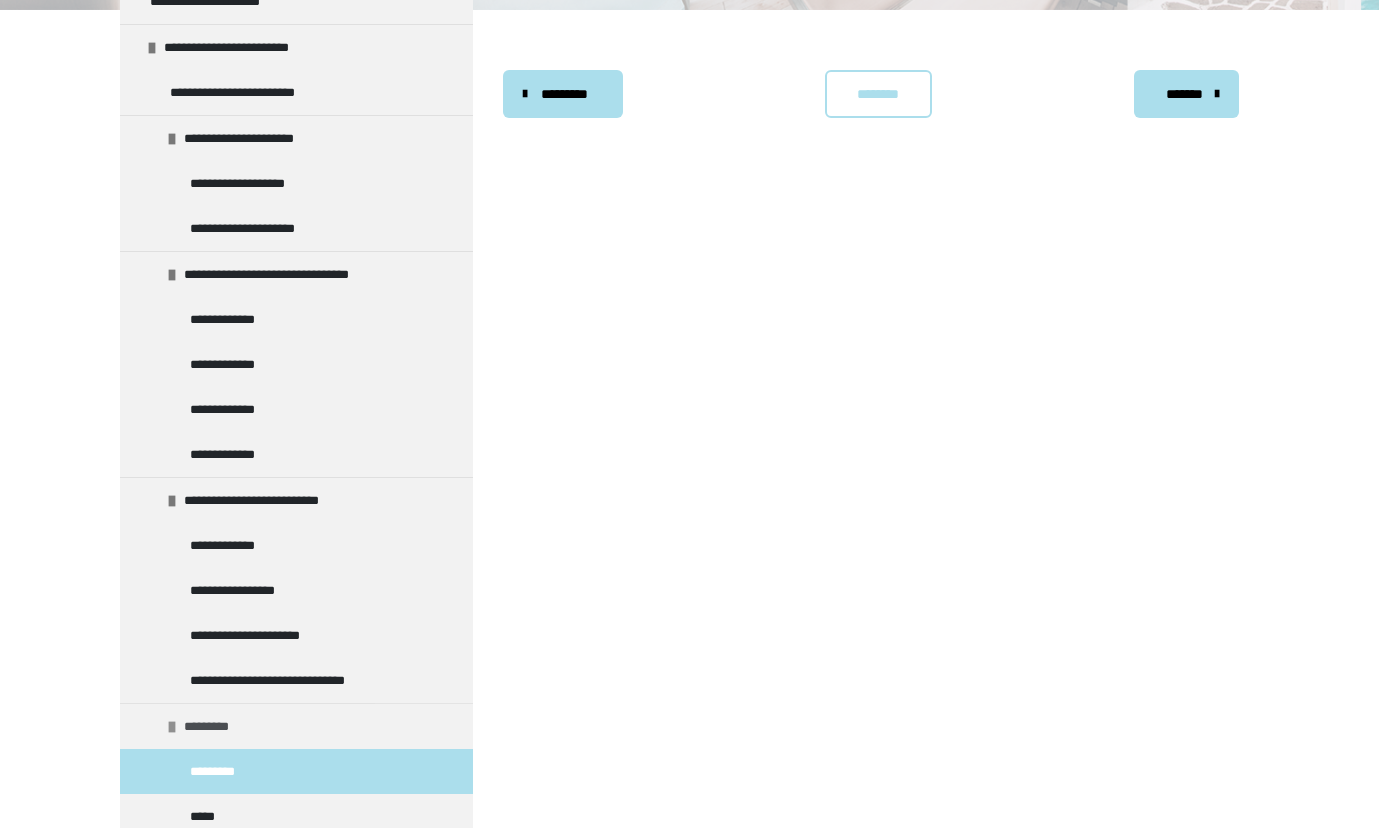 scroll, scrollTop: 1162, scrollLeft: 0, axis: vertical 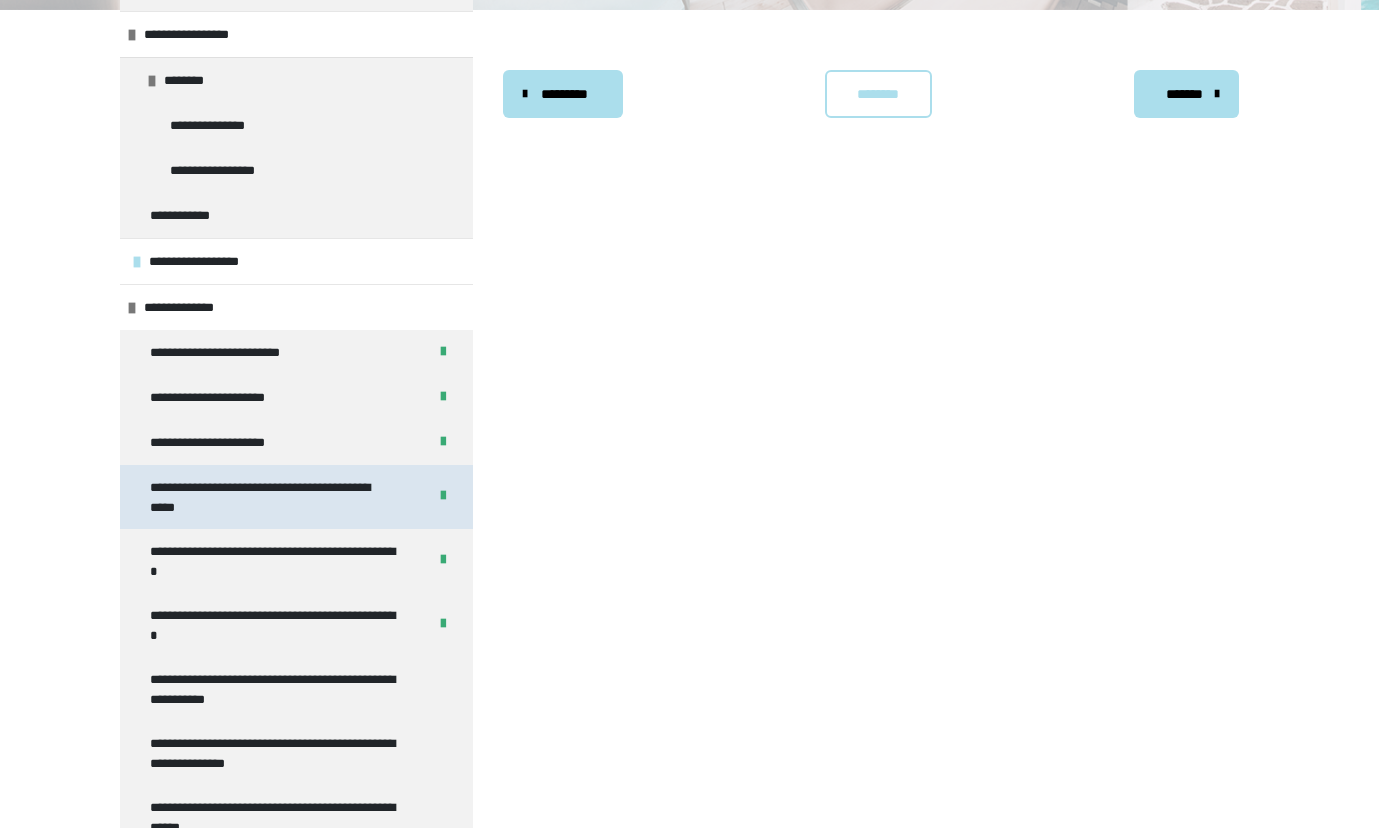 click on "**********" at bounding box center [273, 497] 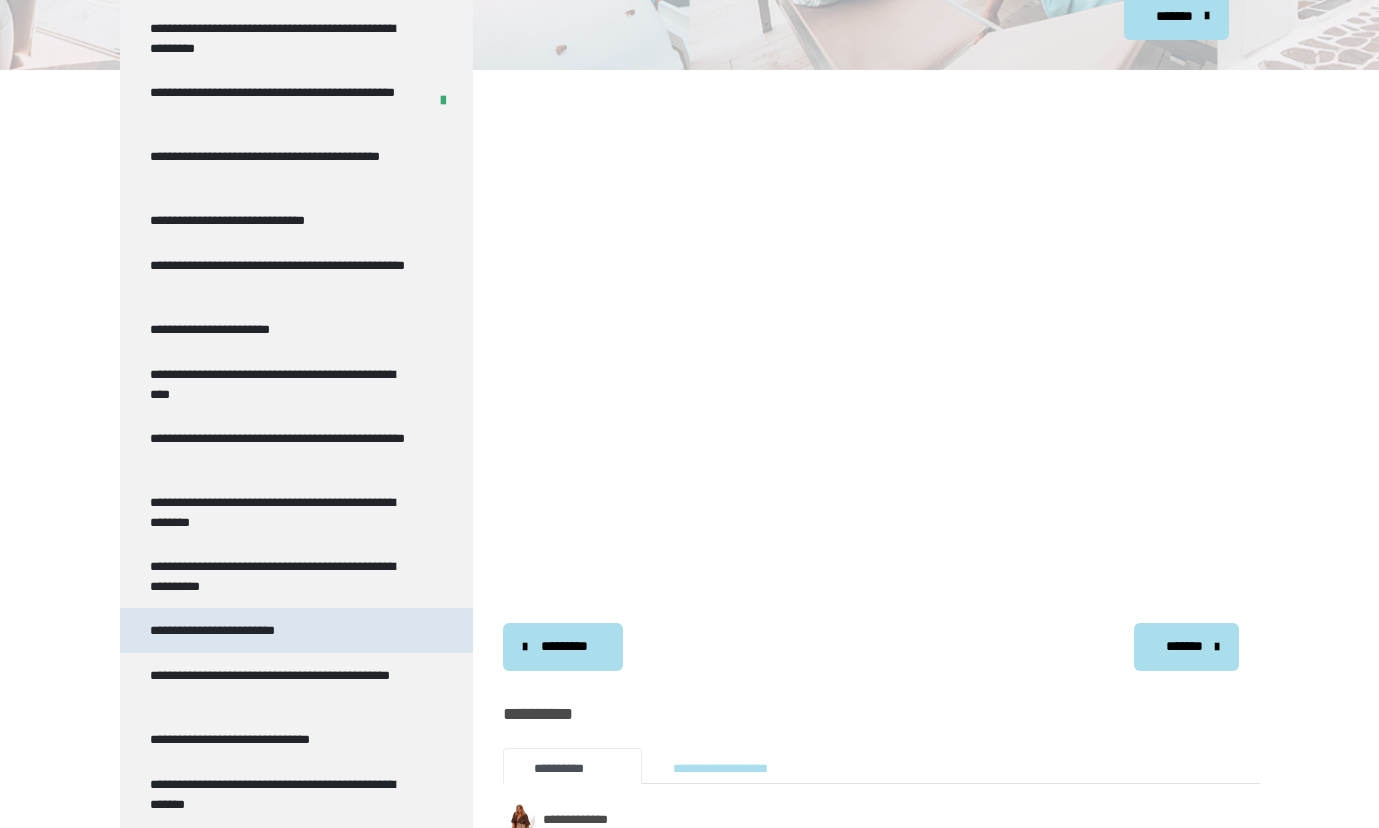 scroll, scrollTop: 2942, scrollLeft: 0, axis: vertical 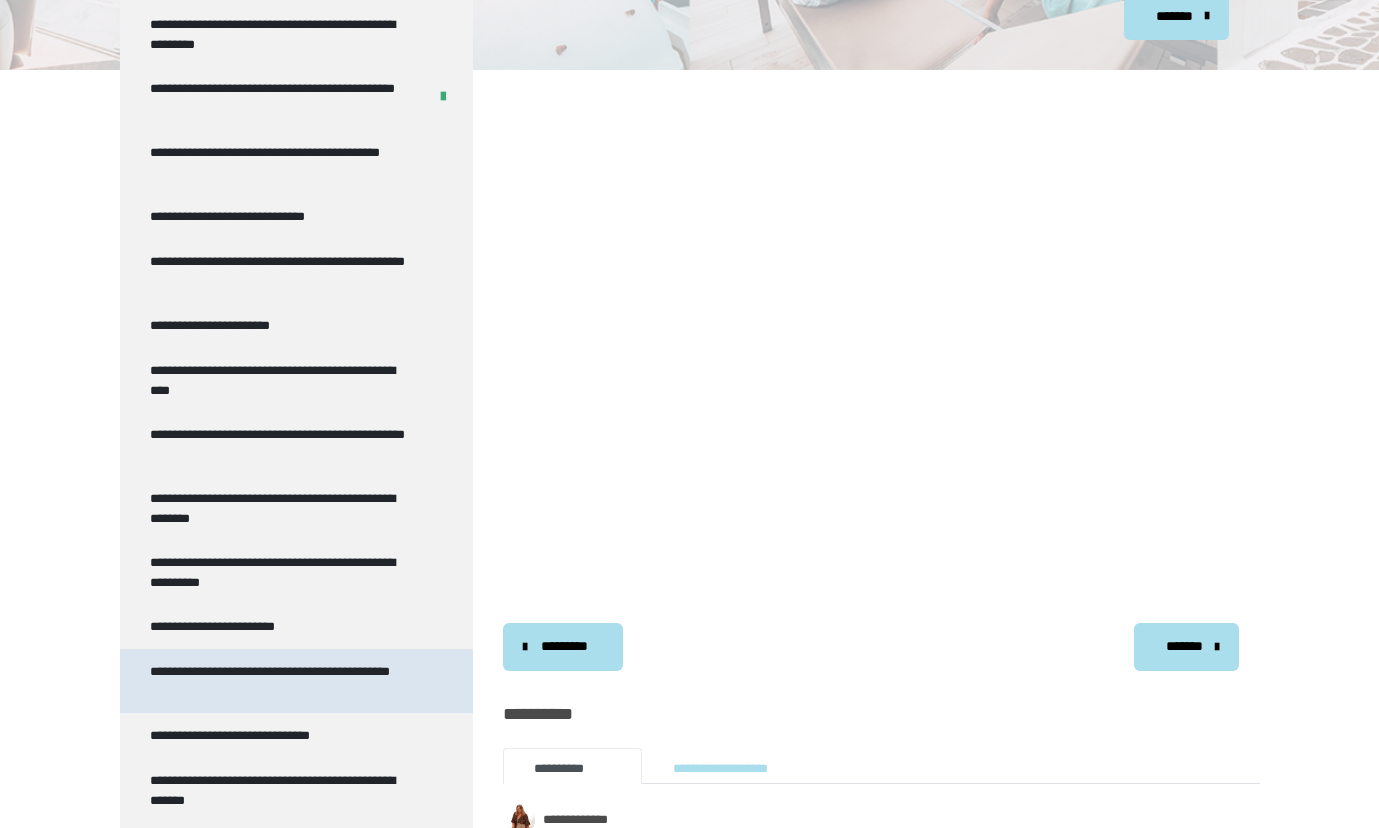 click on "**********" at bounding box center [281, 681] 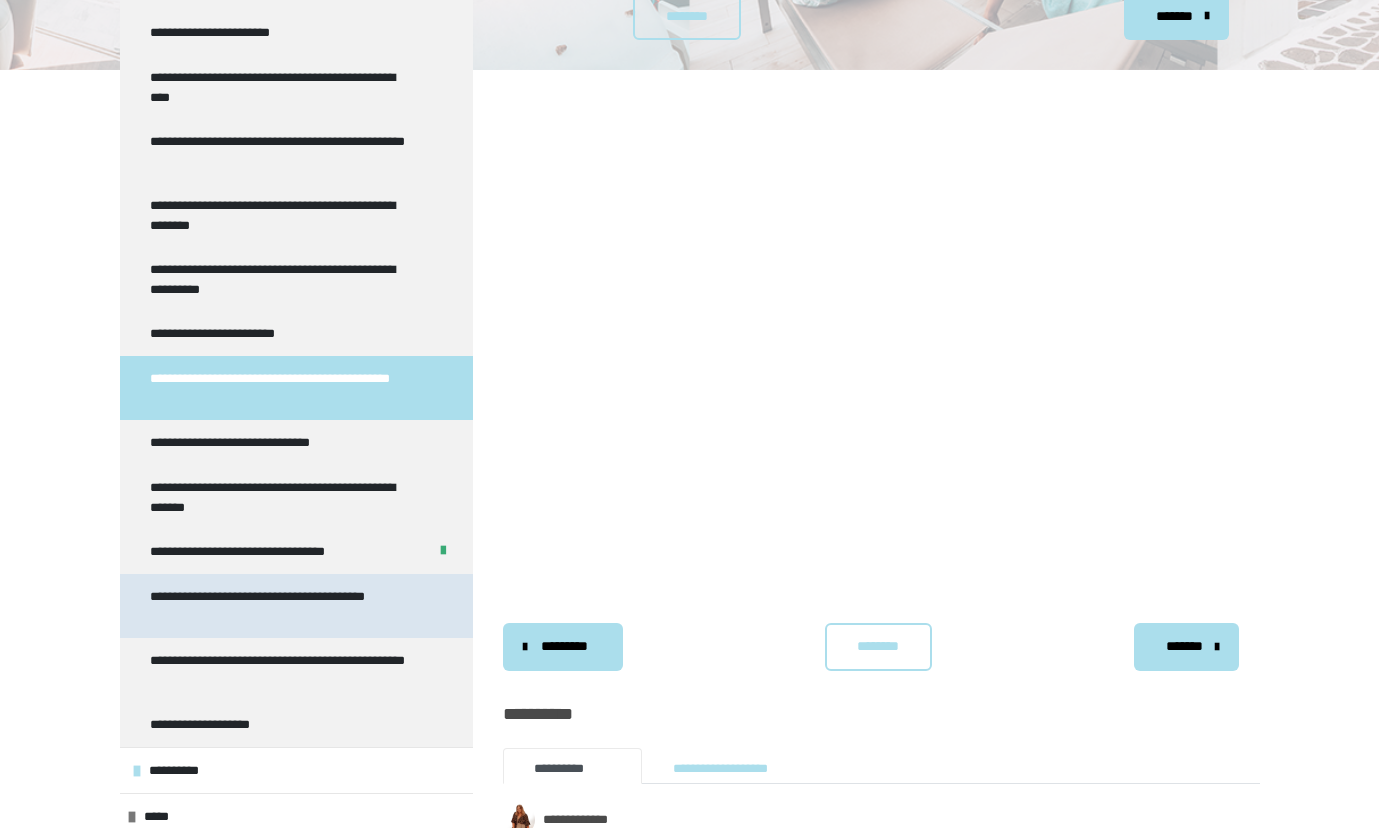 scroll, scrollTop: 3345, scrollLeft: 0, axis: vertical 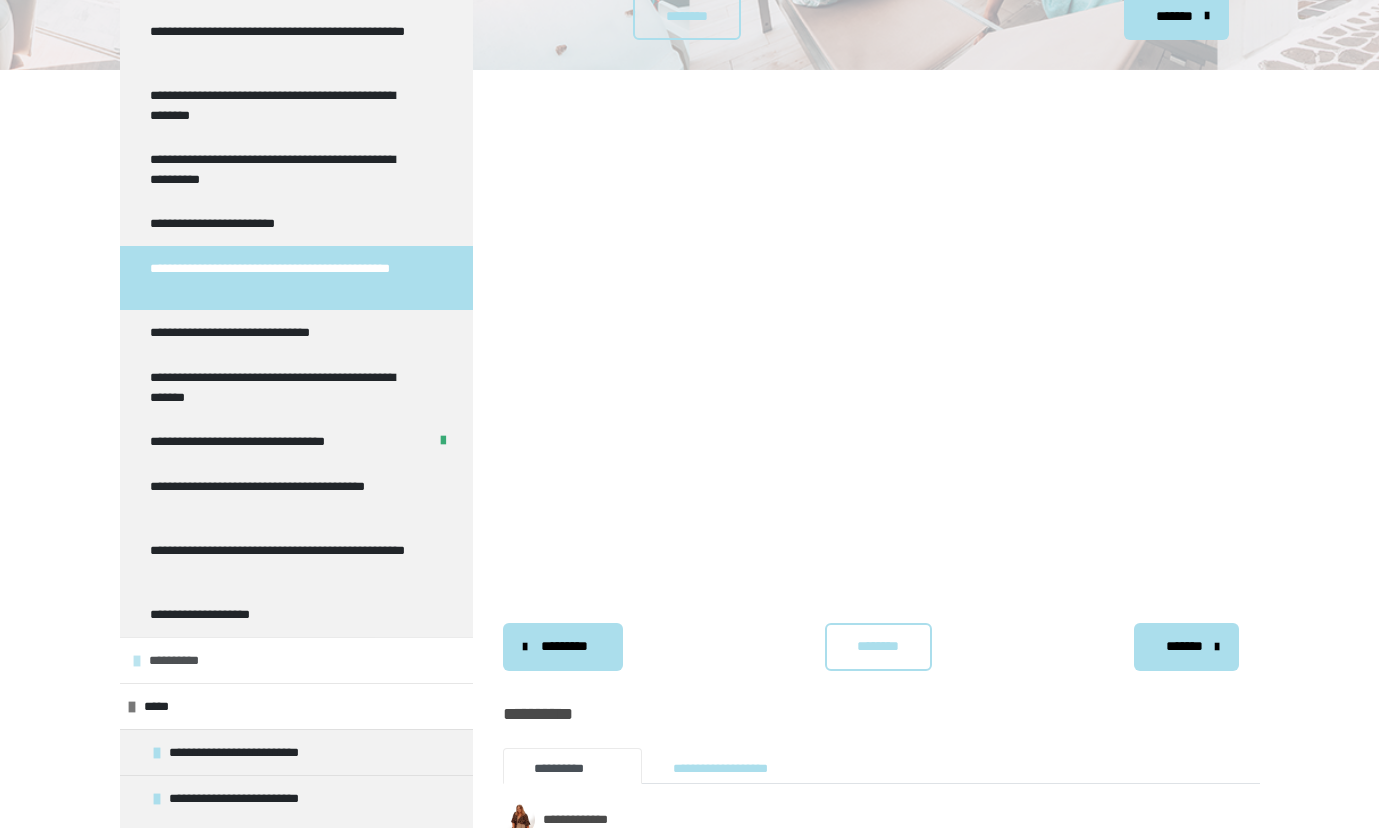 click on "**********" at bounding box center [184, 660] 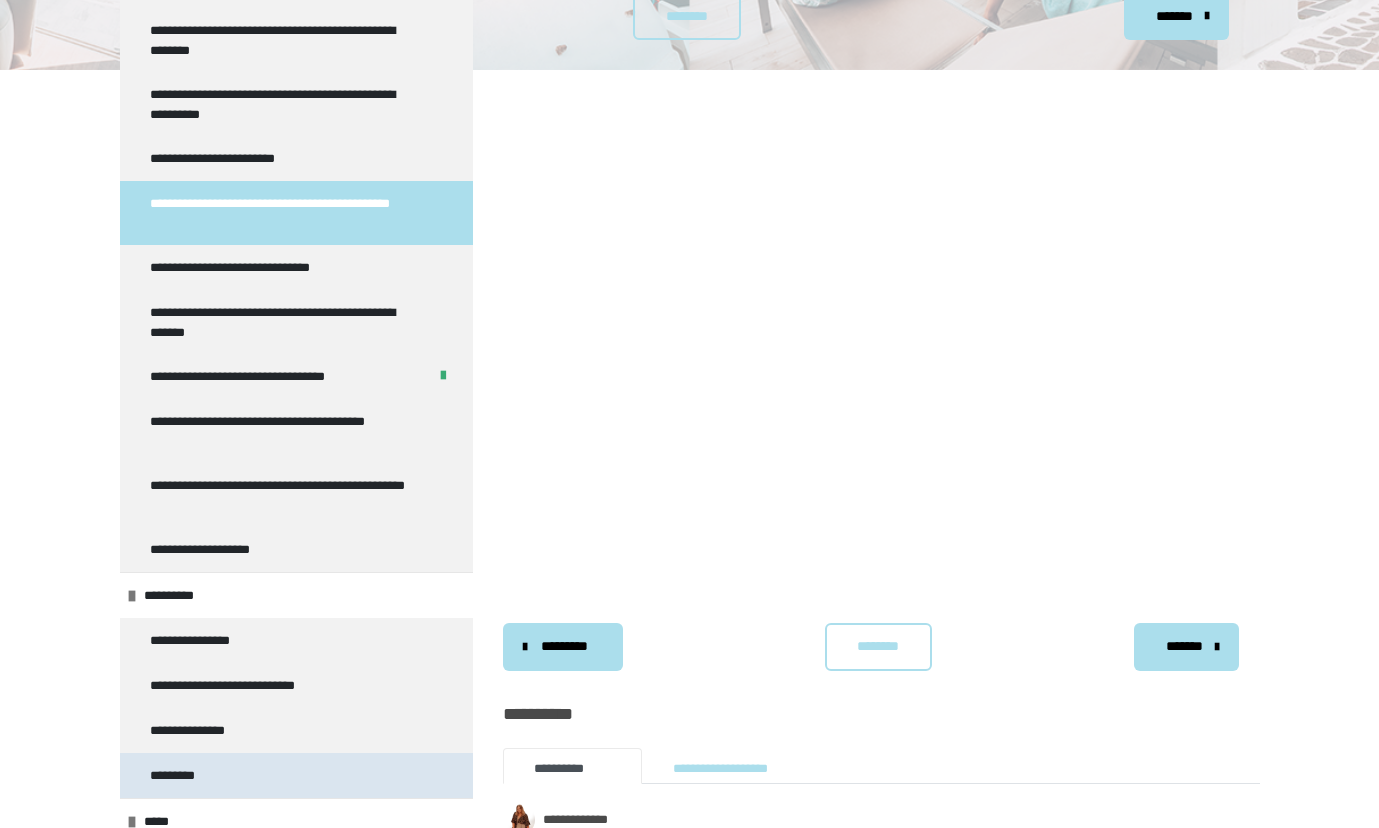 scroll, scrollTop: 3455, scrollLeft: 0, axis: vertical 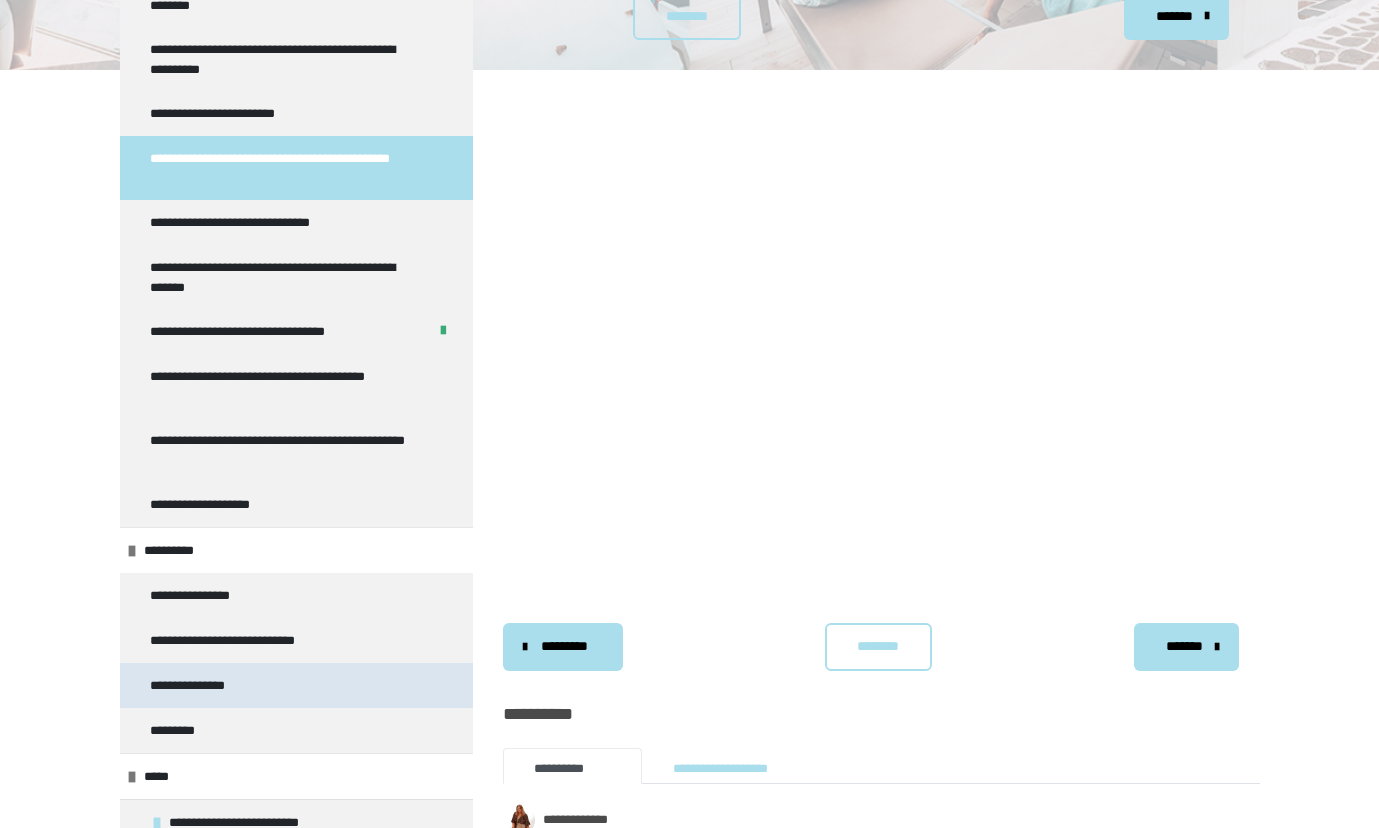 click on "**********" at bounding box center (202, 685) 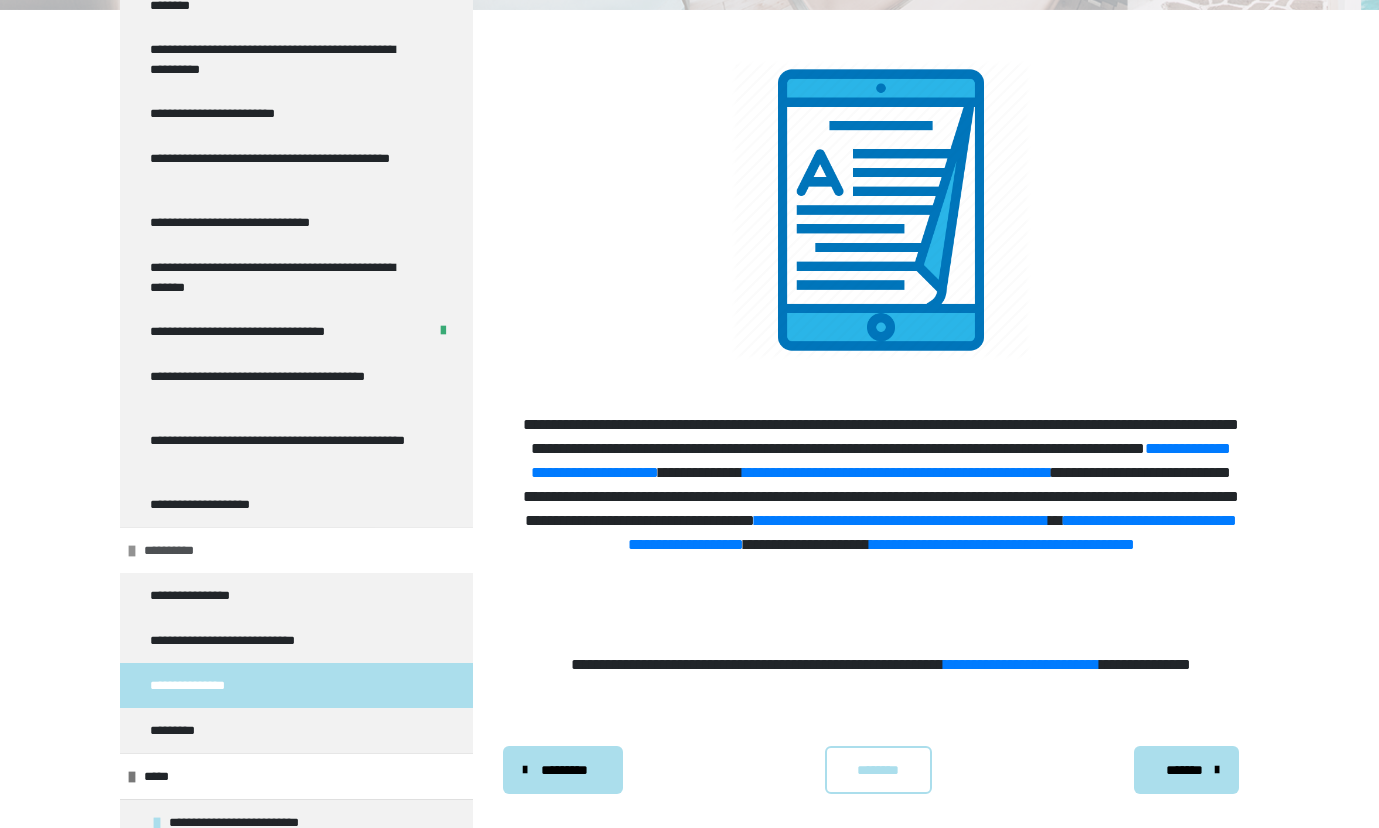 scroll, scrollTop: 3604, scrollLeft: 0, axis: vertical 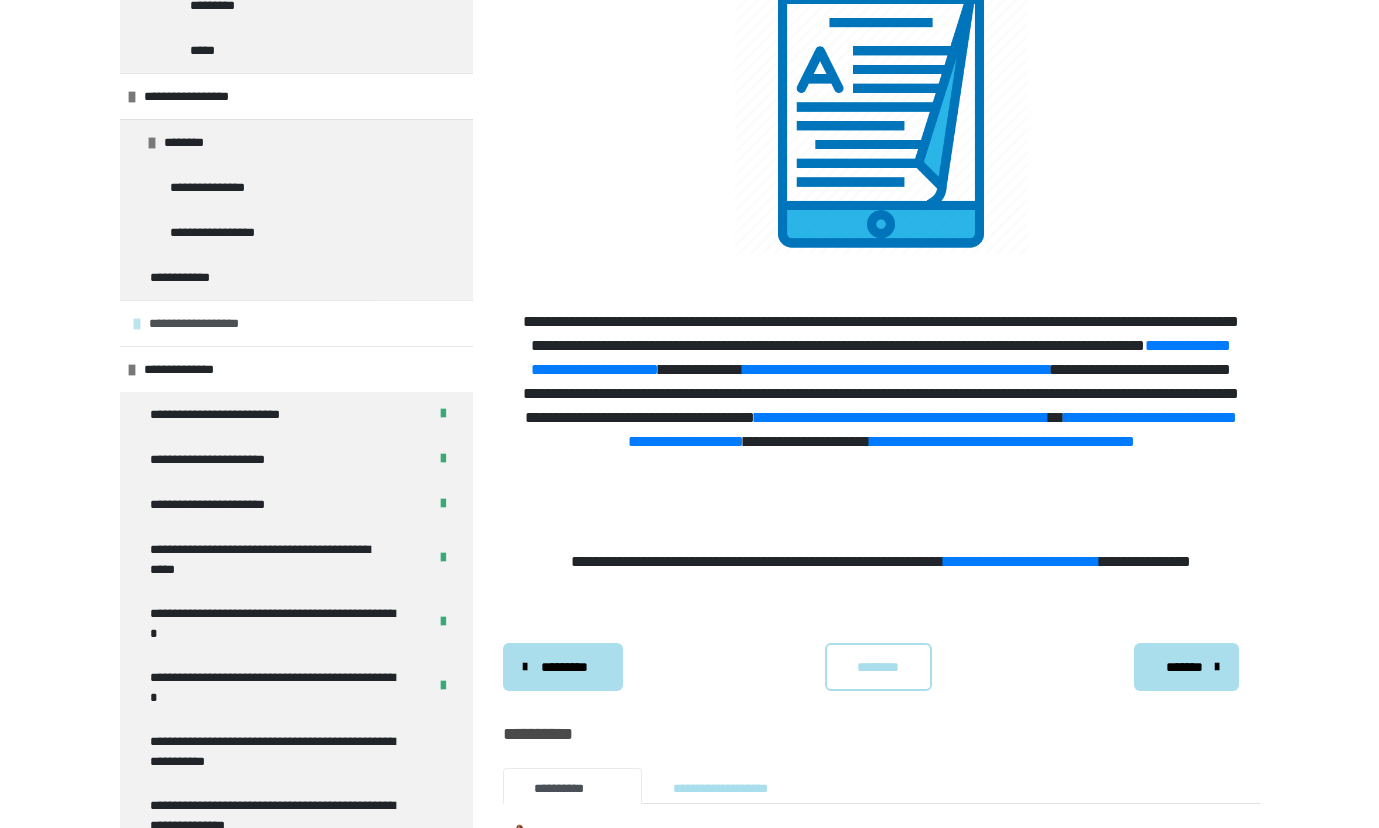 click on "**********" at bounding box center [210, 323] 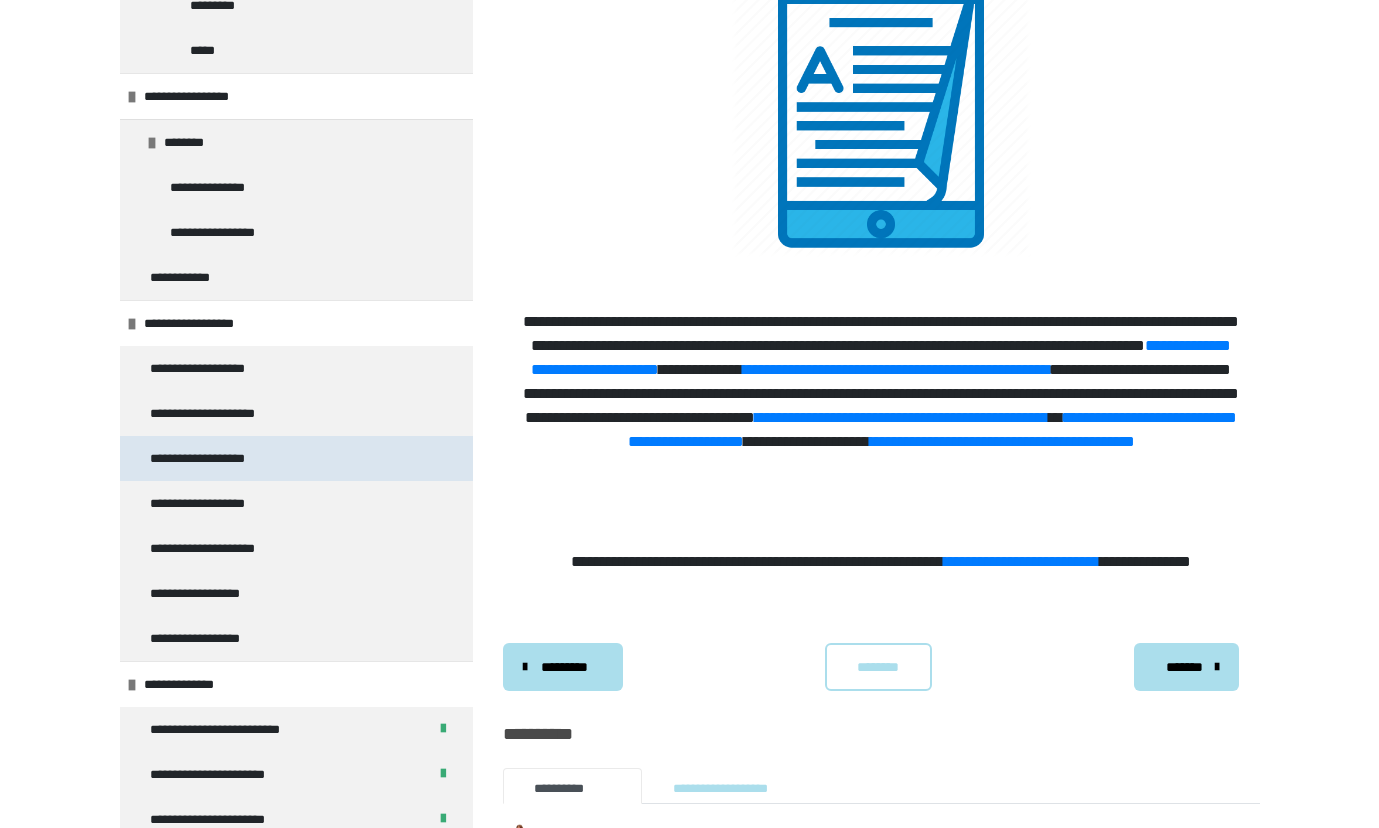 click on "**********" at bounding box center [213, 458] 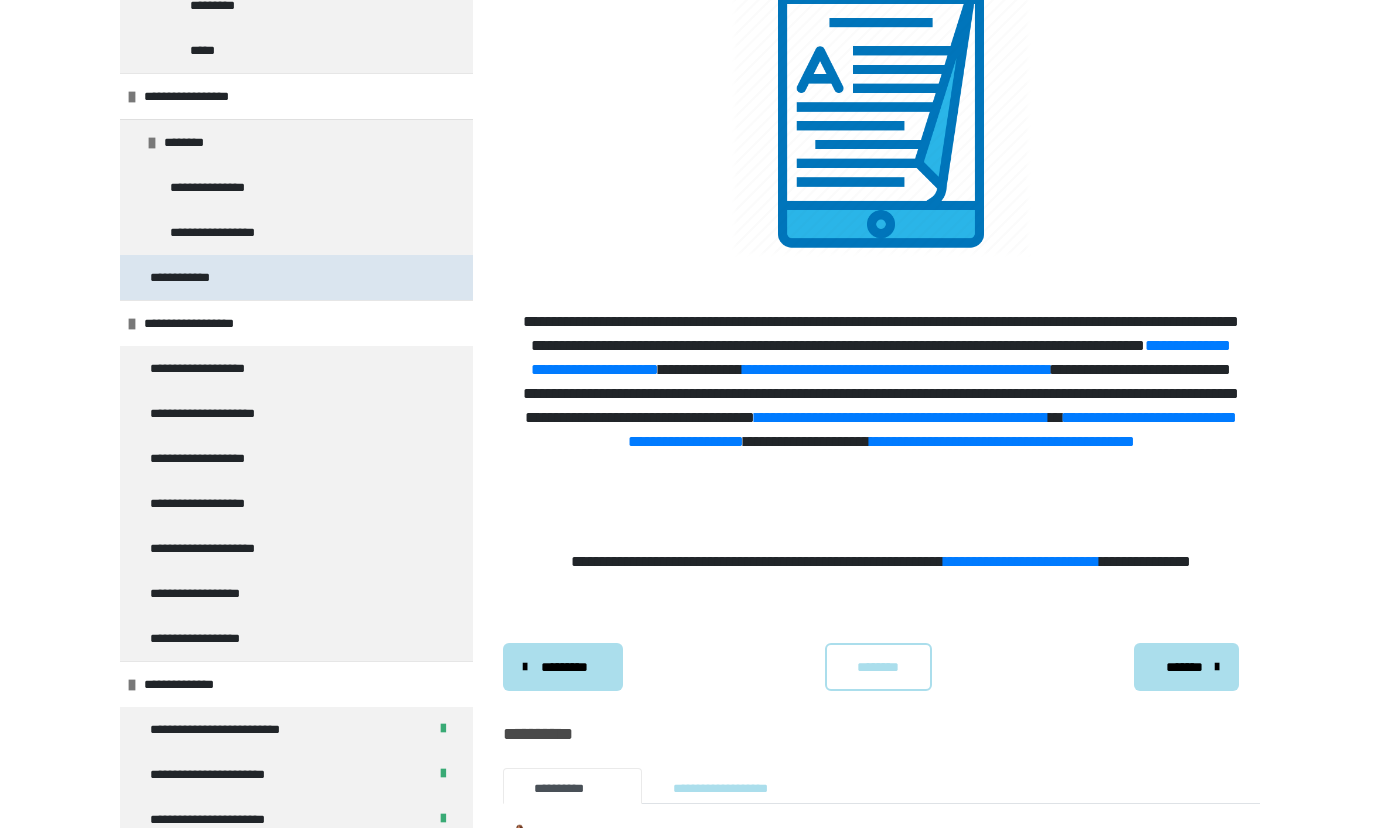 scroll, scrollTop: 282, scrollLeft: 0, axis: vertical 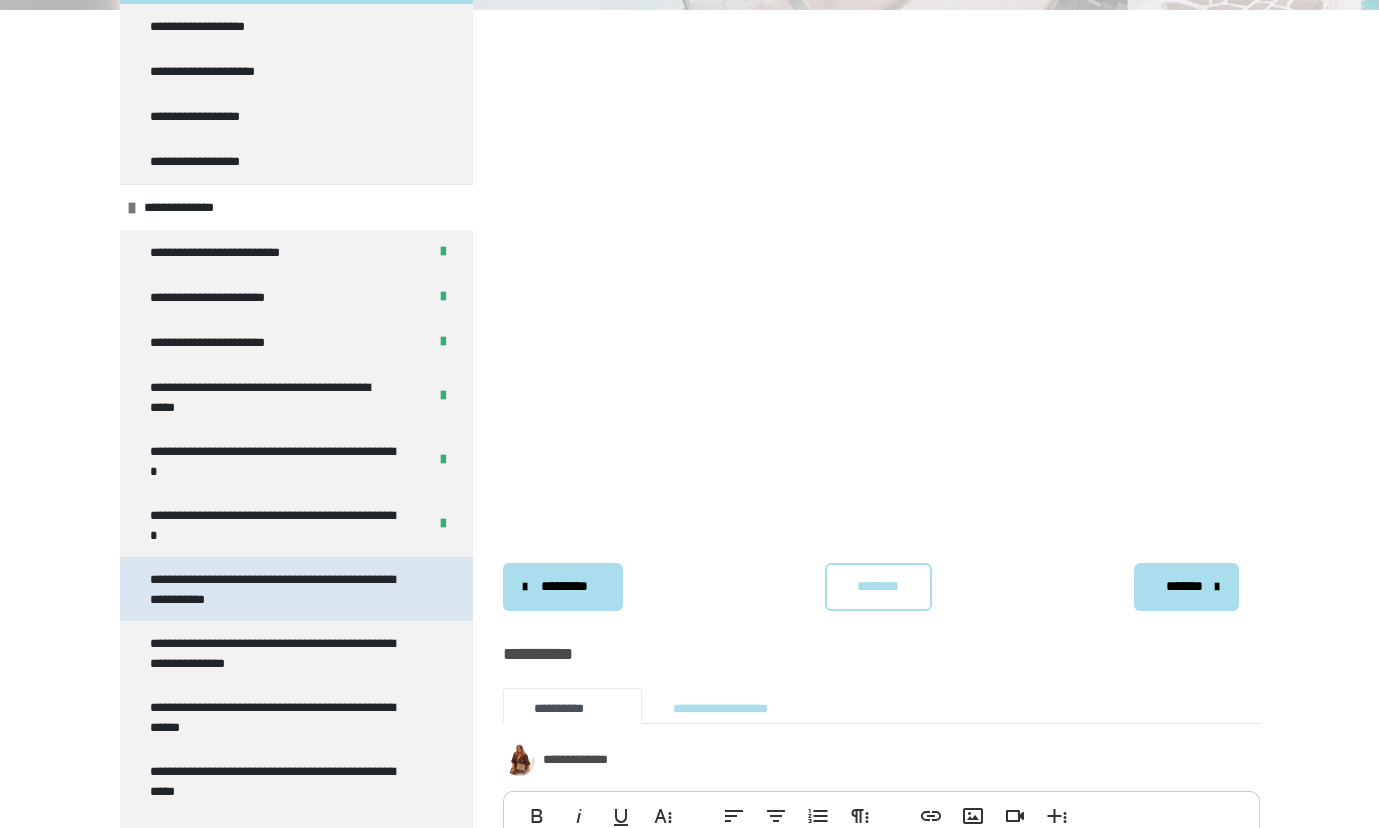 click on "**********" at bounding box center (281, 589) 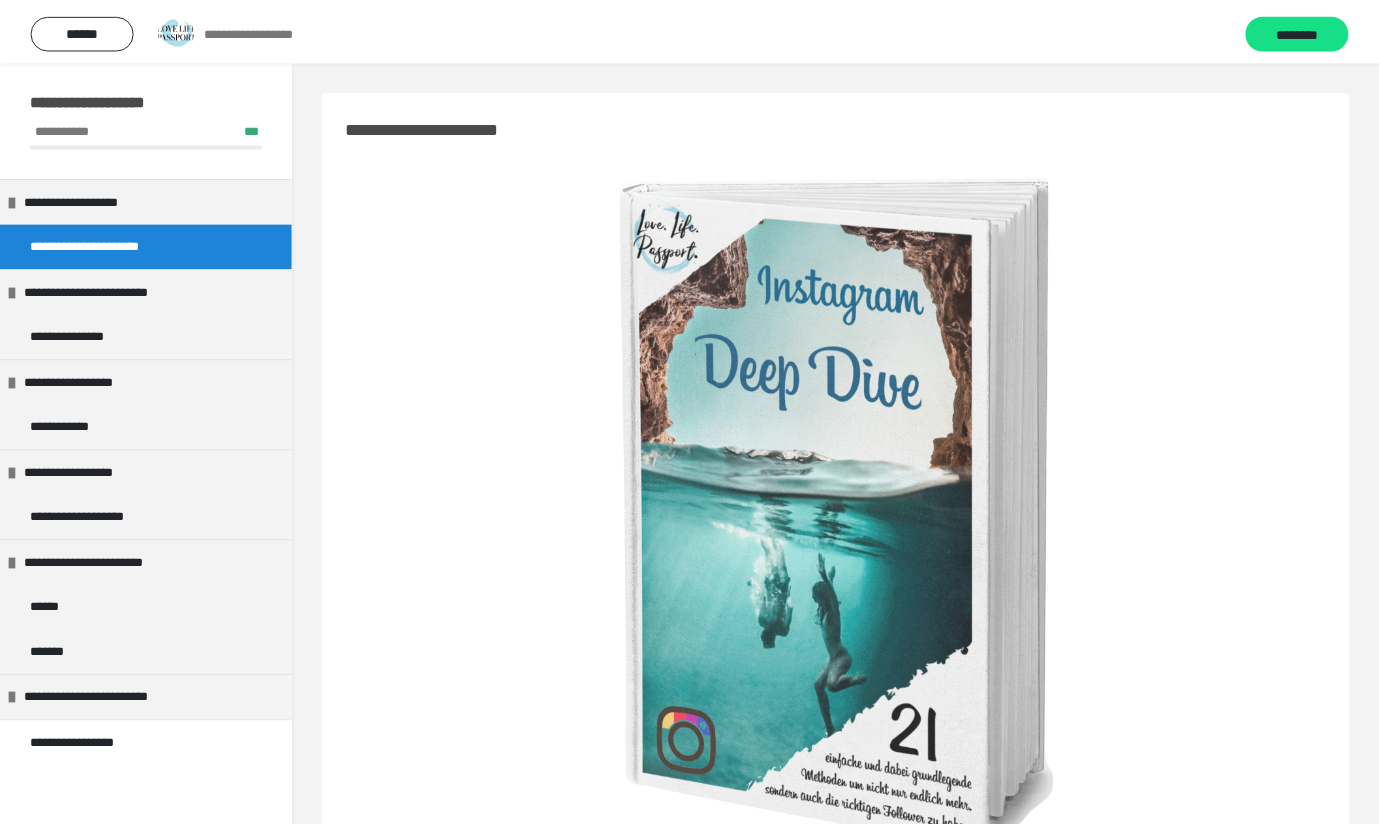 scroll, scrollTop: 0, scrollLeft: 0, axis: both 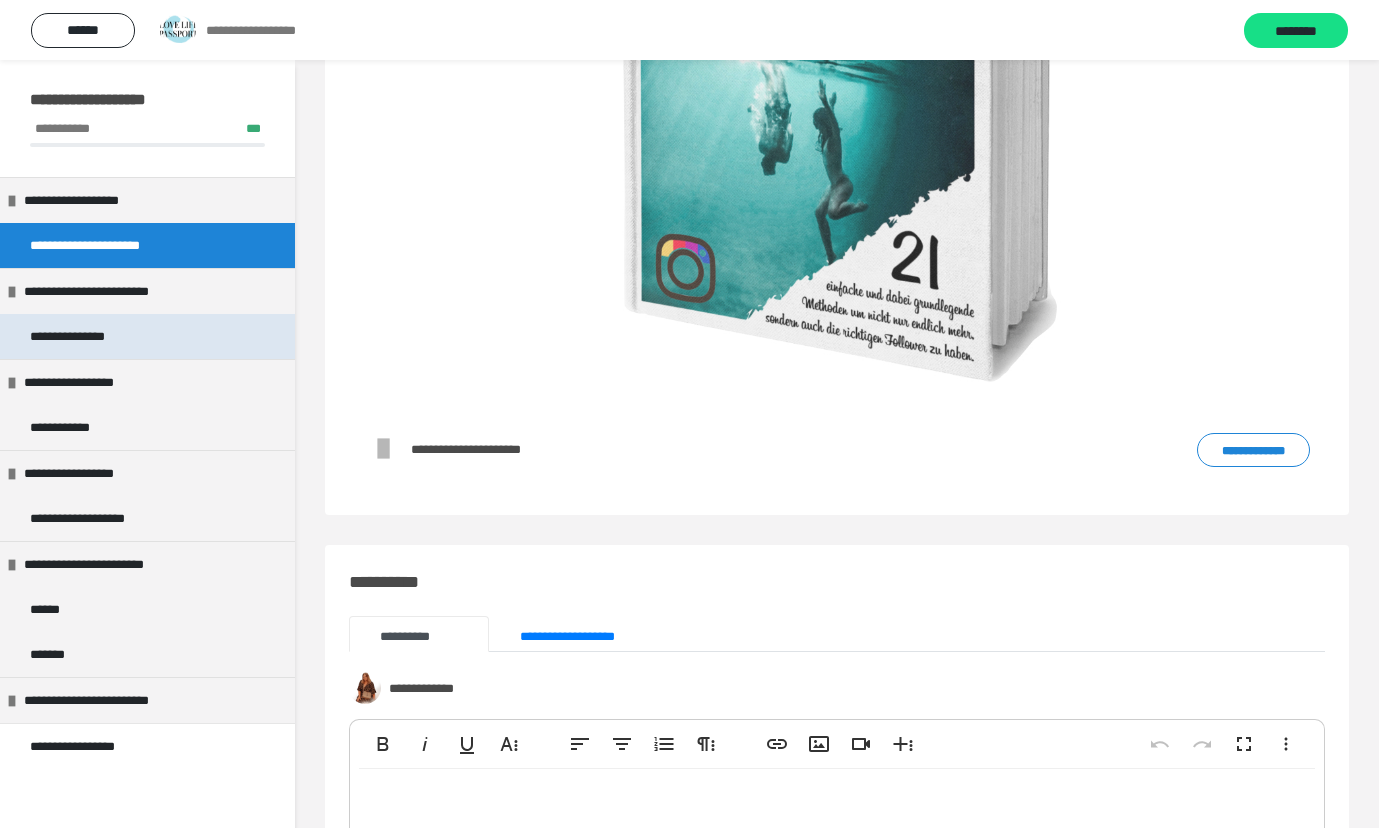 click on "**********" at bounding box center (93, 336) 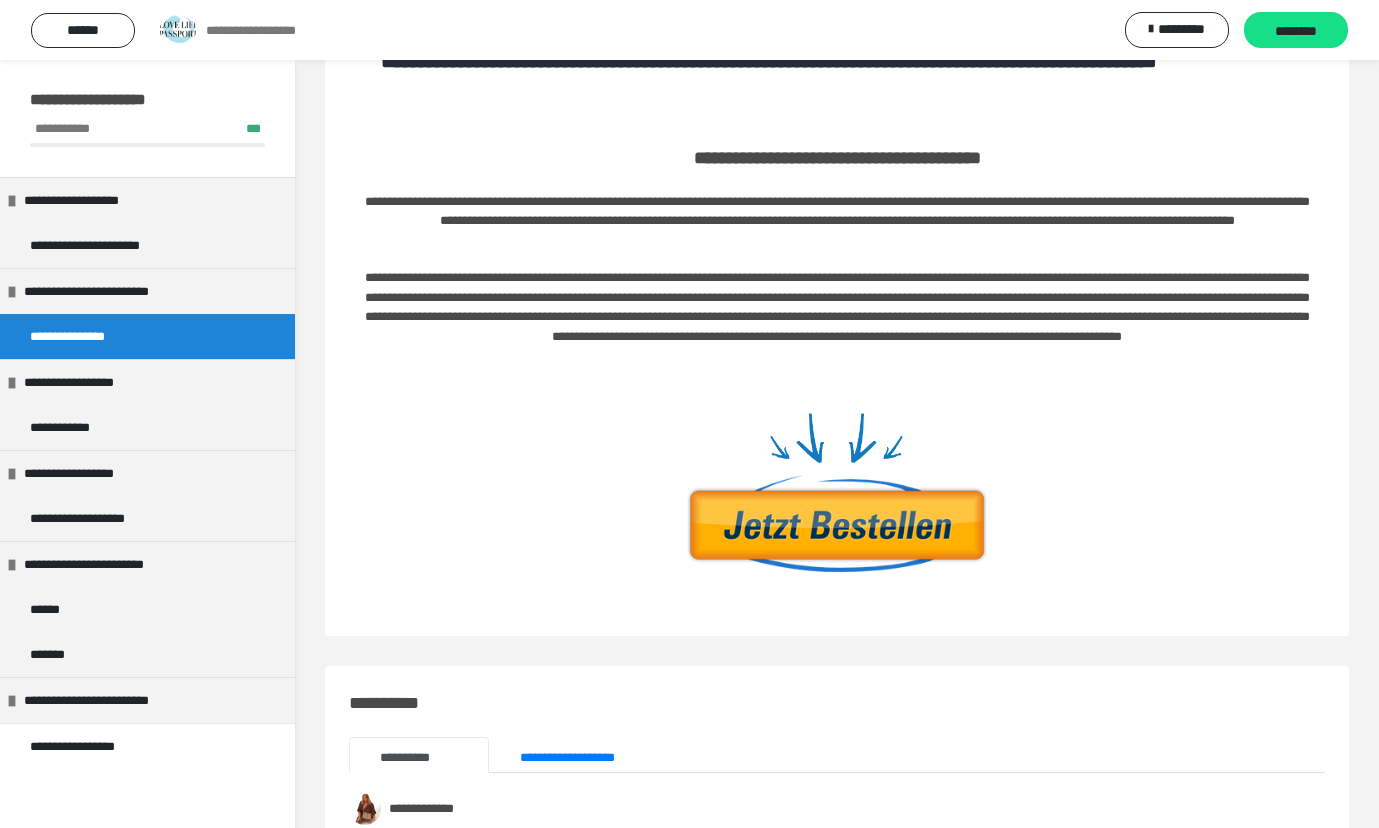 scroll, scrollTop: 0, scrollLeft: 0, axis: both 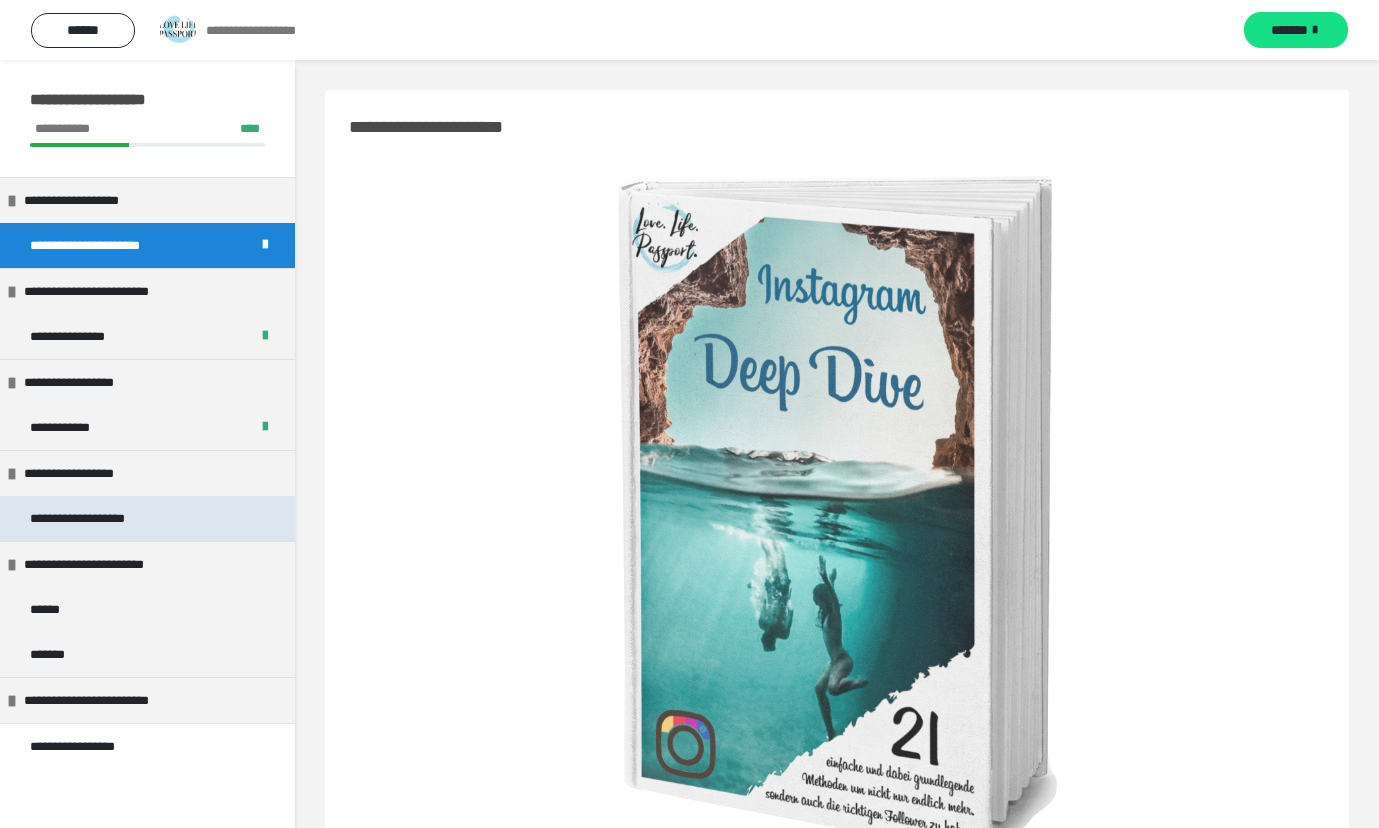 click on "**********" at bounding box center [91, 518] 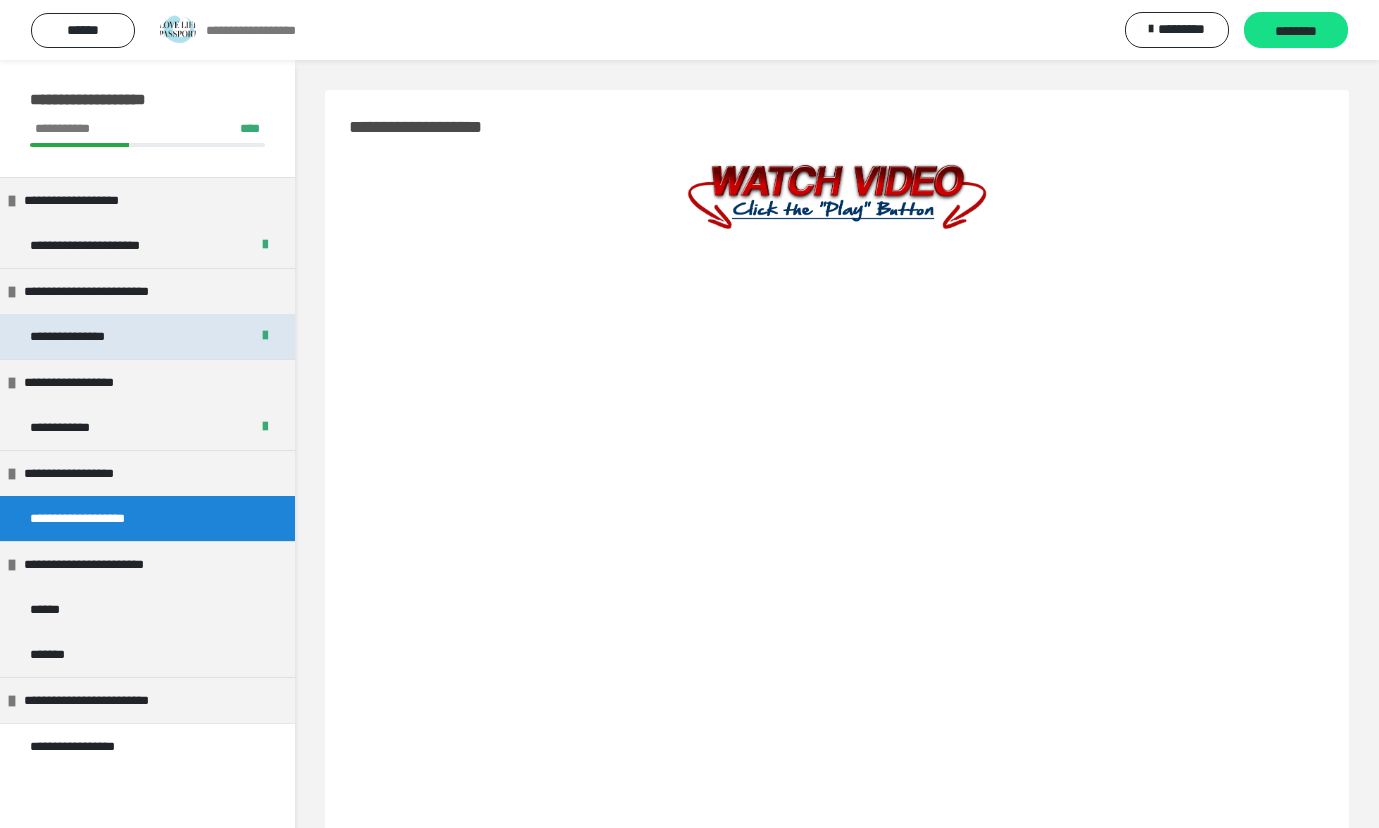click on "**********" at bounding box center (147, 336) 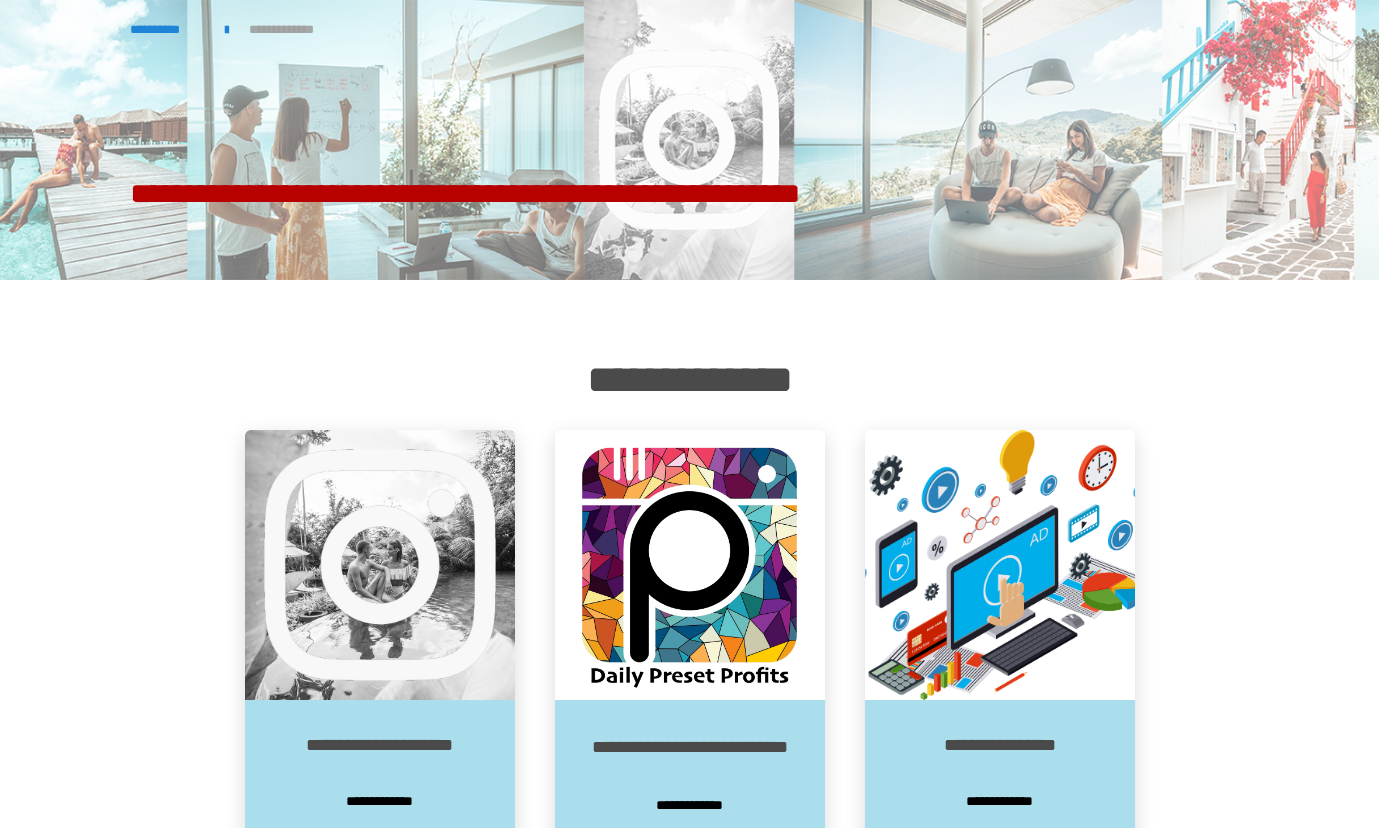 scroll, scrollTop: 0, scrollLeft: 0, axis: both 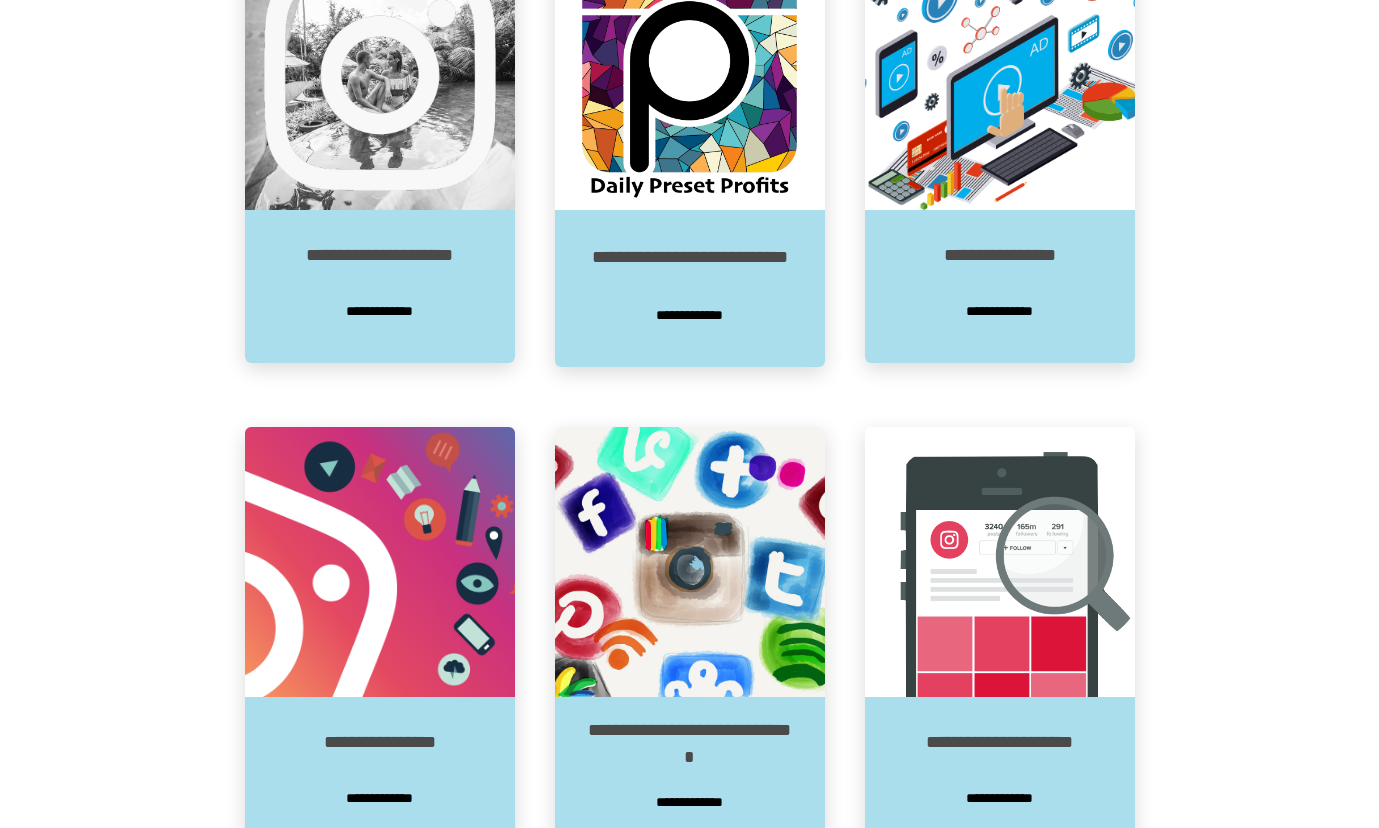 click on "**********" at bounding box center [380, 255] 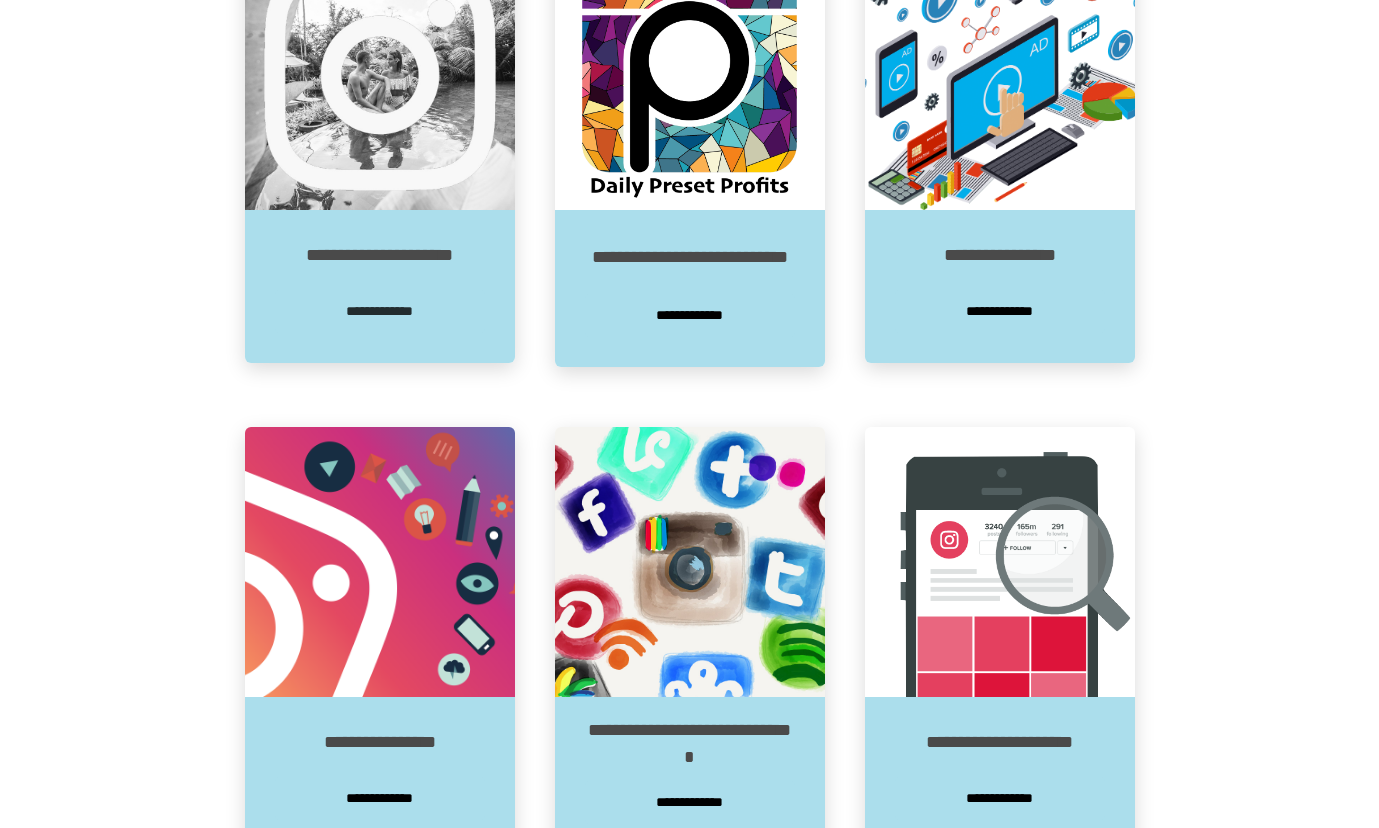 click on "**********" at bounding box center (380, 311) 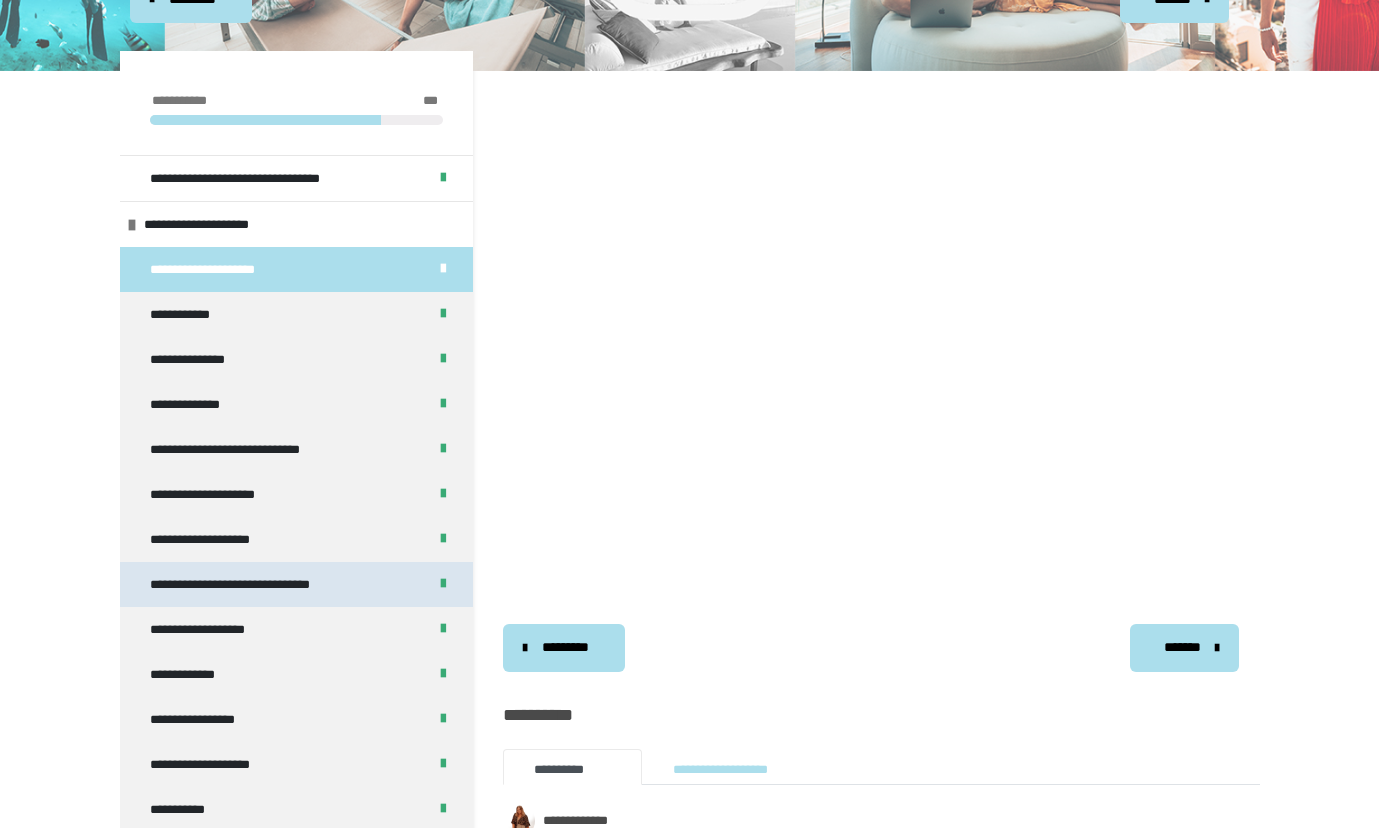 scroll, scrollTop: 274, scrollLeft: 0, axis: vertical 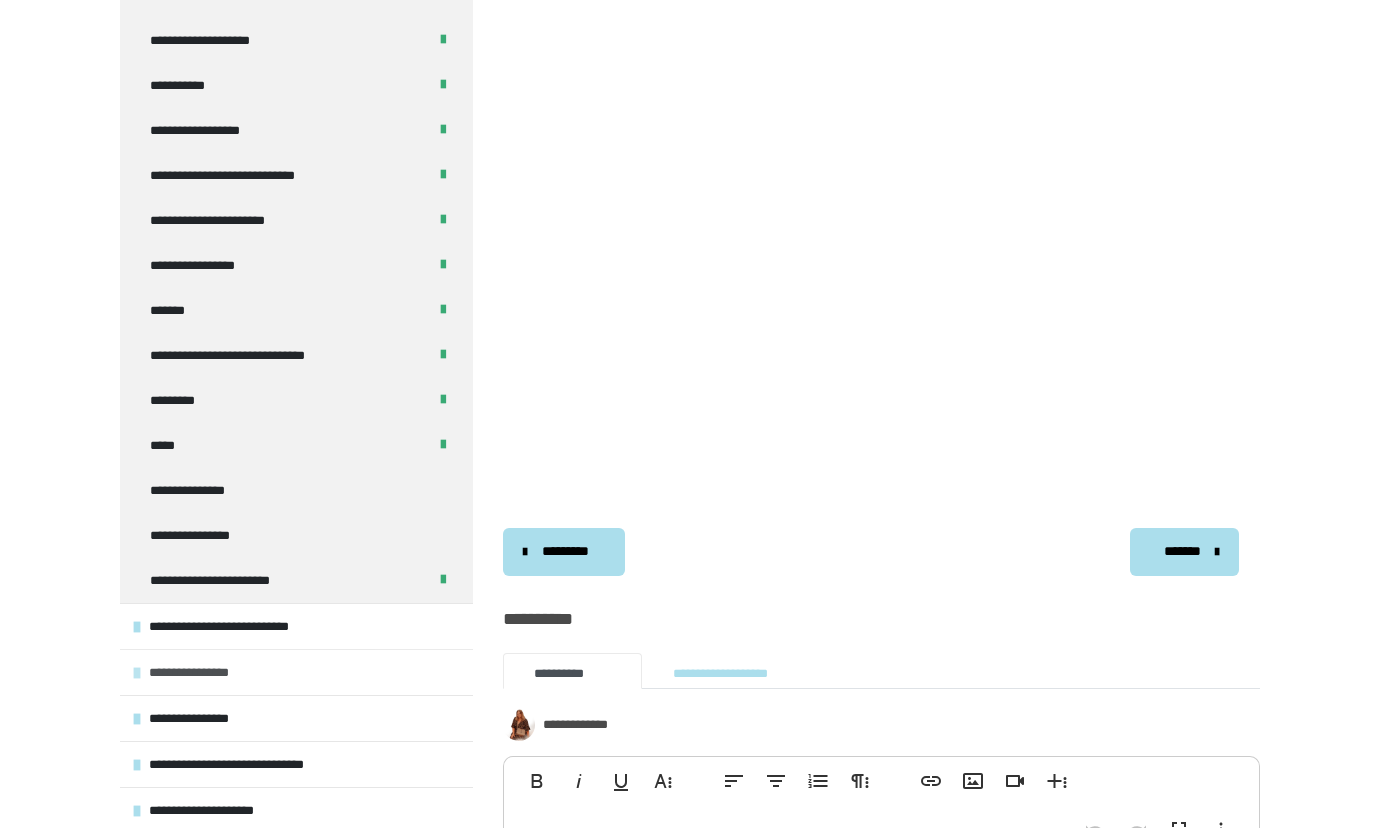 click on "**********" at bounding box center [201, 672] 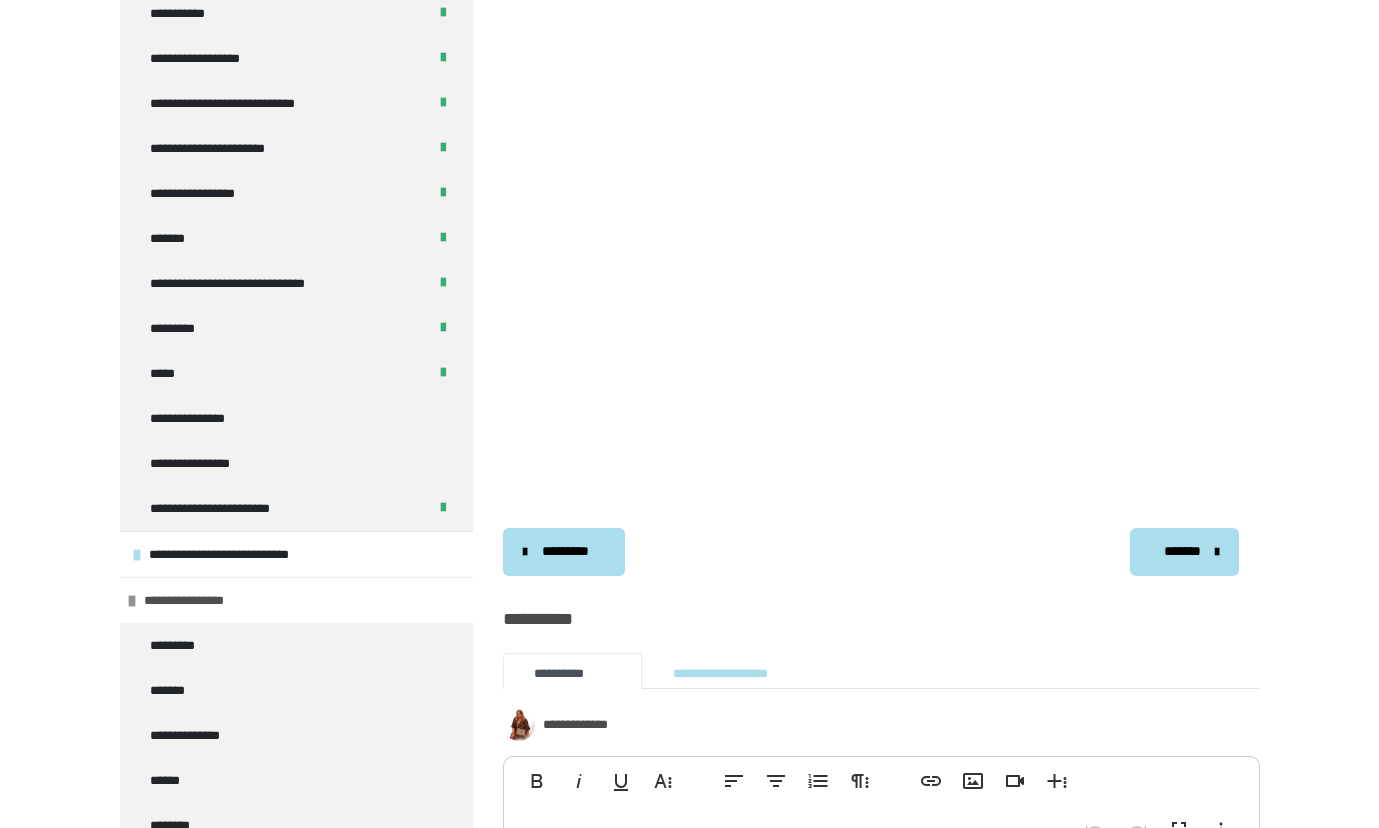 scroll, scrollTop: 943, scrollLeft: 0, axis: vertical 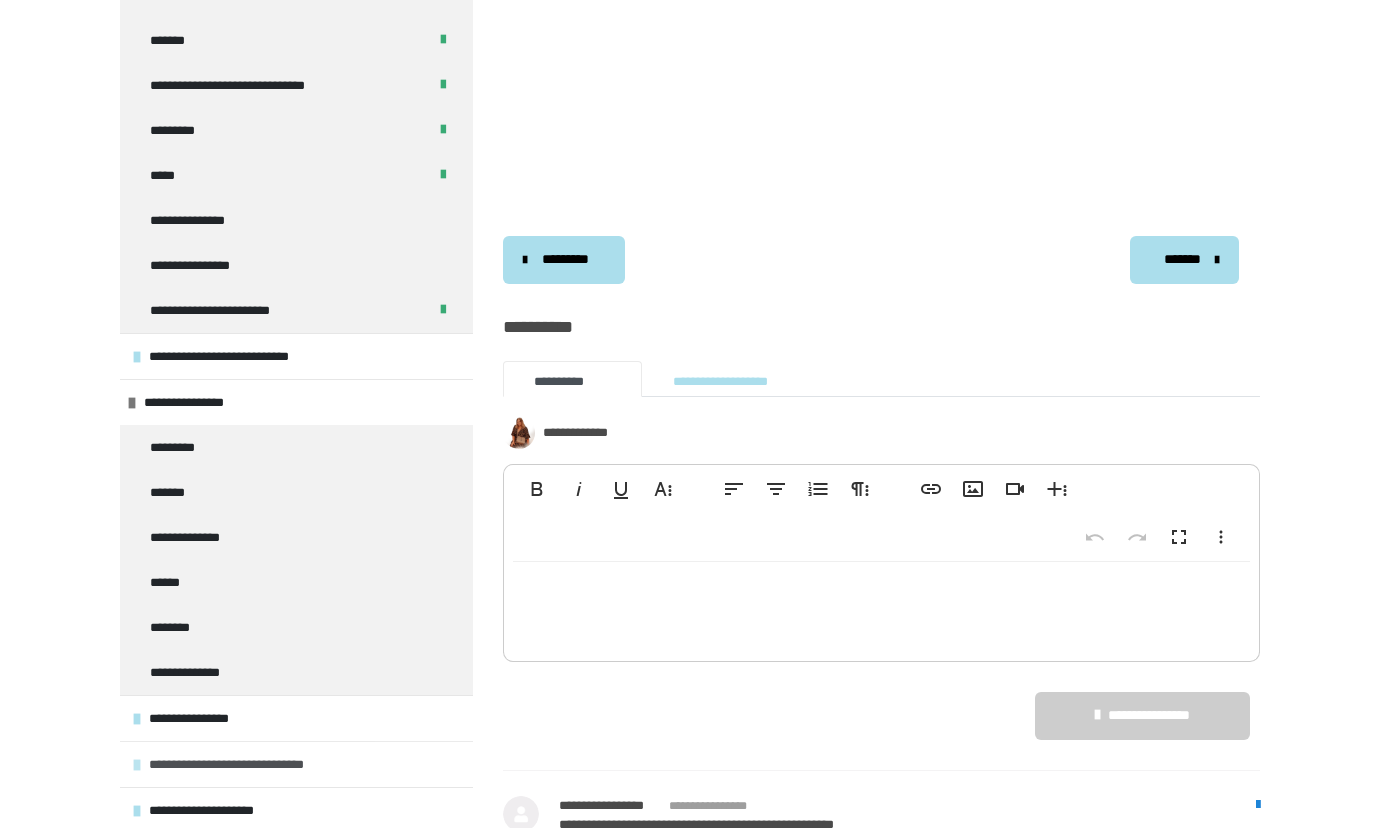 click on "**********" at bounding box center [247, 764] 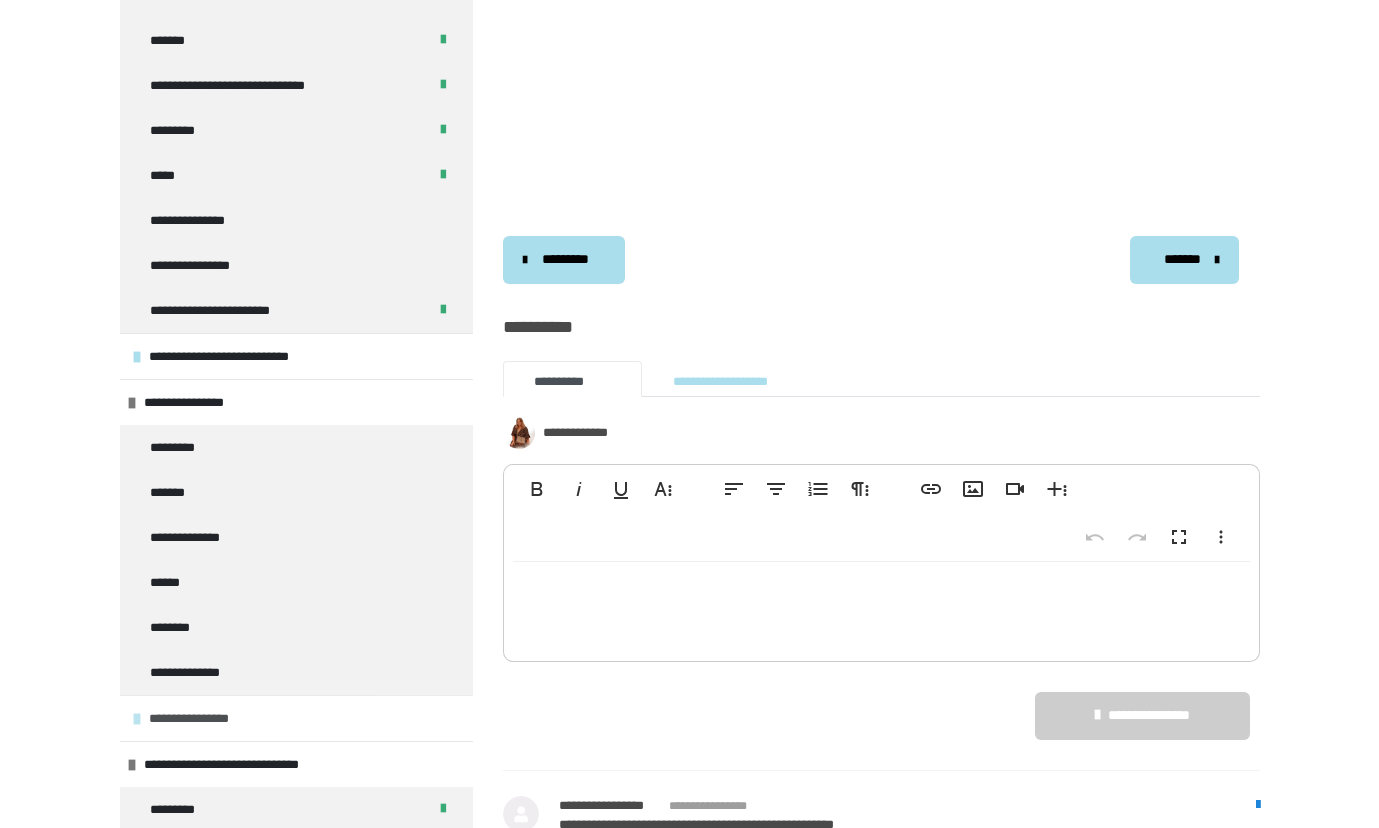 scroll, scrollTop: 1008, scrollLeft: 0, axis: vertical 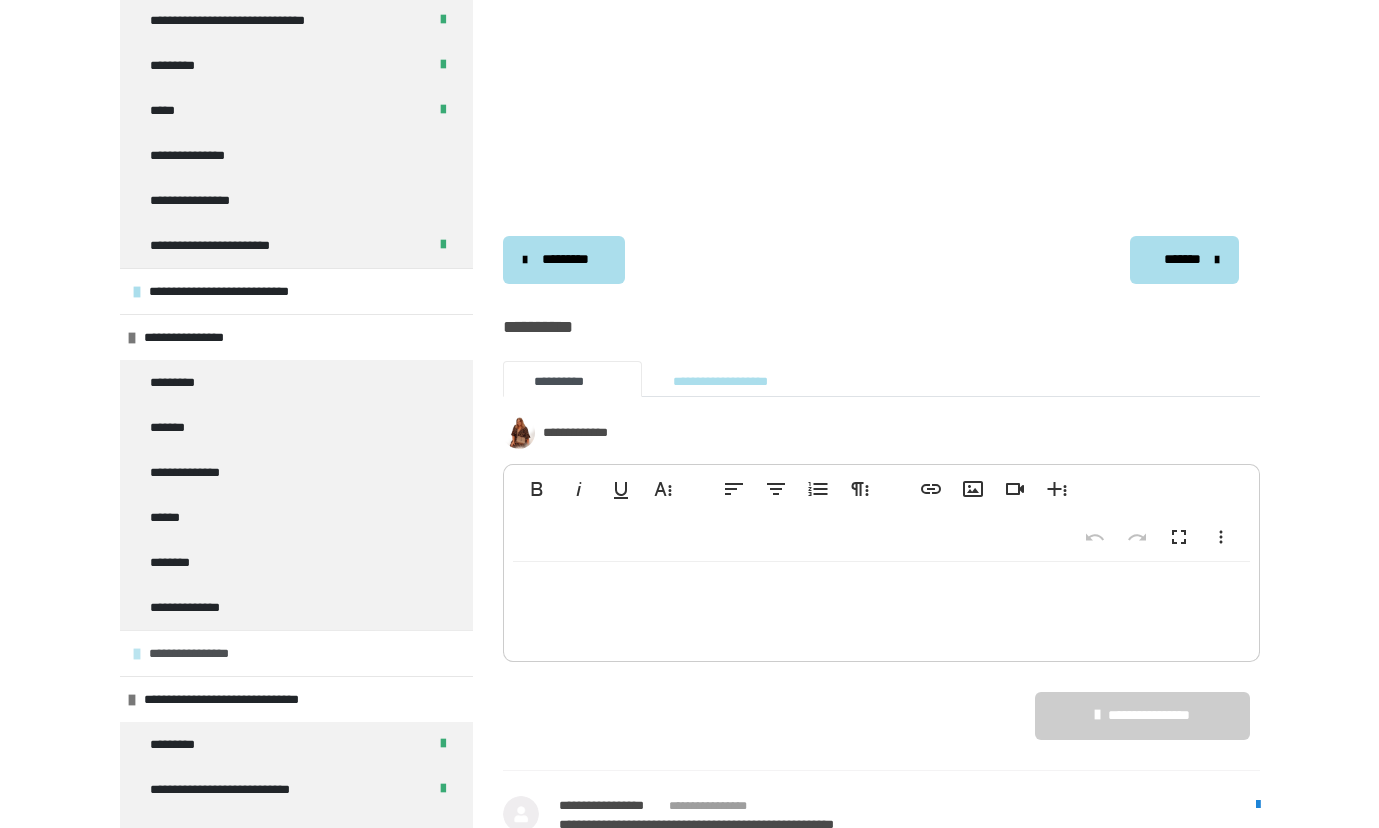 click on "**********" at bounding box center (195, 653) 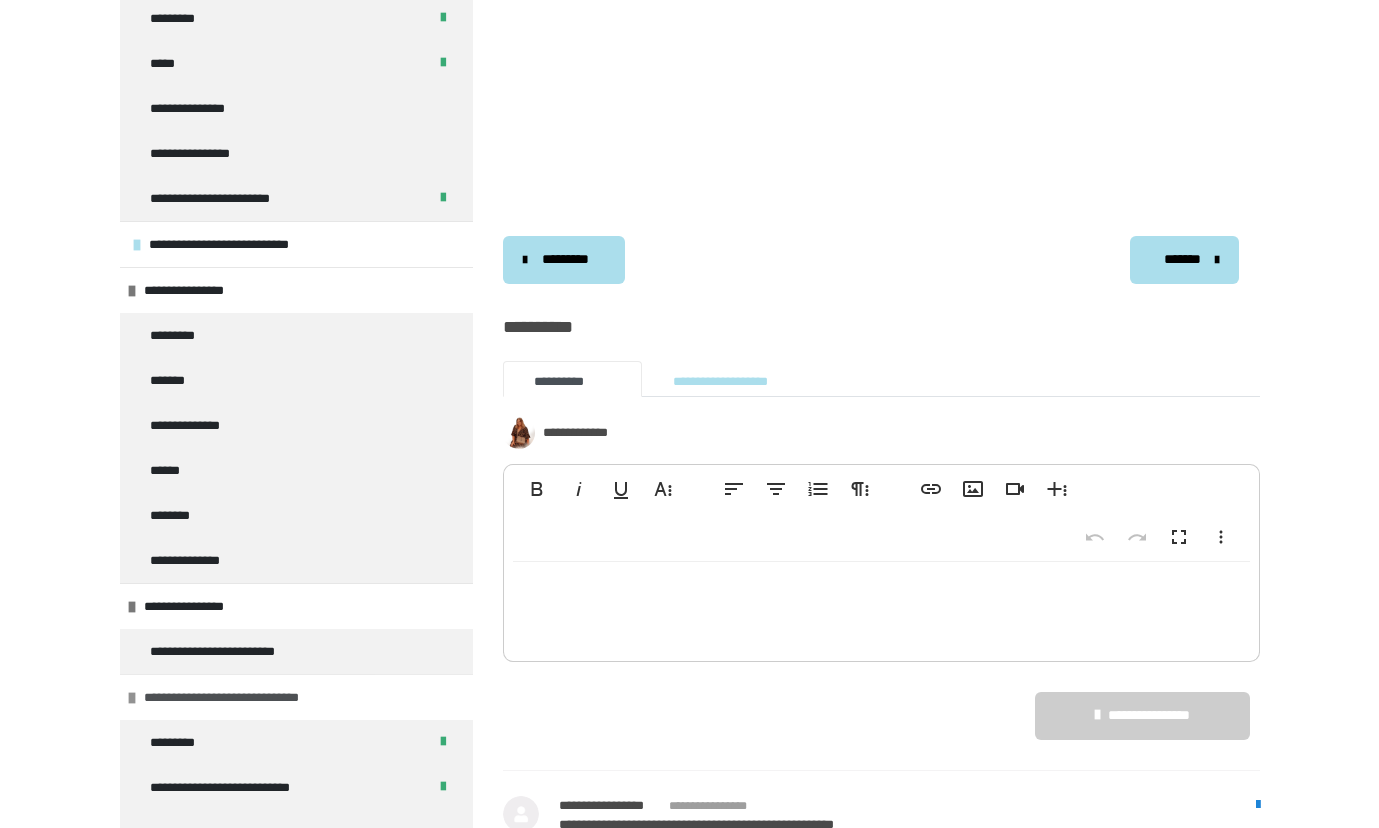 scroll, scrollTop: 1213, scrollLeft: 0, axis: vertical 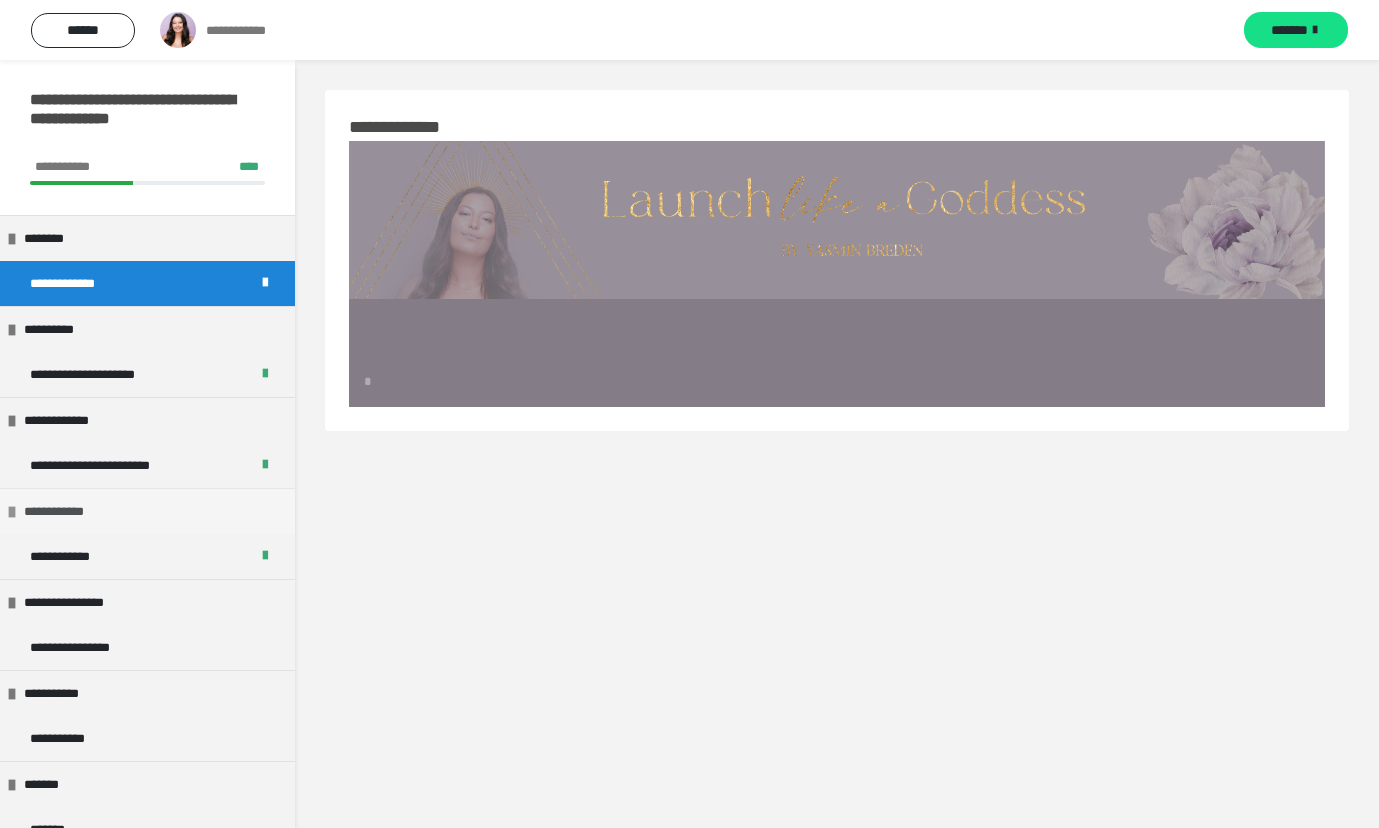click on "**********" at bounding box center (147, 511) 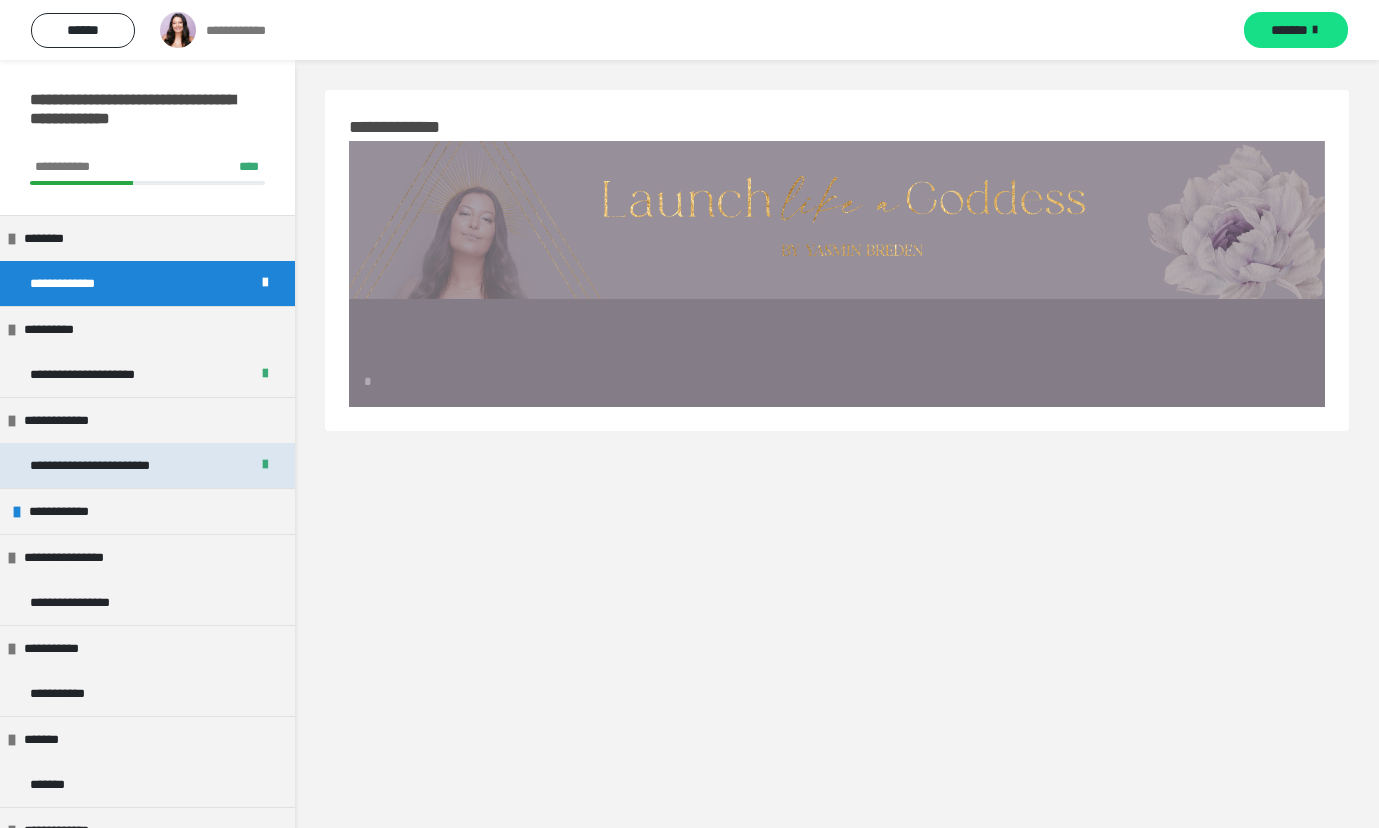 click on "**********" at bounding box center (109, 465) 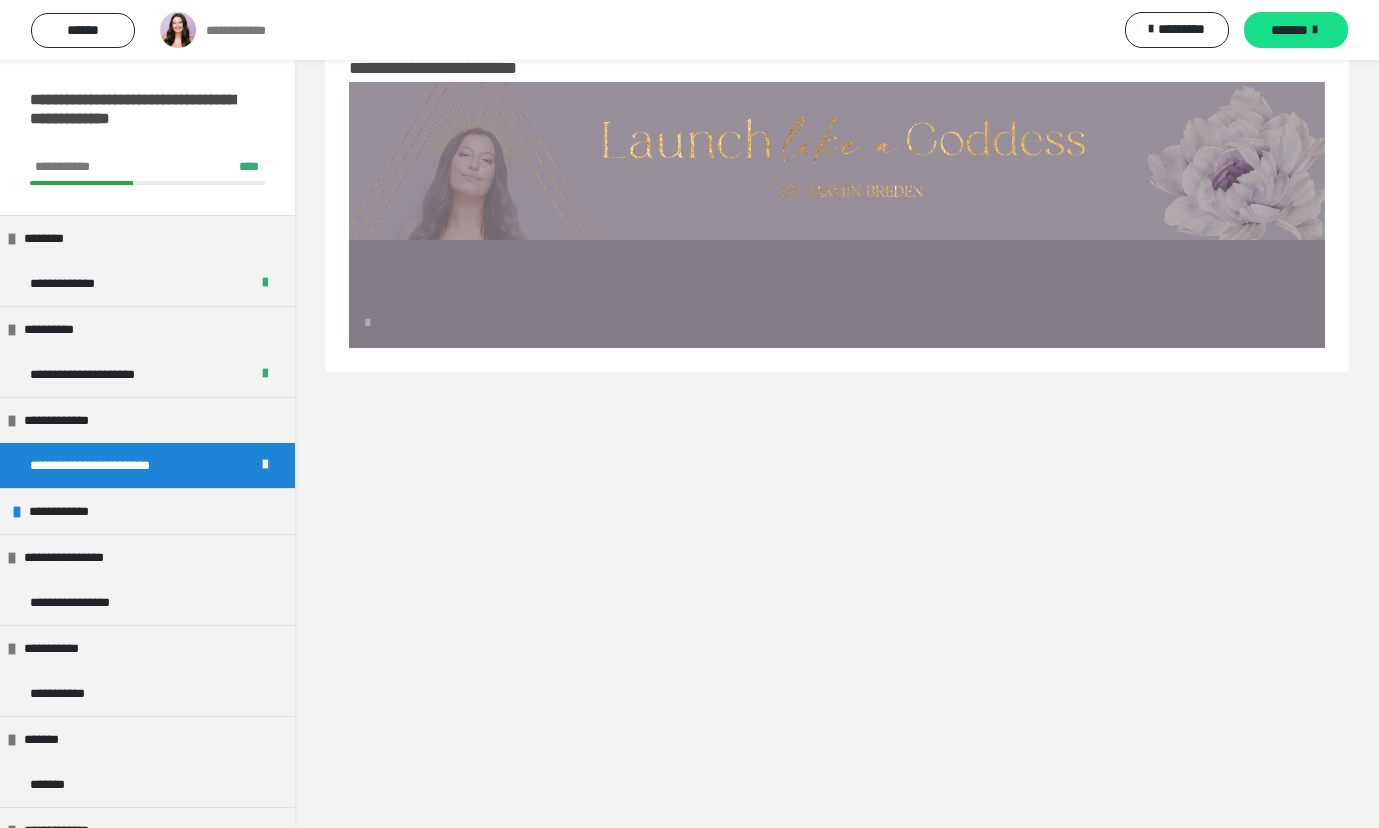 scroll, scrollTop: 60, scrollLeft: 0, axis: vertical 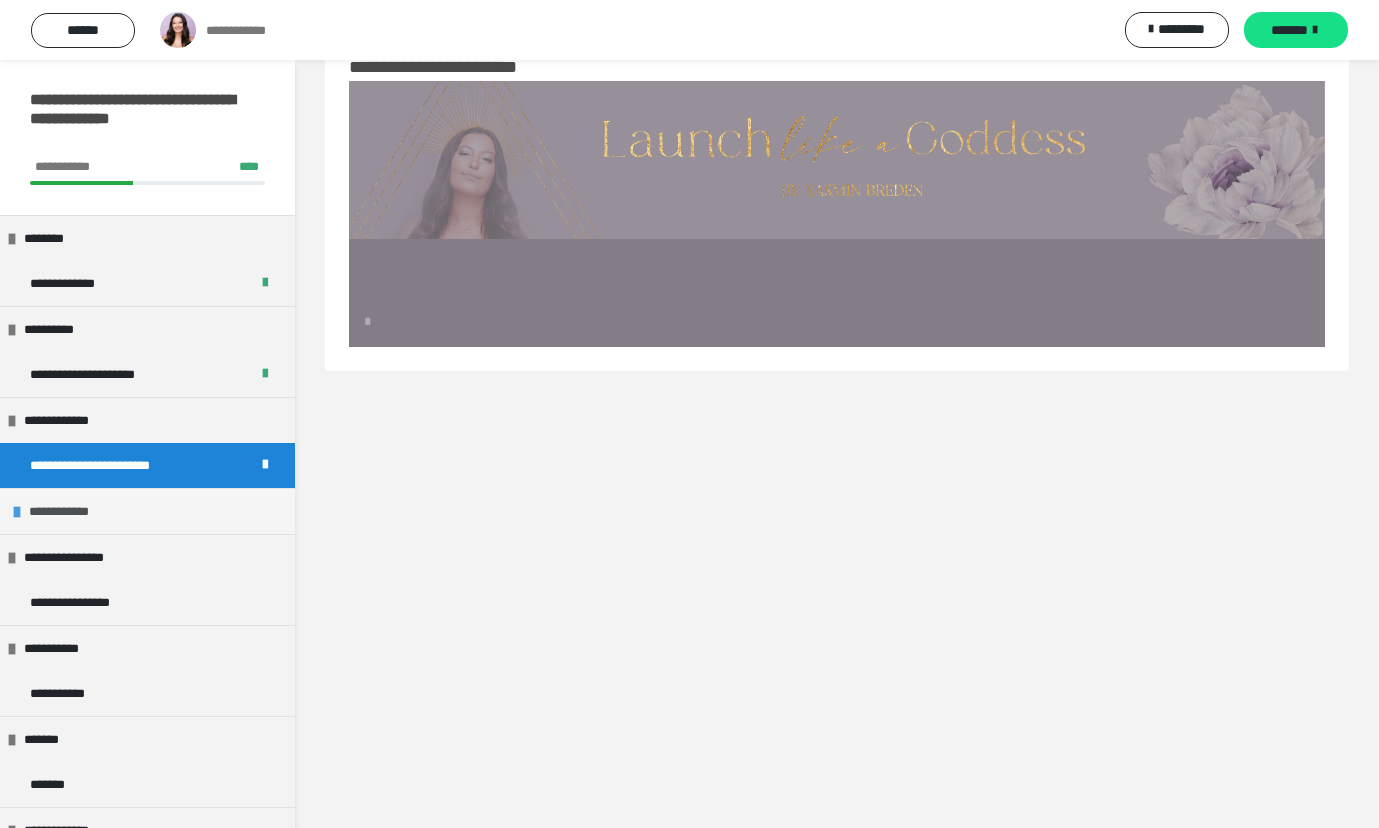 click on "**********" at bounding box center [147, 511] 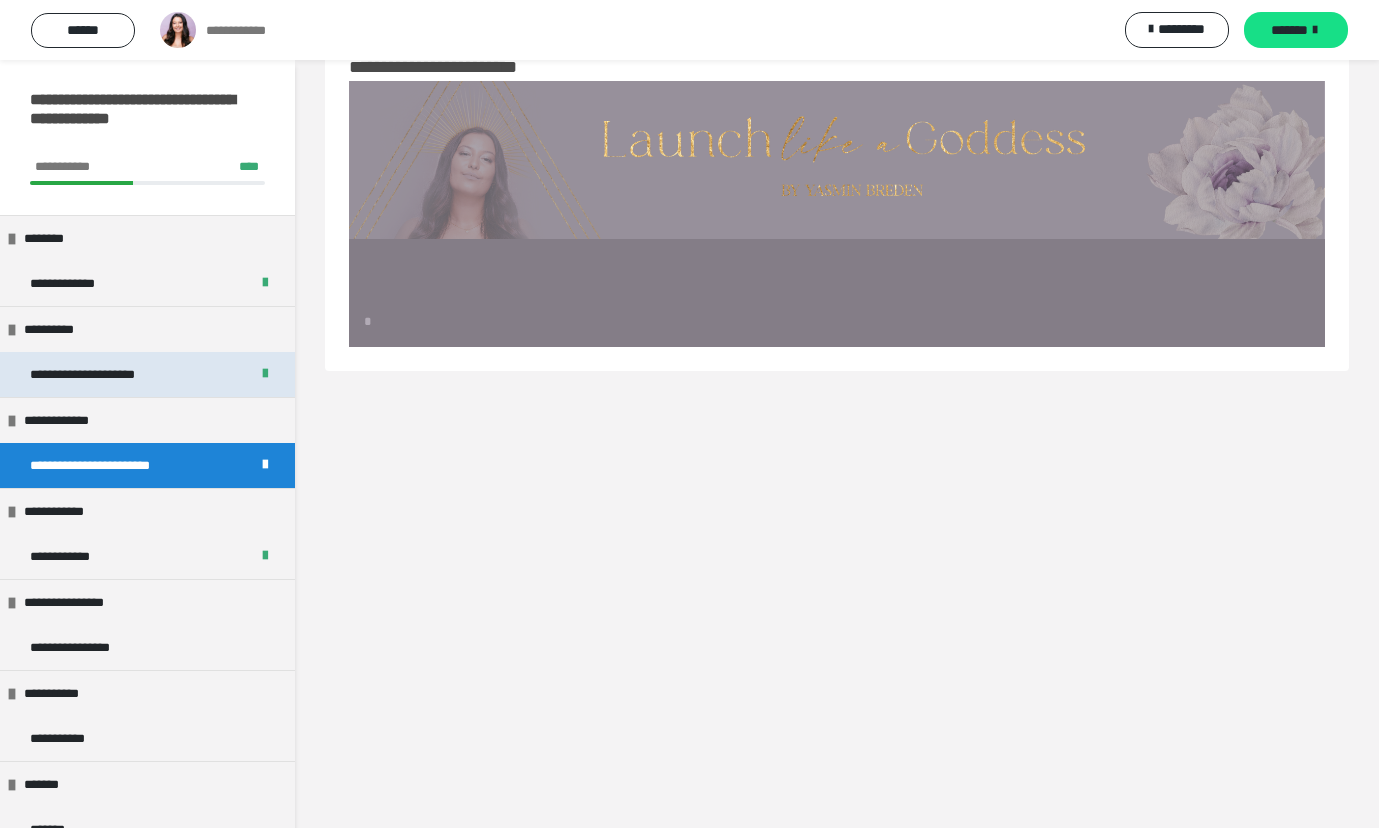 click on "**********" at bounding box center [91, 374] 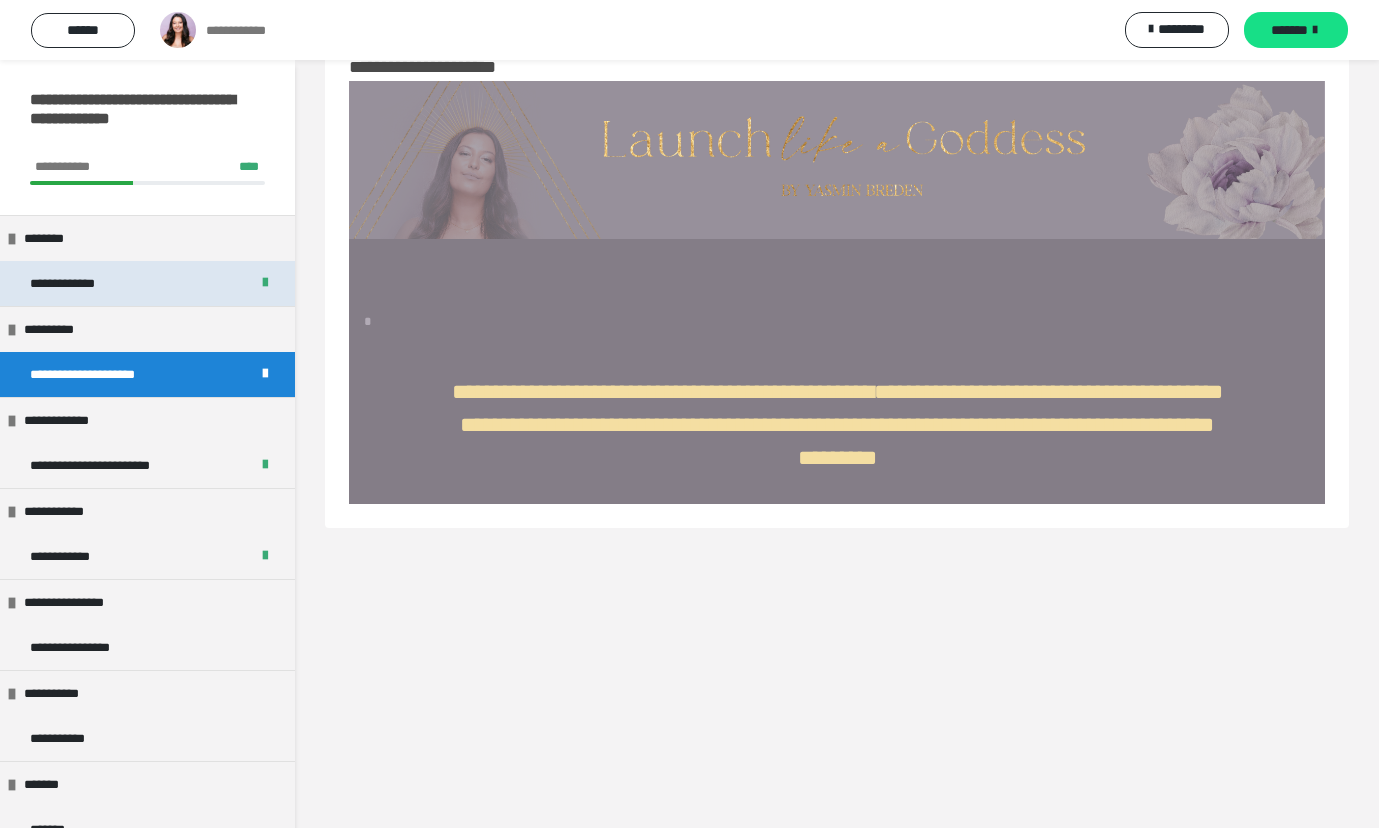 click on "**********" at bounding box center (78, 283) 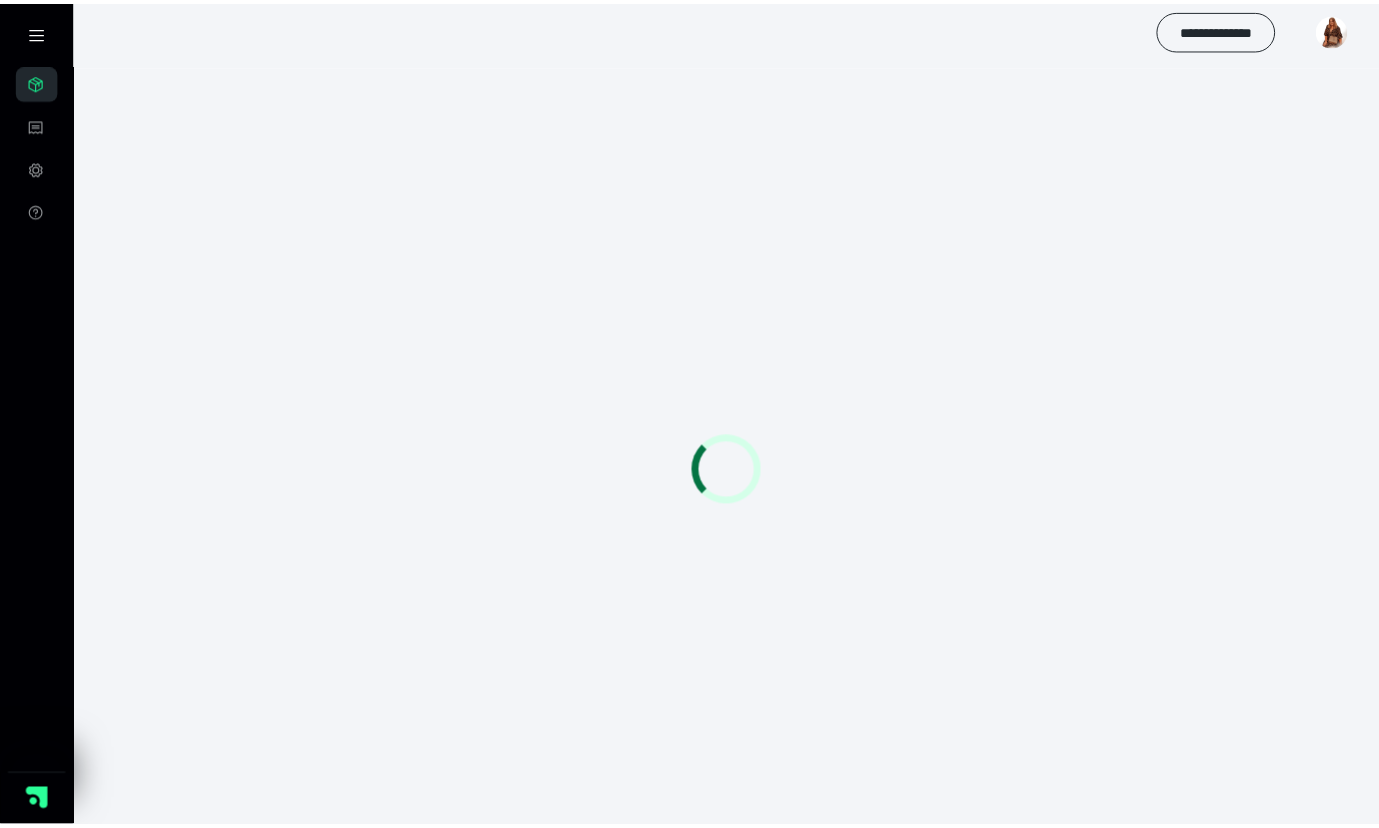 scroll, scrollTop: 0, scrollLeft: 0, axis: both 